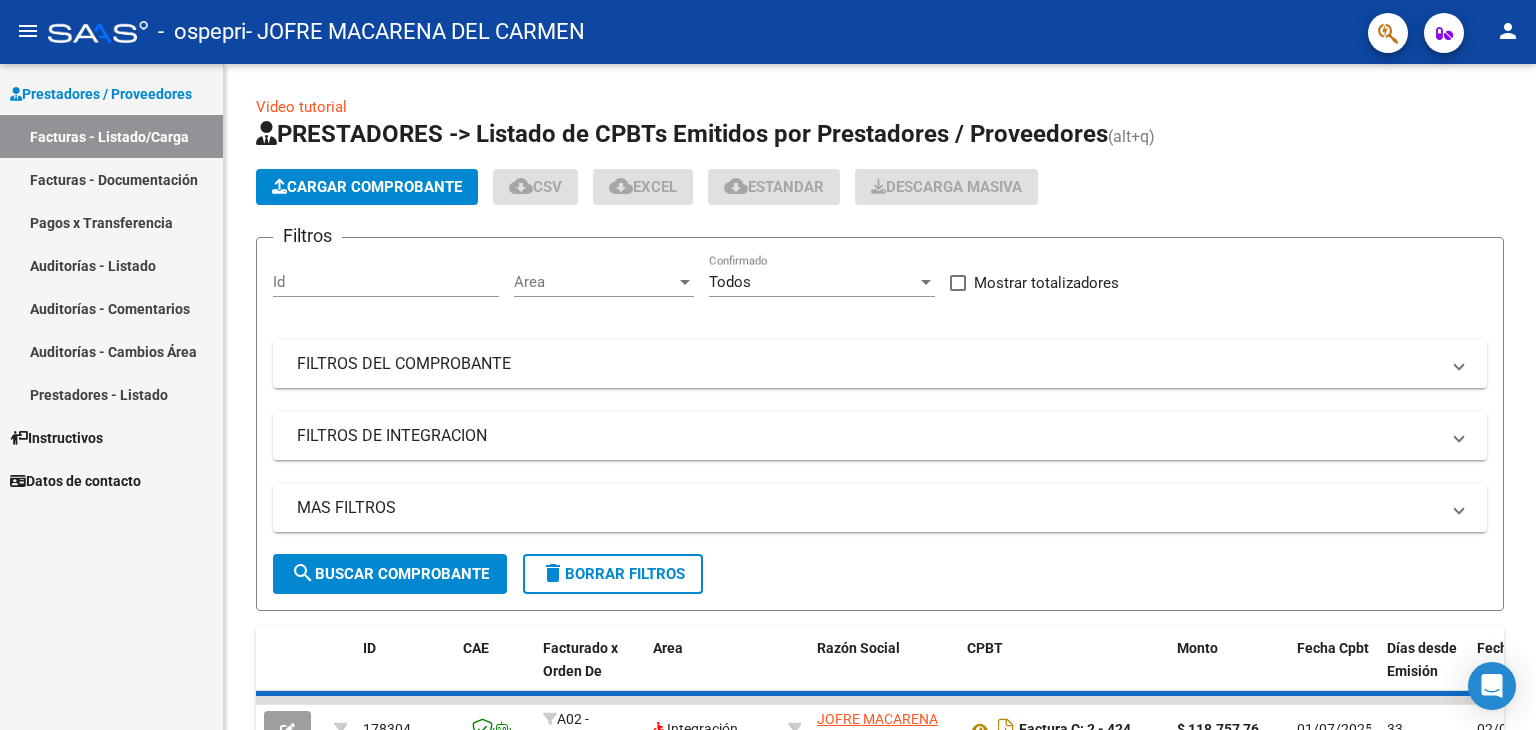 scroll, scrollTop: 0, scrollLeft: 0, axis: both 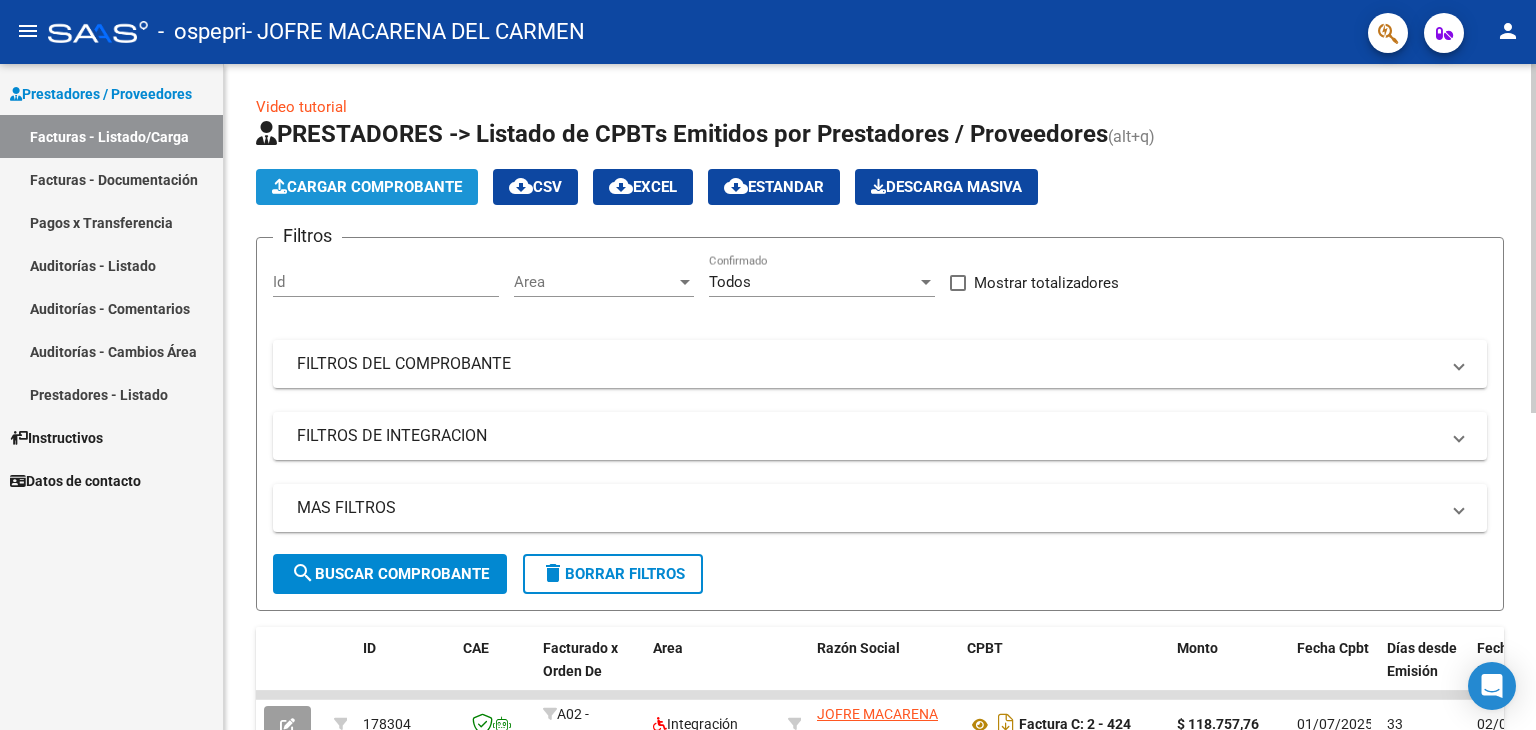 click on "Cargar Comprobante" 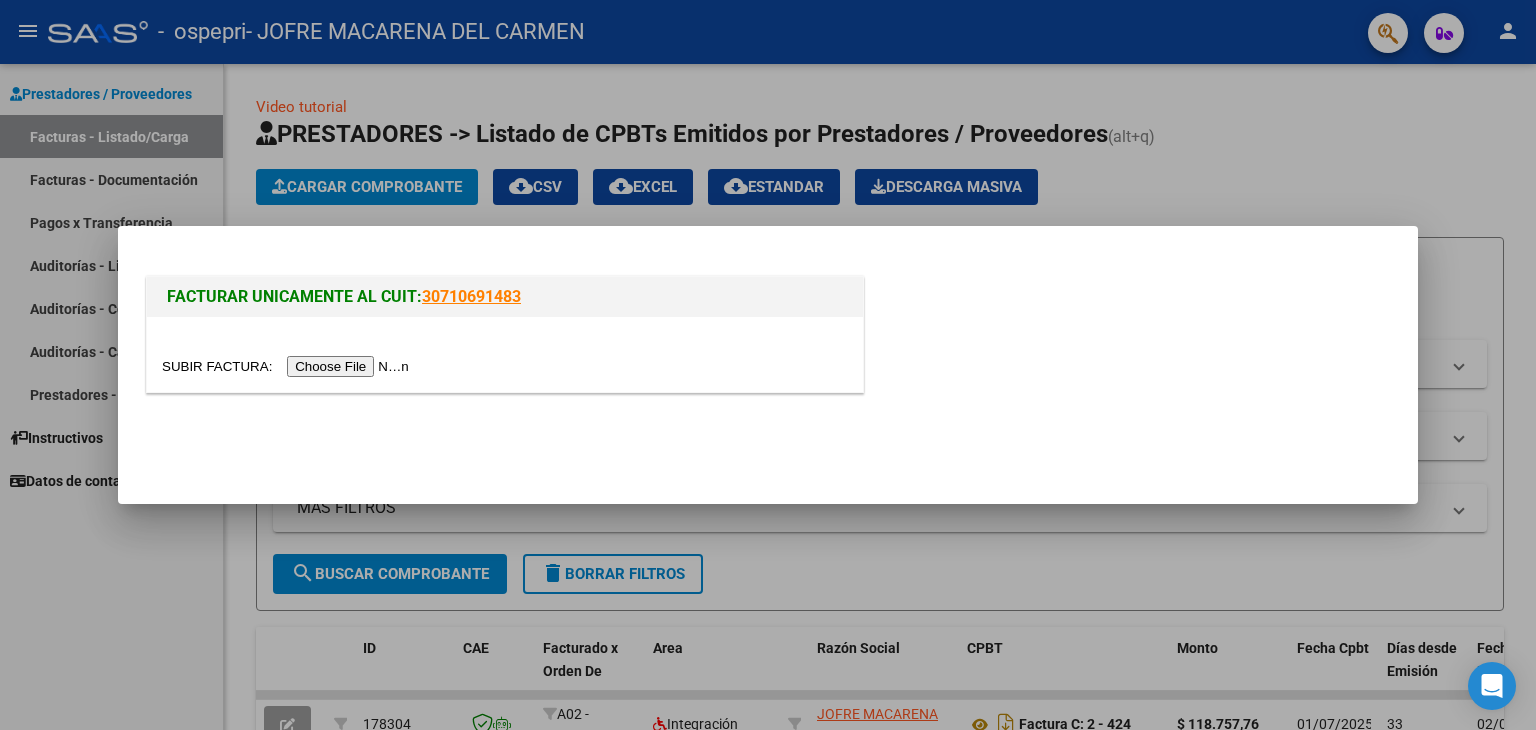 click at bounding box center [288, 366] 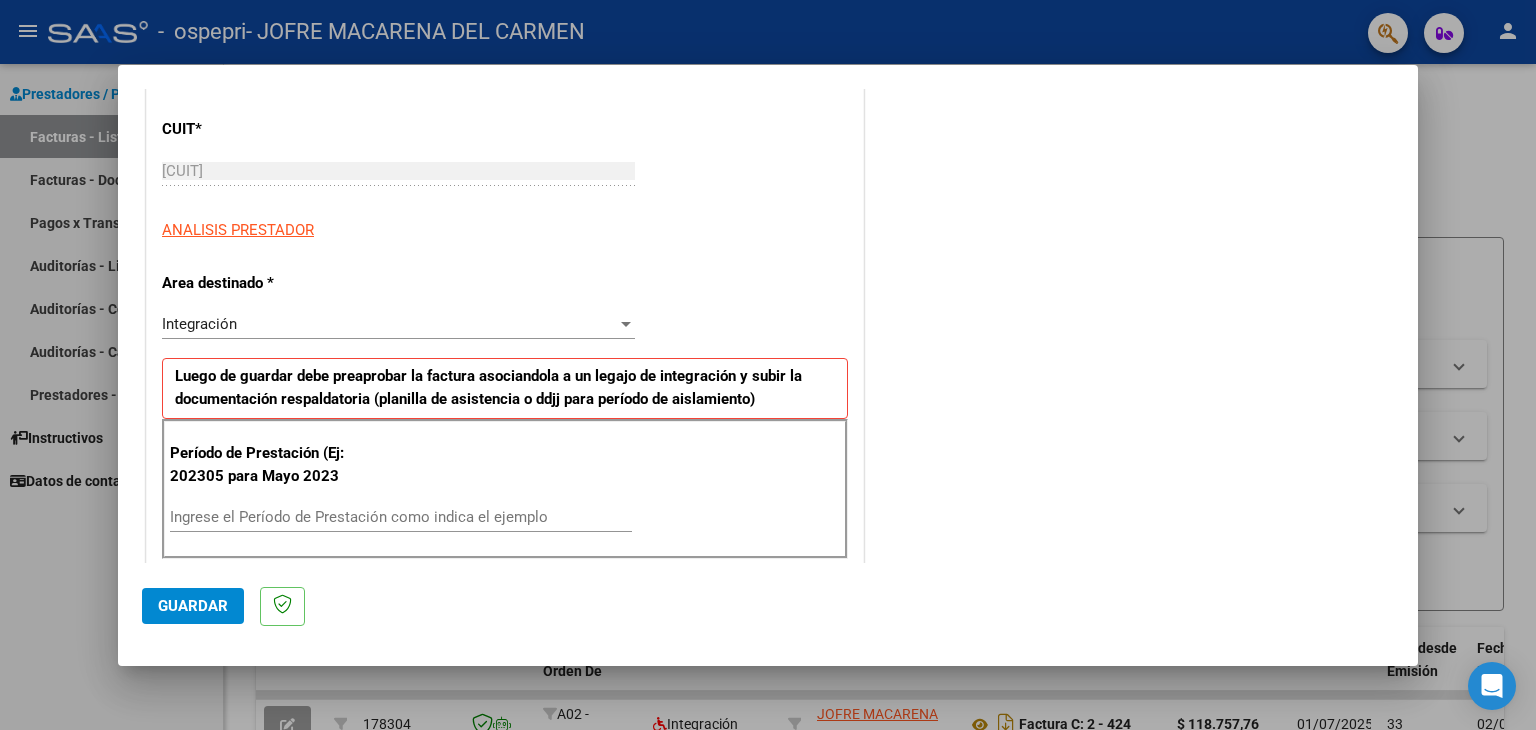 scroll, scrollTop: 357, scrollLeft: 0, axis: vertical 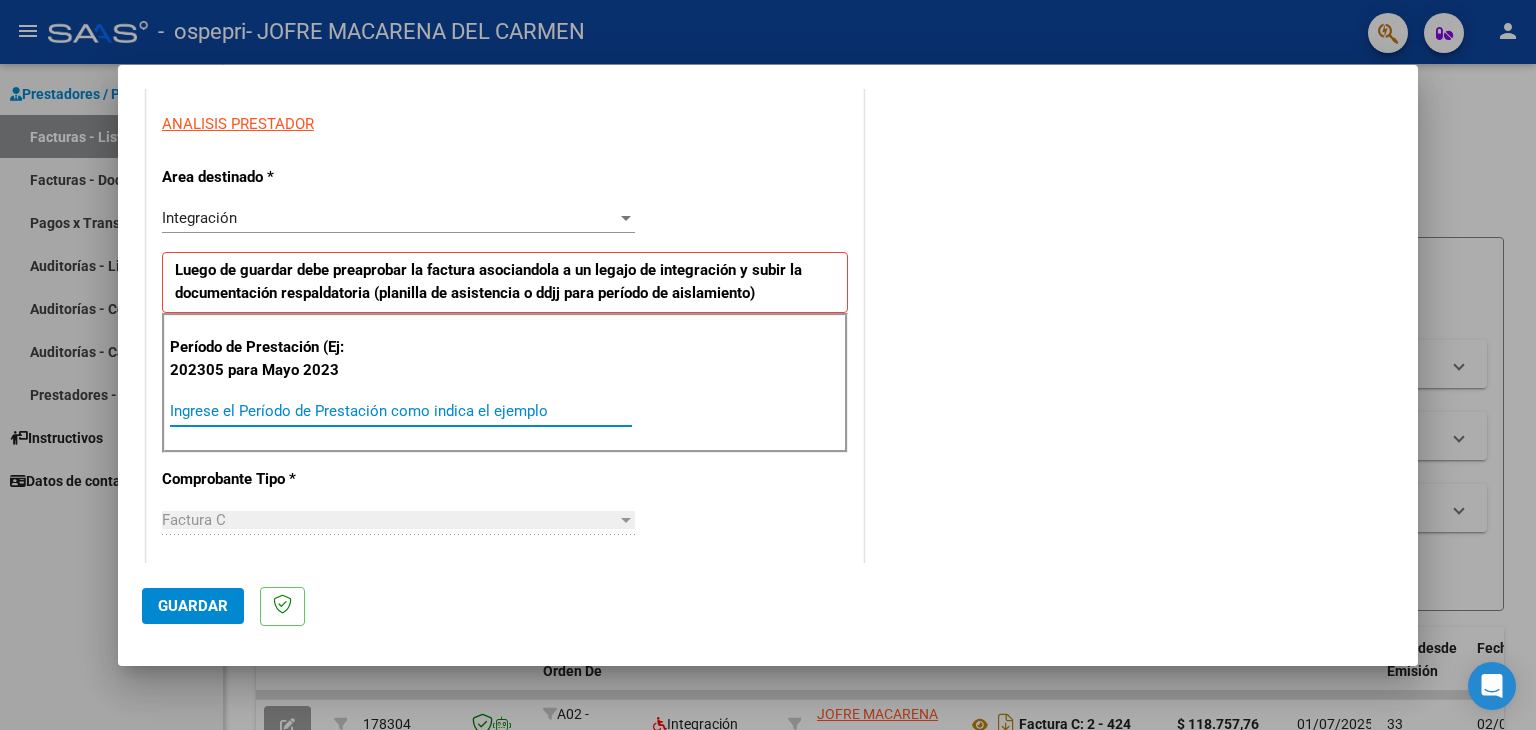 click on "Ingrese el Período de Prestación como indica el ejemplo" at bounding box center (401, 411) 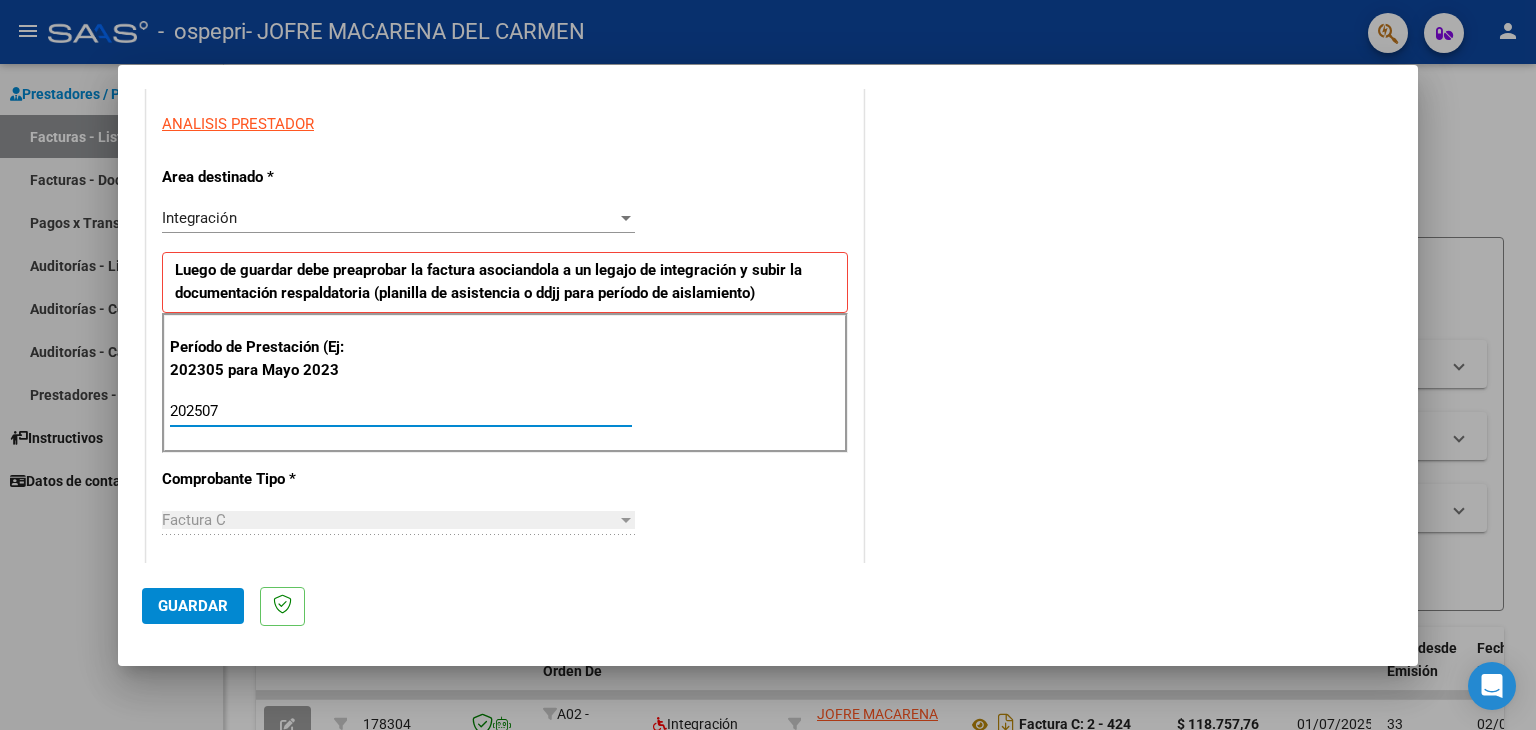 type on "202507" 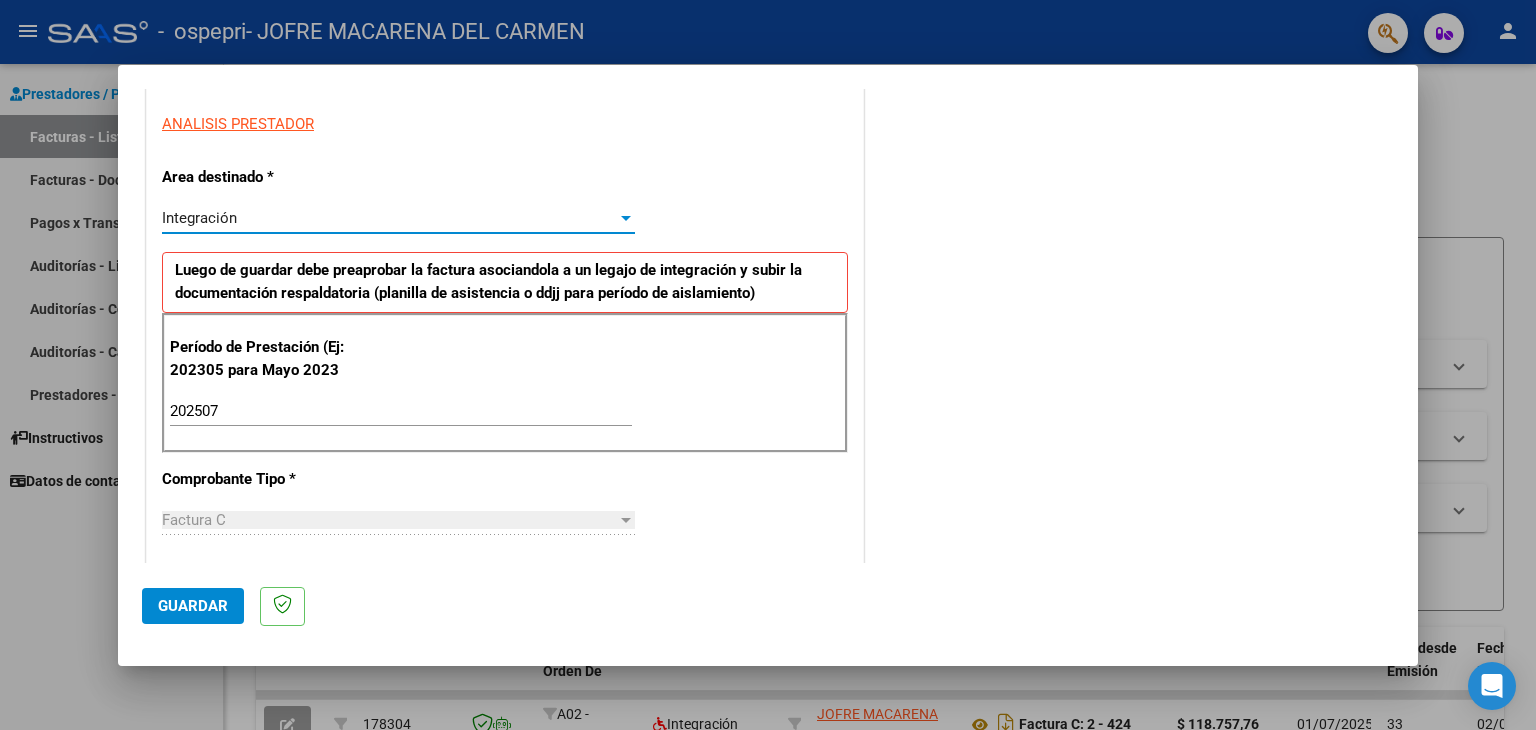 click on "Integración" at bounding box center [389, 218] 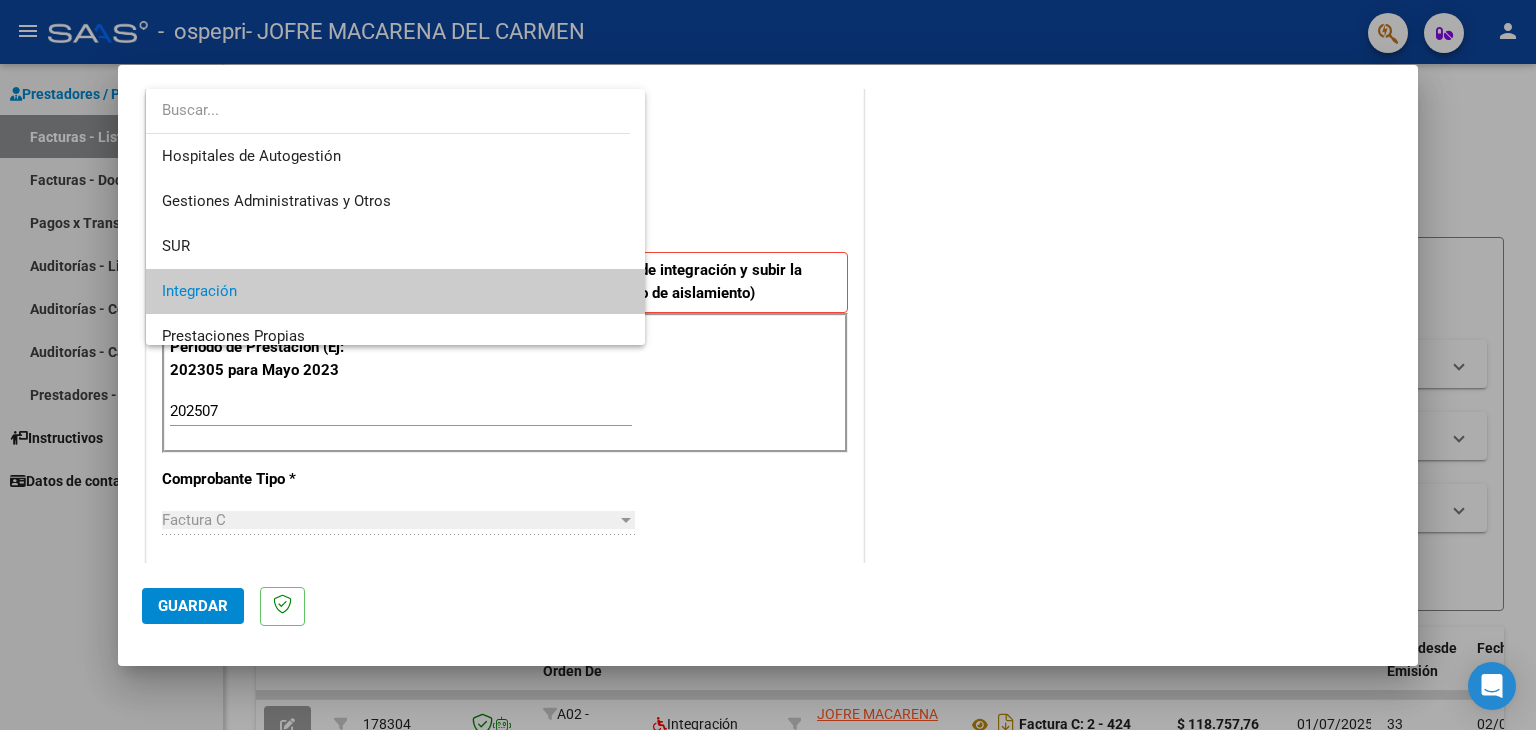 scroll, scrollTop: 74, scrollLeft: 0, axis: vertical 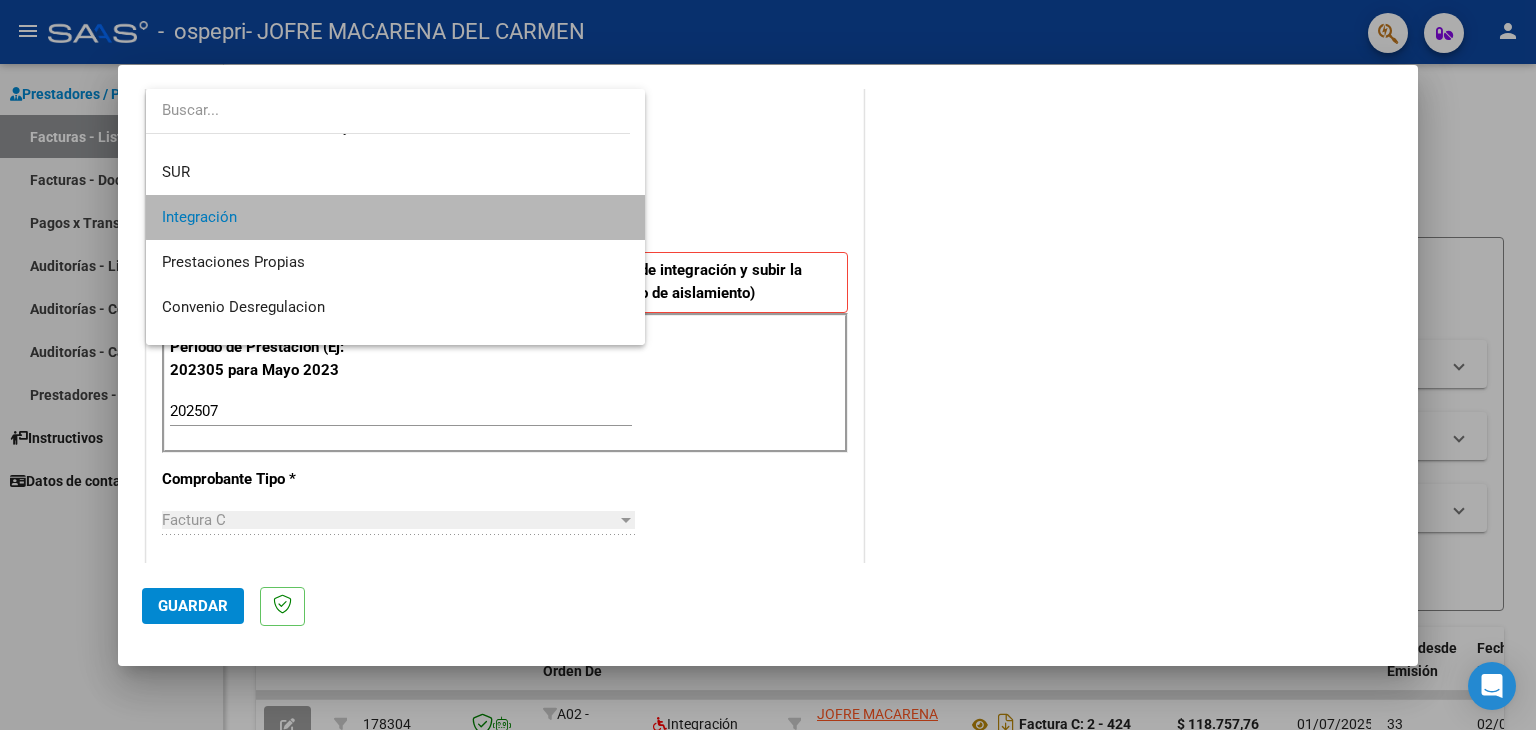 click on "Integración" at bounding box center (396, 217) 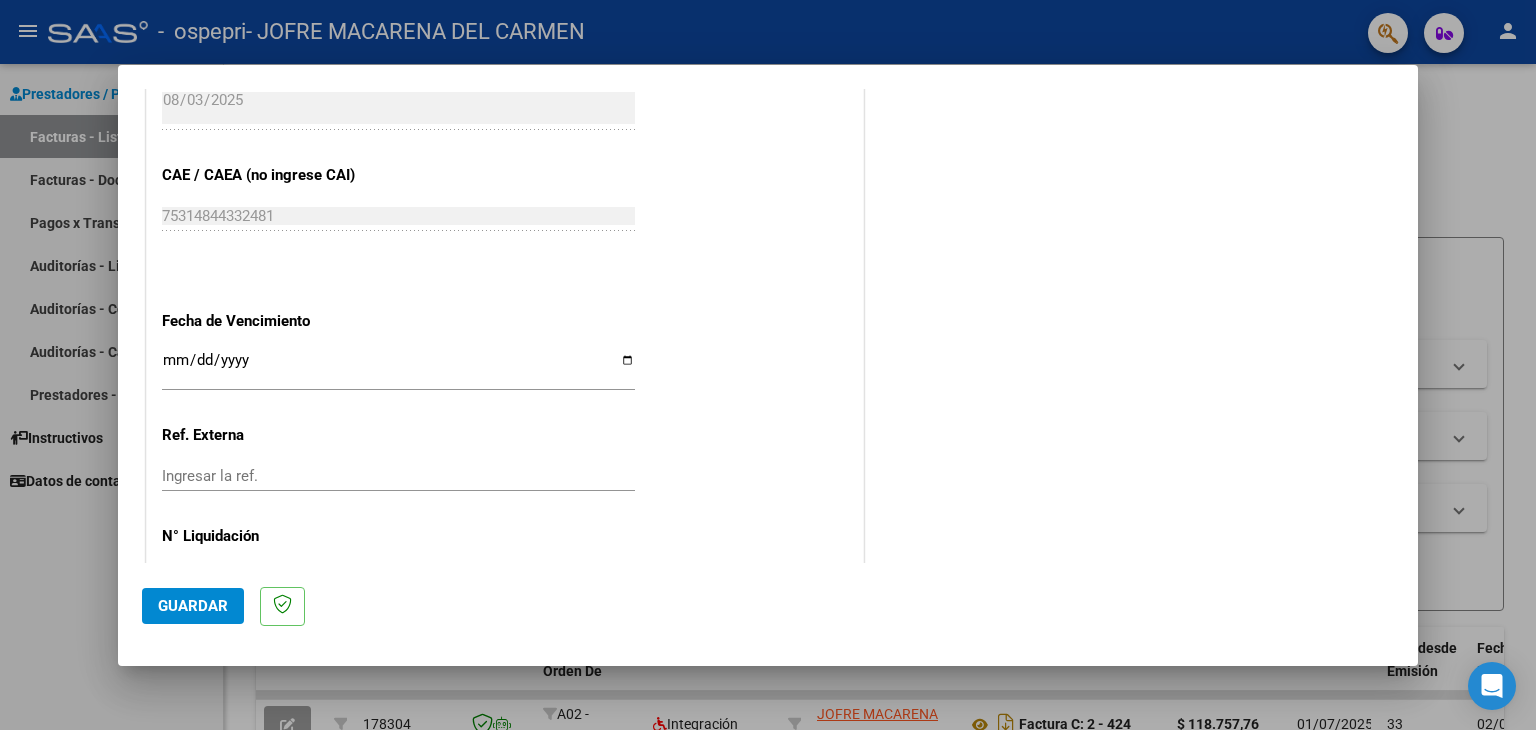 scroll, scrollTop: 1245, scrollLeft: 0, axis: vertical 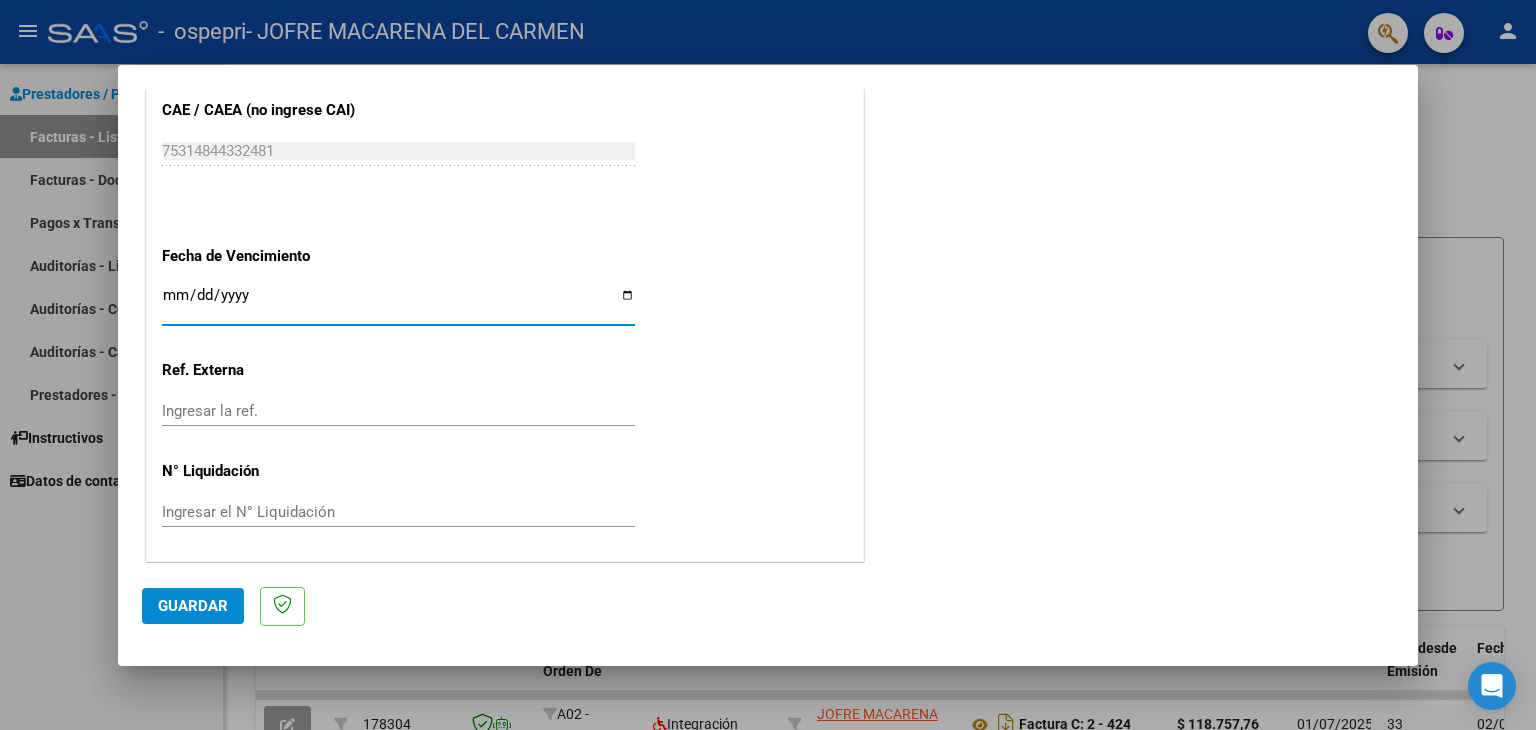 click on "Ingresar la fecha" at bounding box center (398, 303) 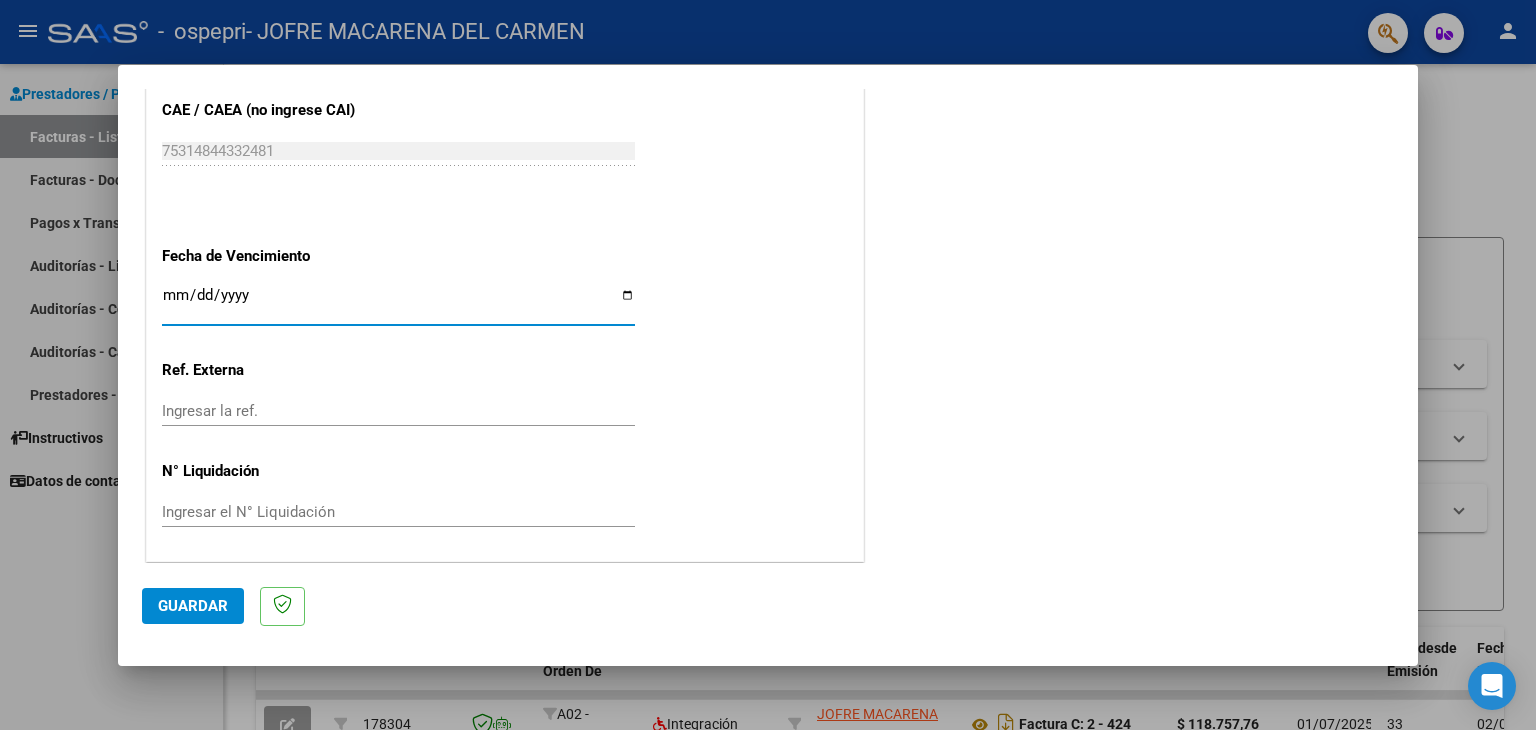 type on "2025-08-13" 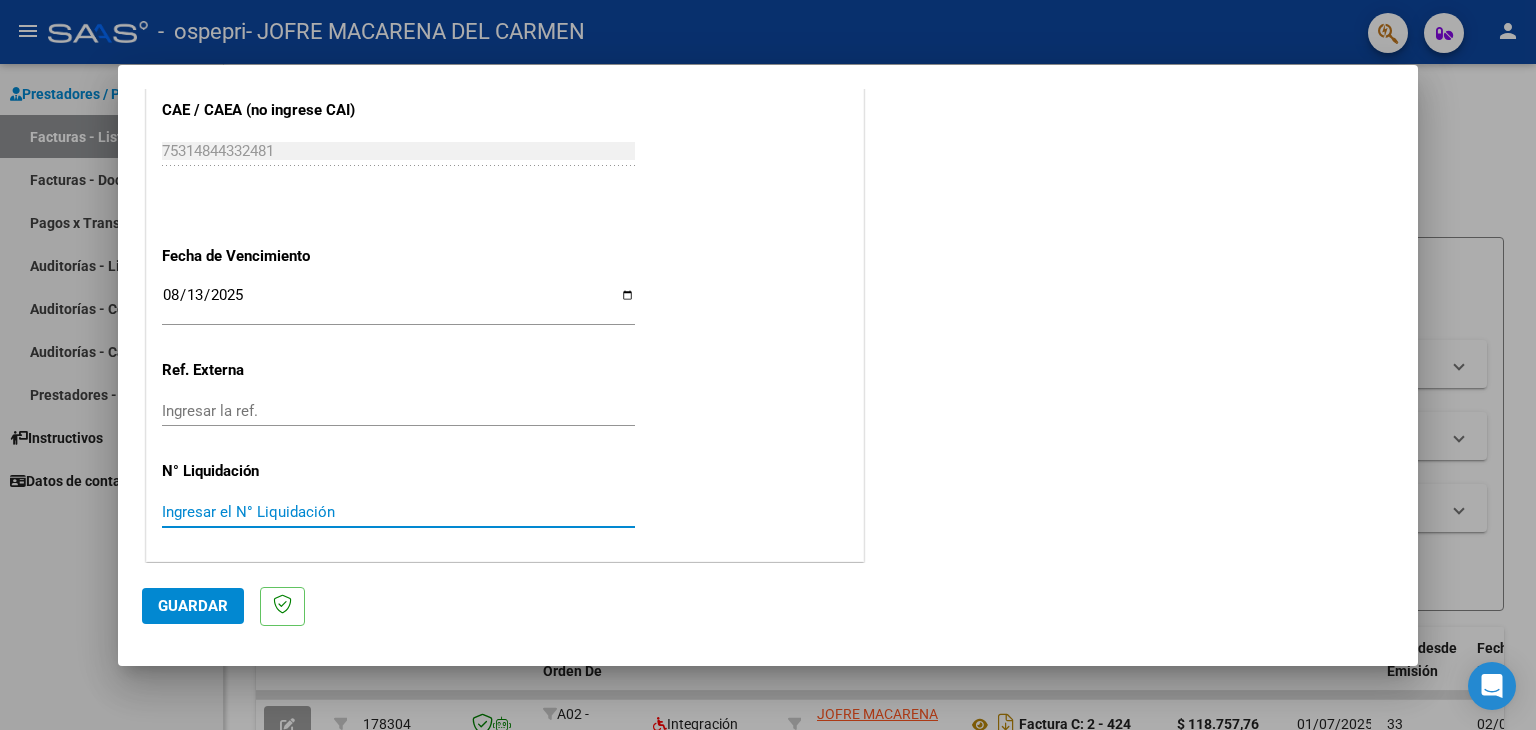 click on "Ingresar el N° Liquidación" at bounding box center [398, 512] 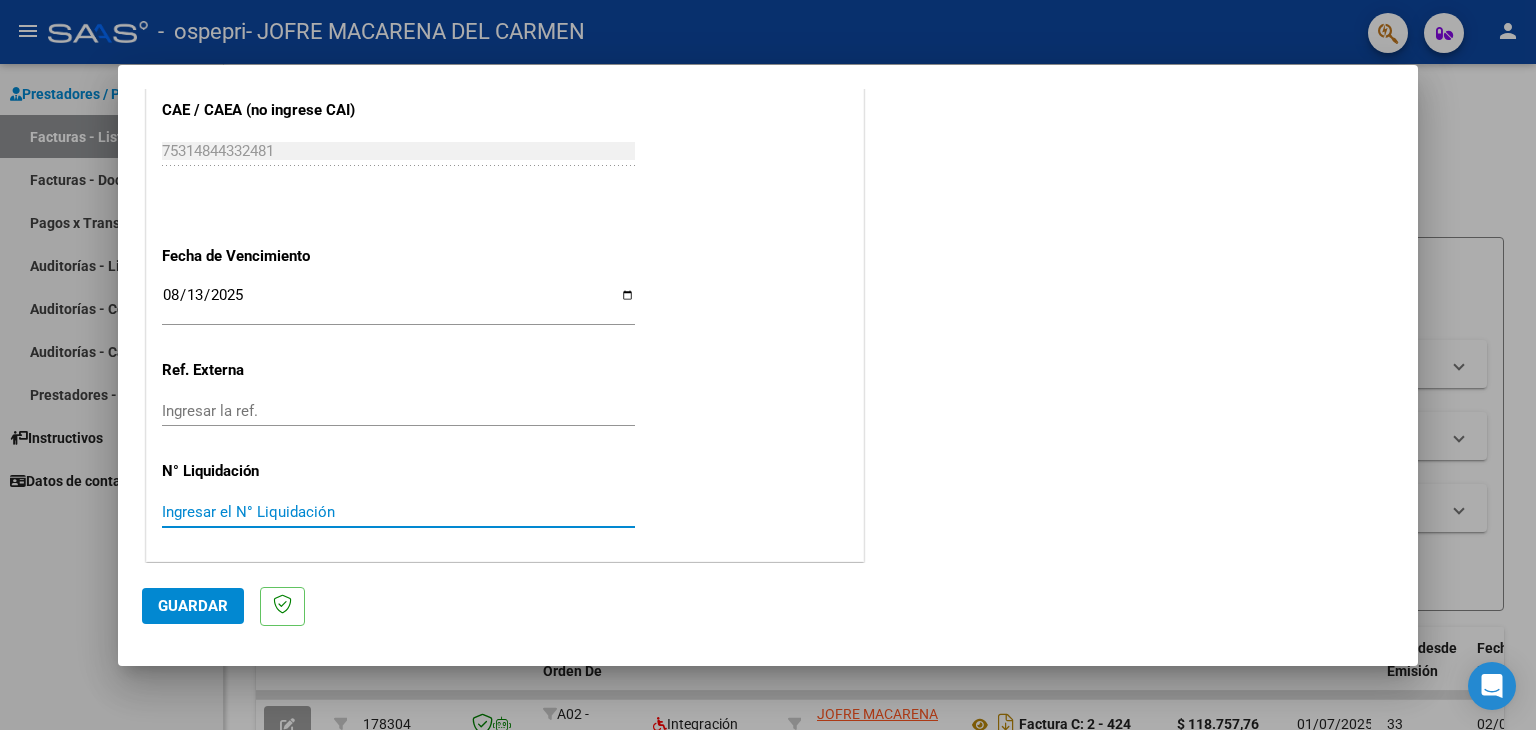 click on "Ingresar el N° Liquidación" at bounding box center [398, 512] 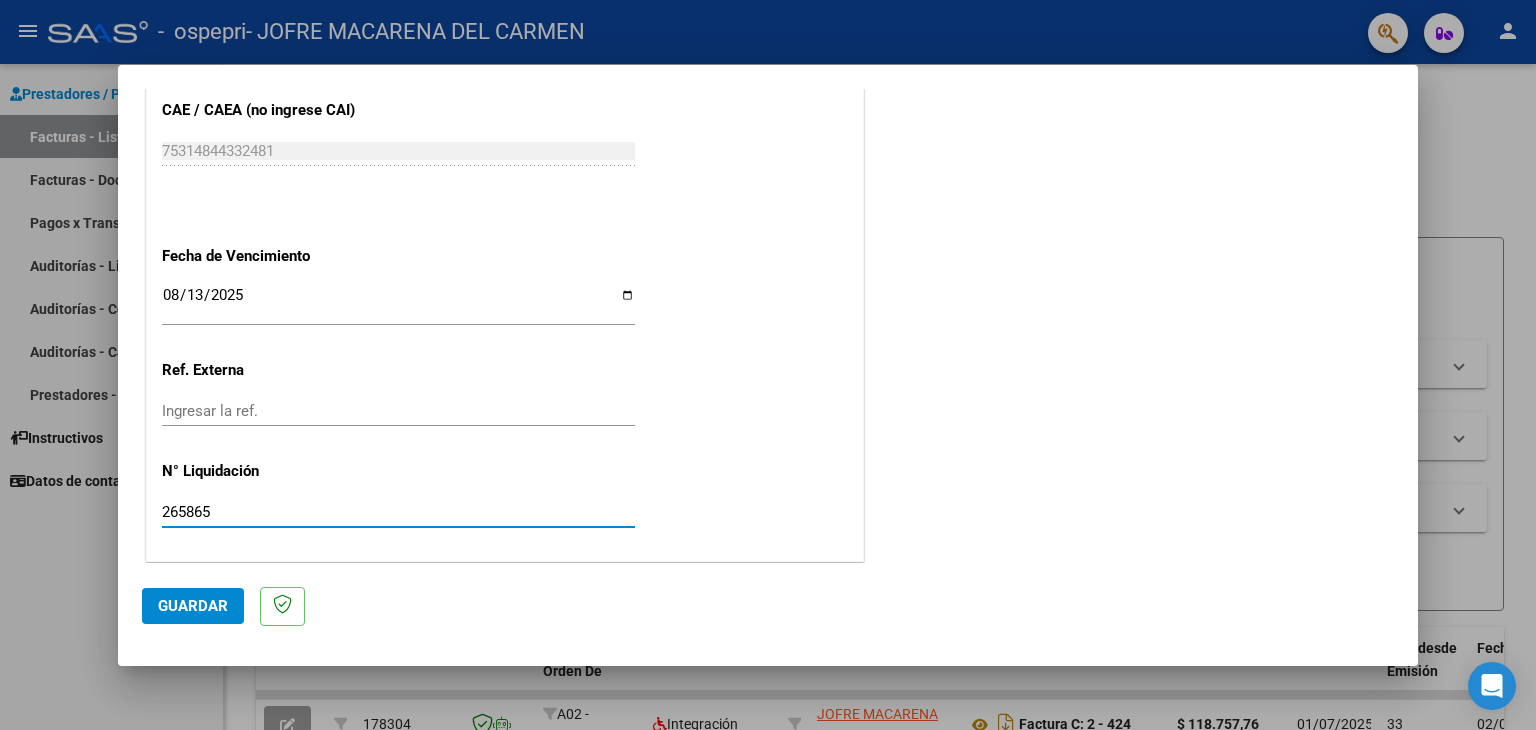 type on "265865" 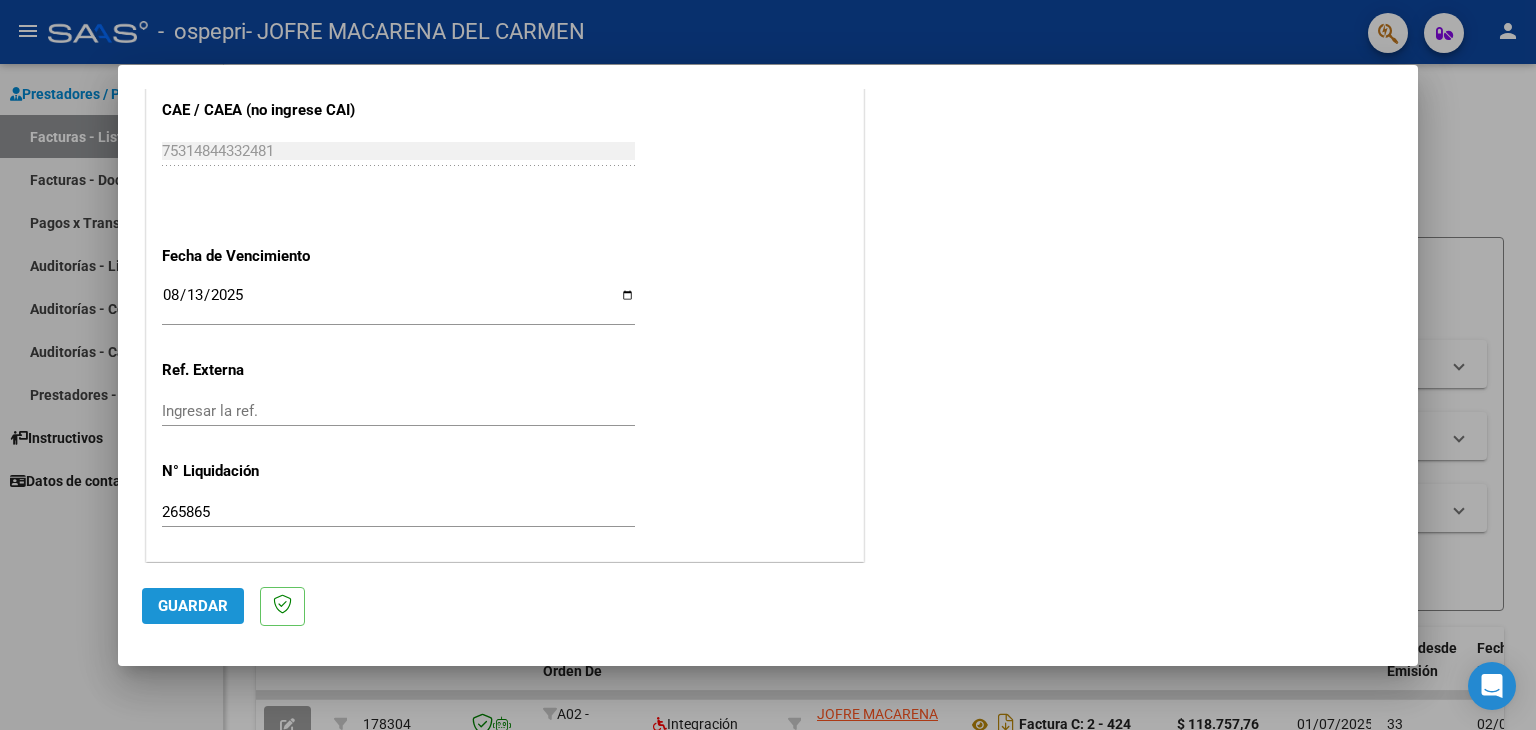 click on "Guardar" 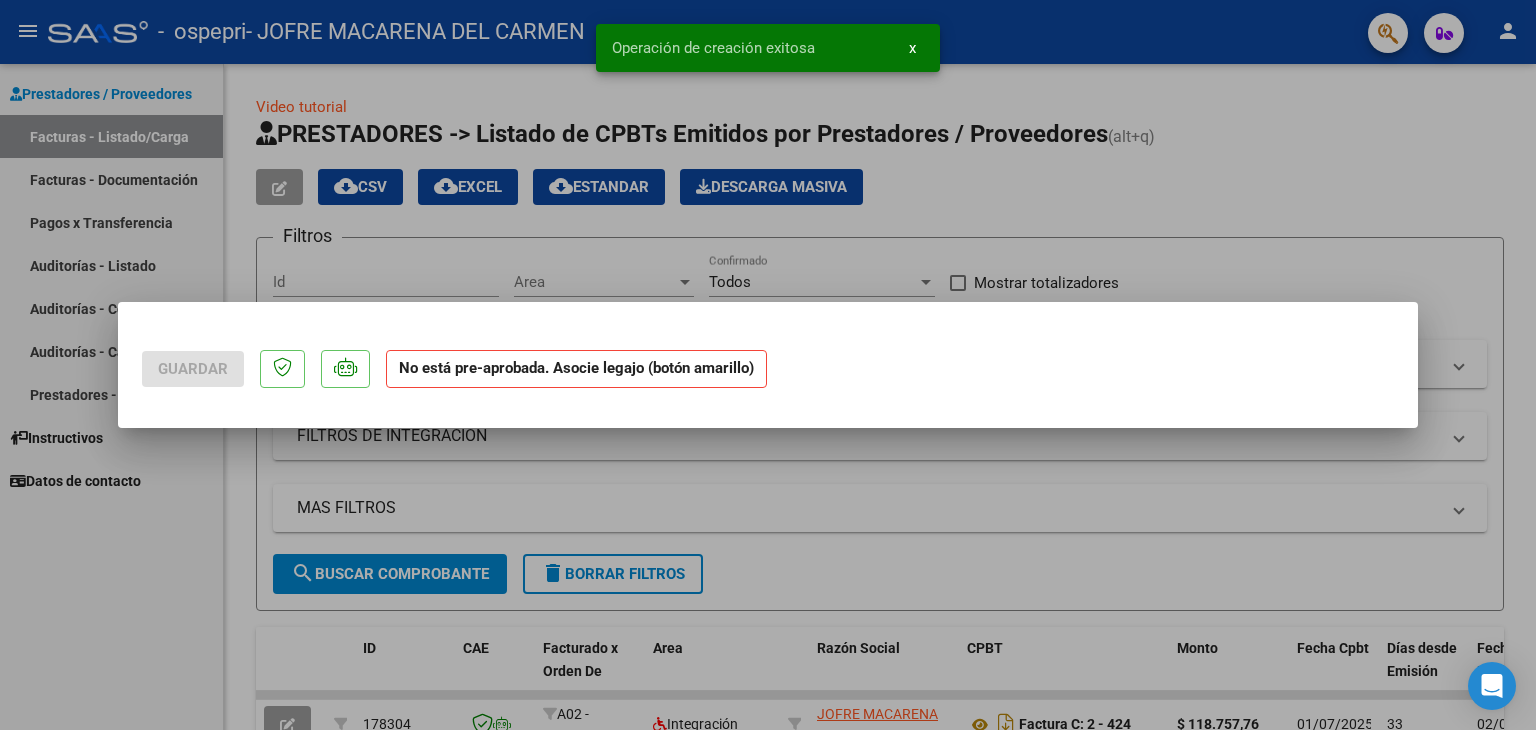 scroll, scrollTop: 0, scrollLeft: 0, axis: both 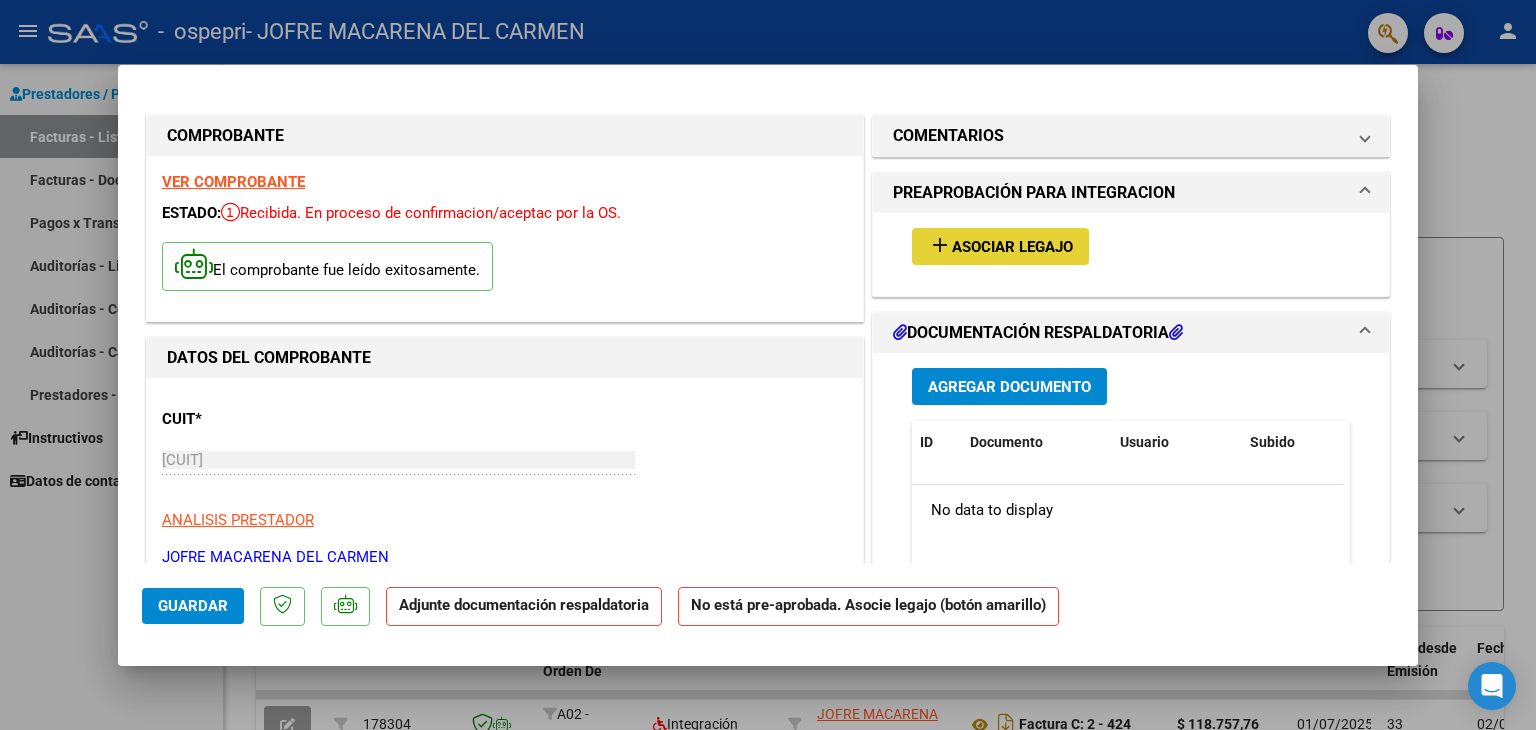 click on "Asociar Legajo" at bounding box center (1012, 247) 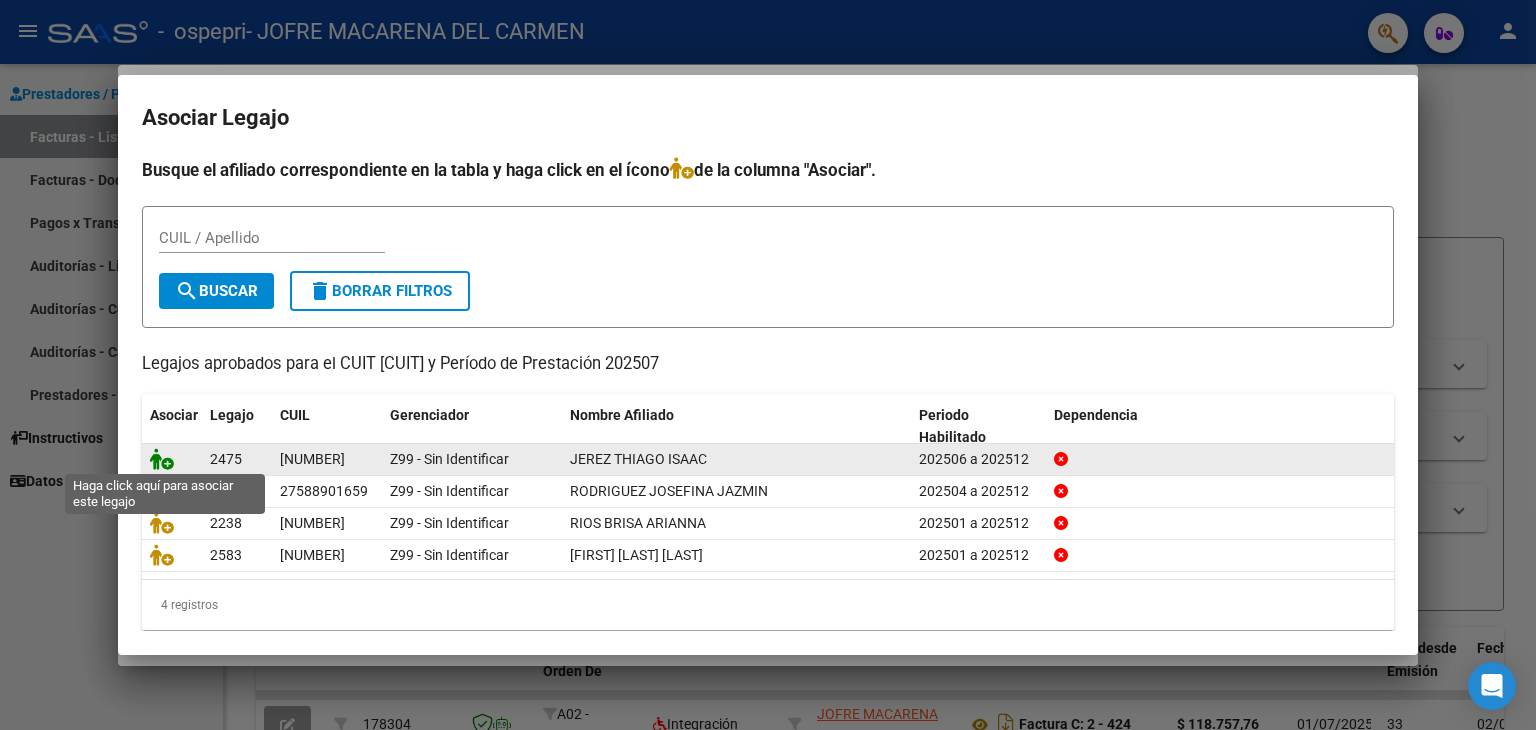 click 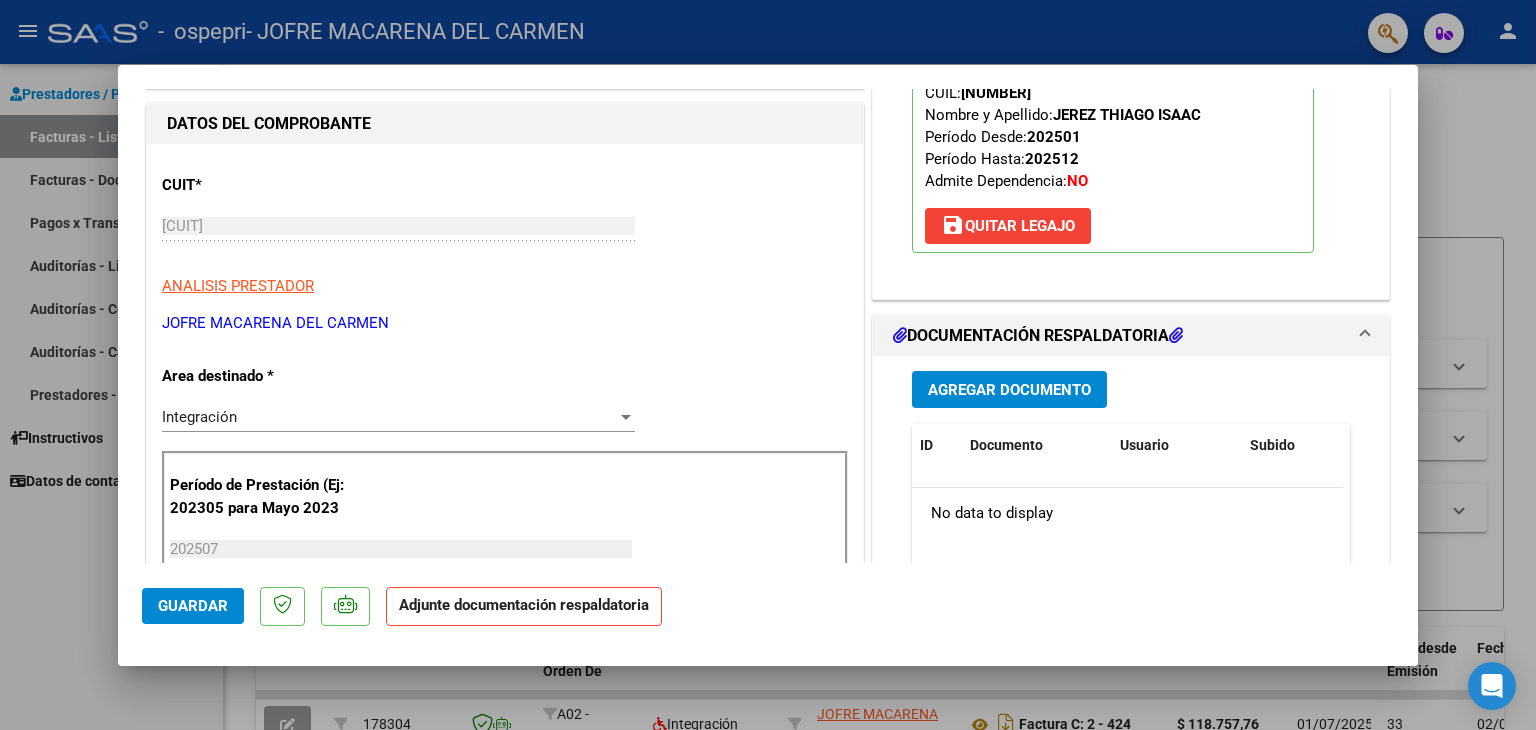 scroll, scrollTop: 237, scrollLeft: 0, axis: vertical 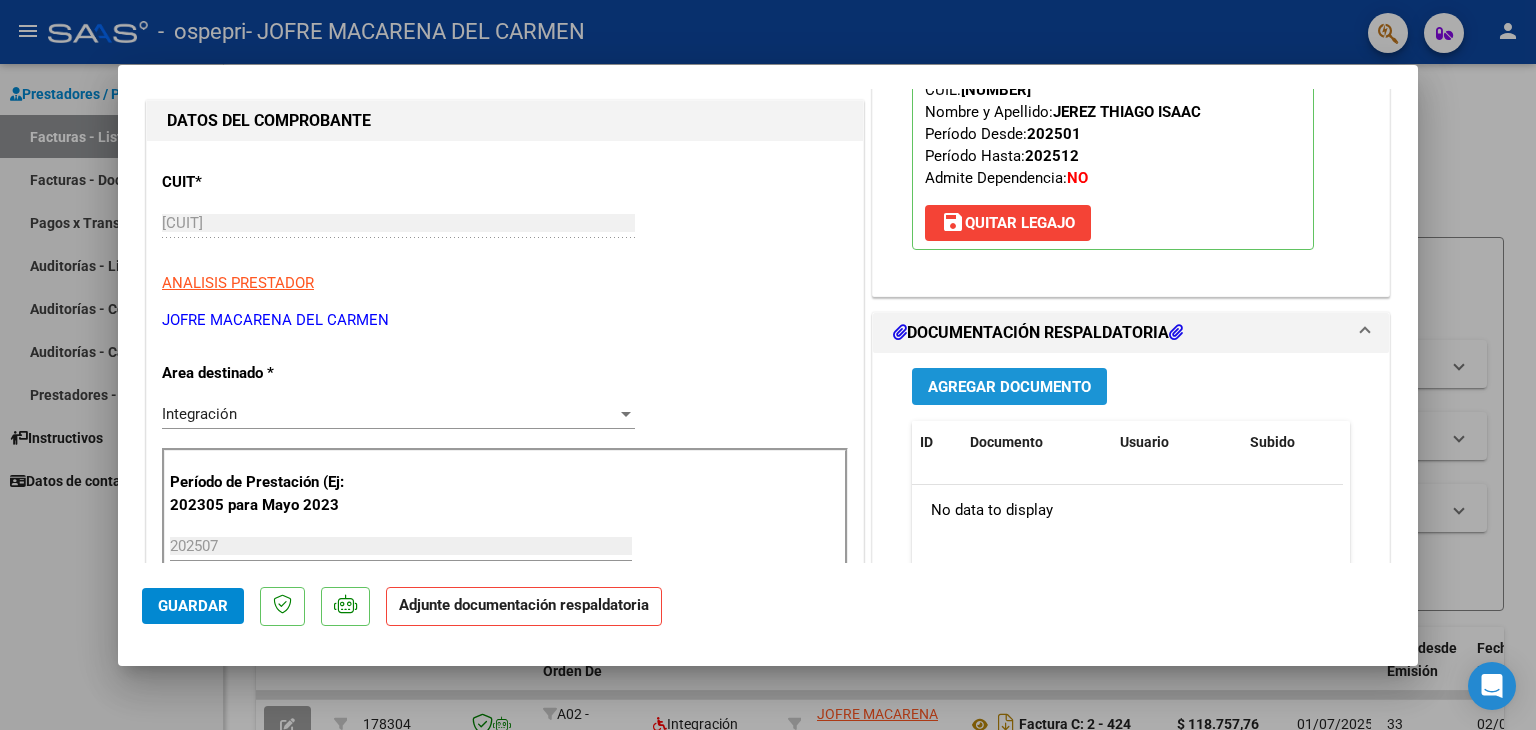 click on "Agregar Documento" at bounding box center [1009, 387] 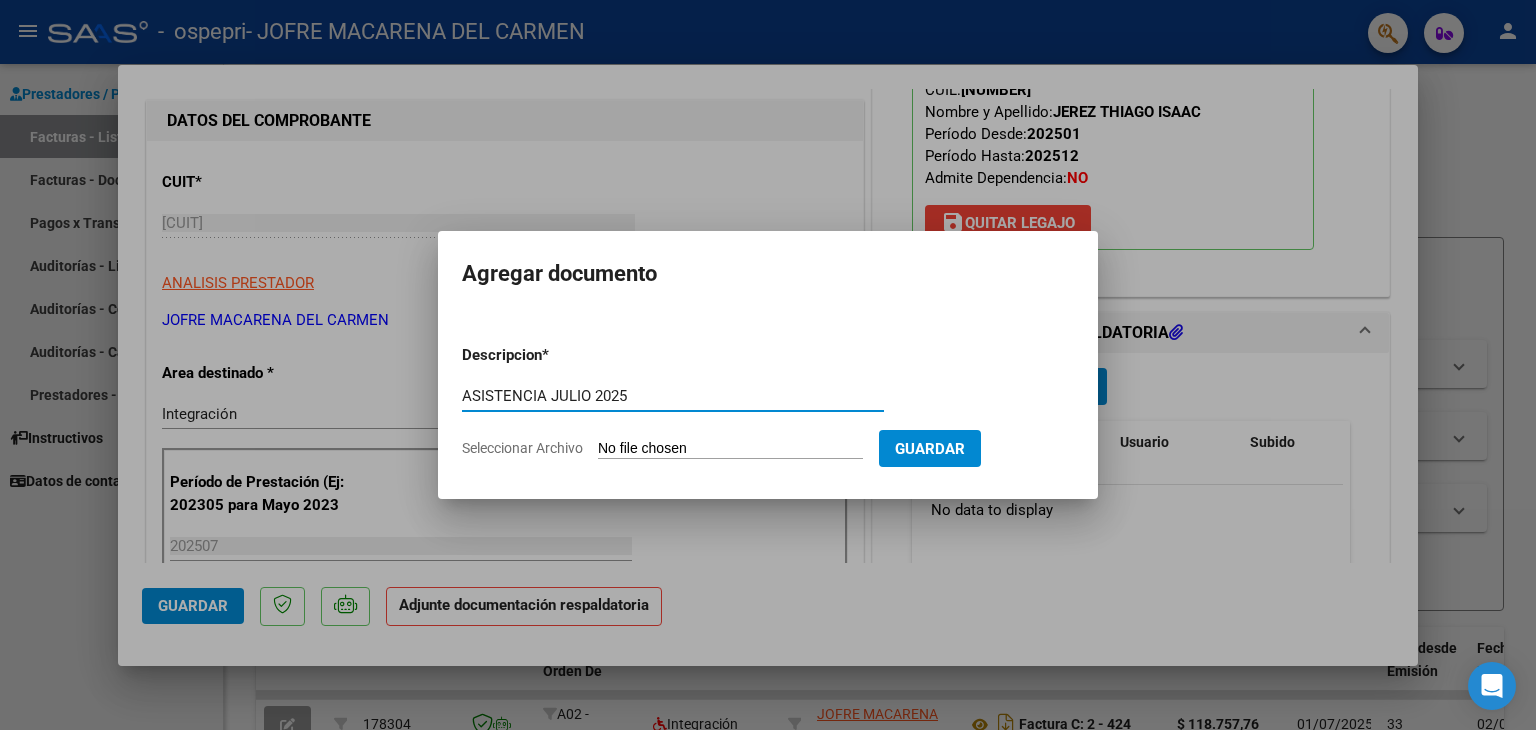 type on "ASISTENCIA JULIO 2025" 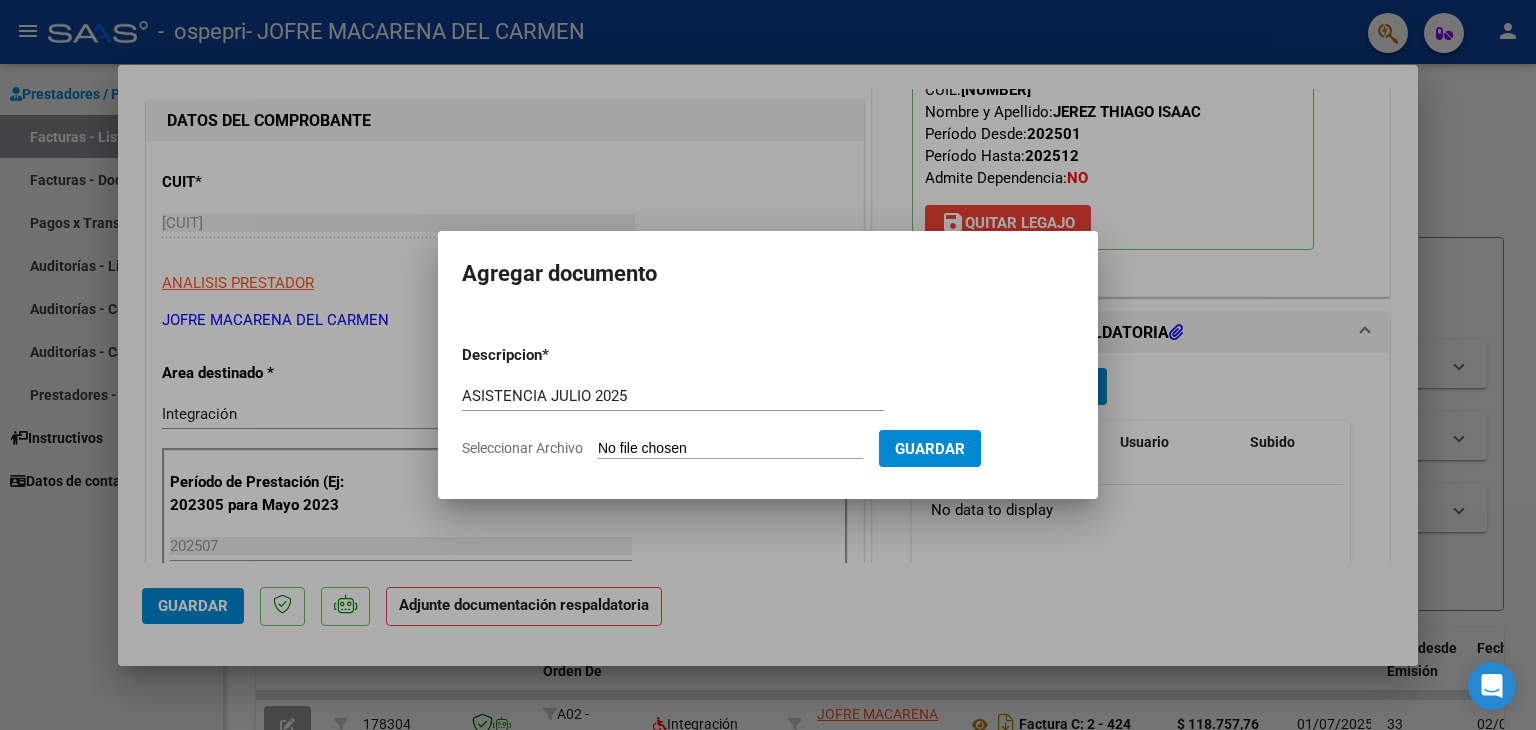 click on "Seleccionar Archivo" 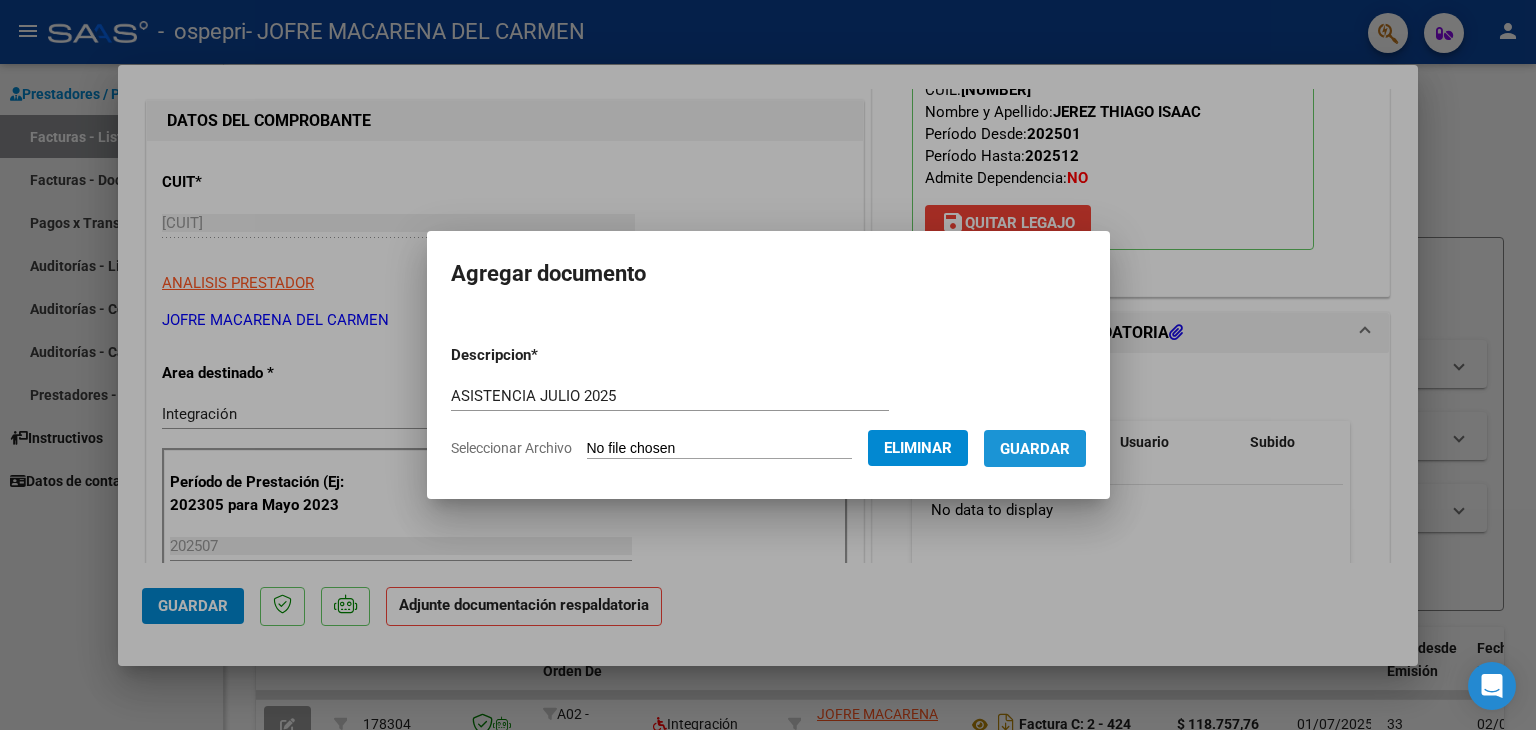 click on "Guardar" at bounding box center (1035, 449) 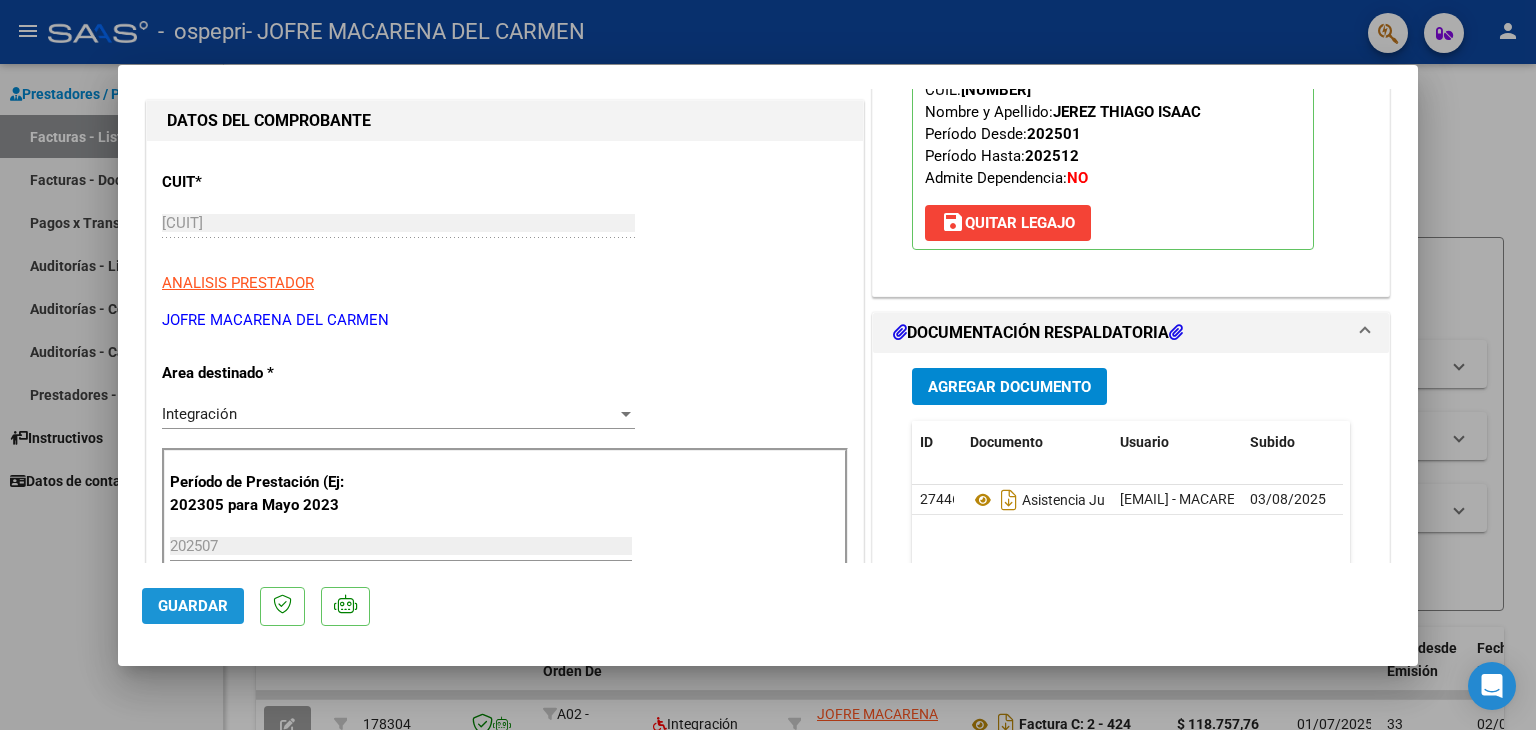 click on "Guardar" 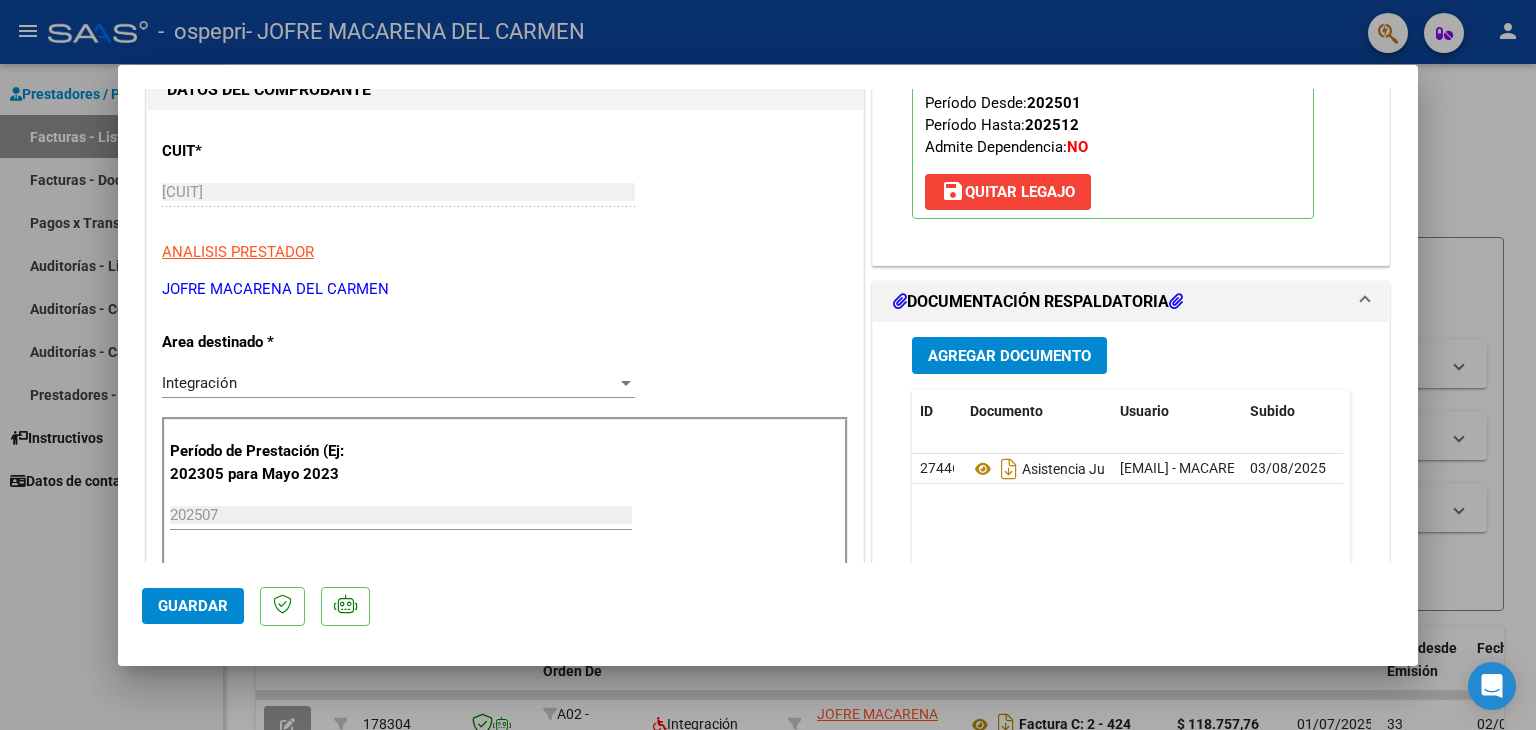 scroll, scrollTop: 0, scrollLeft: 0, axis: both 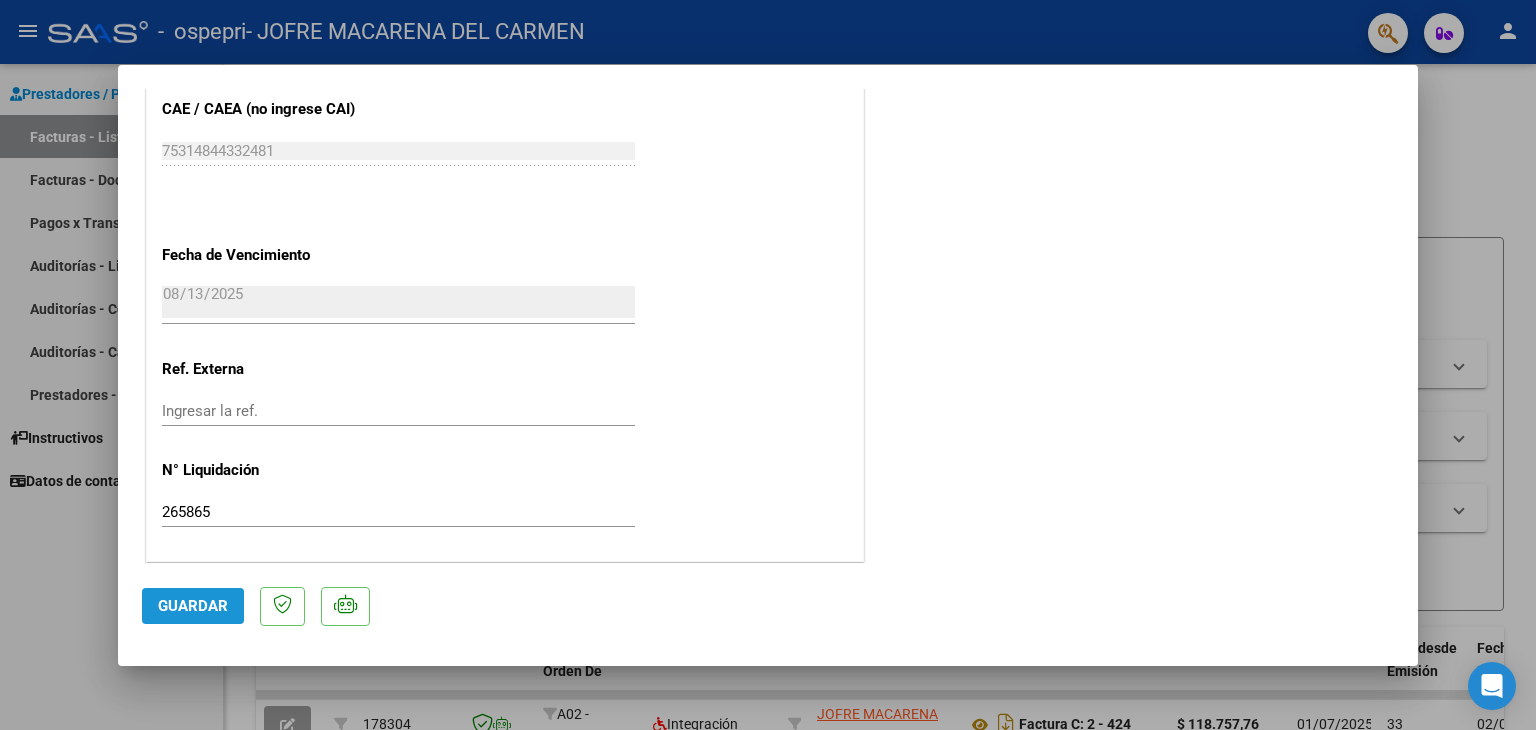 click on "Guardar" 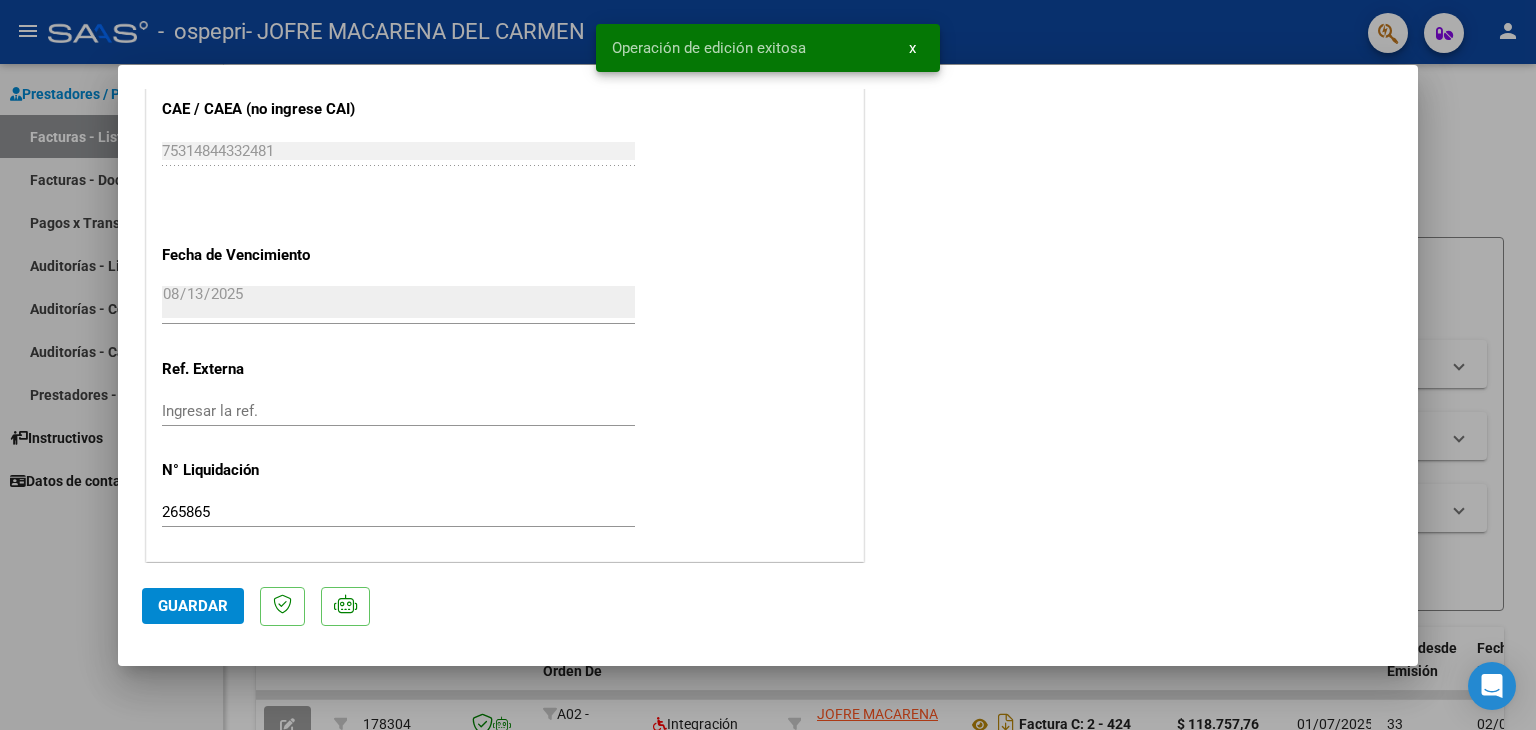 click at bounding box center (768, 365) 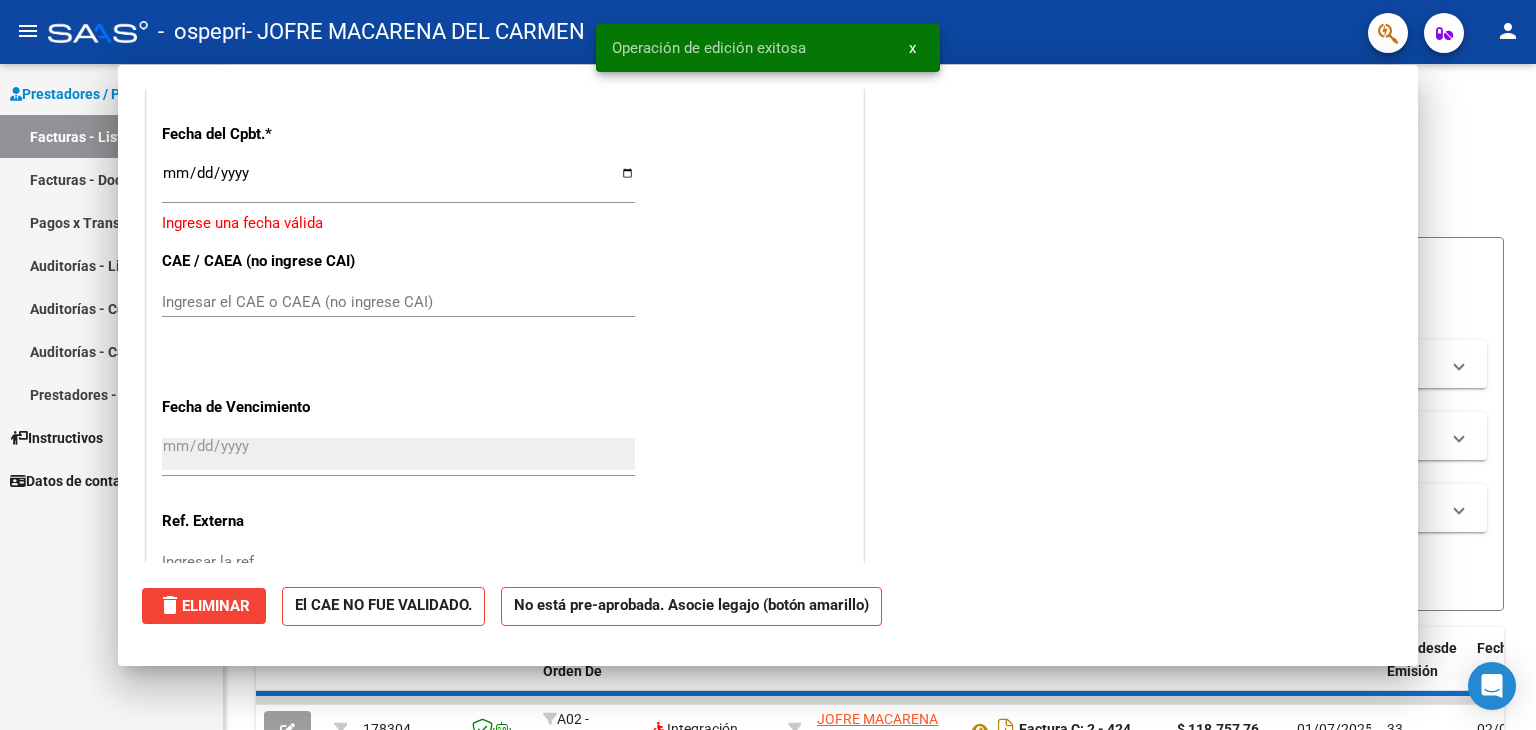 scroll, scrollTop: 1464, scrollLeft: 0, axis: vertical 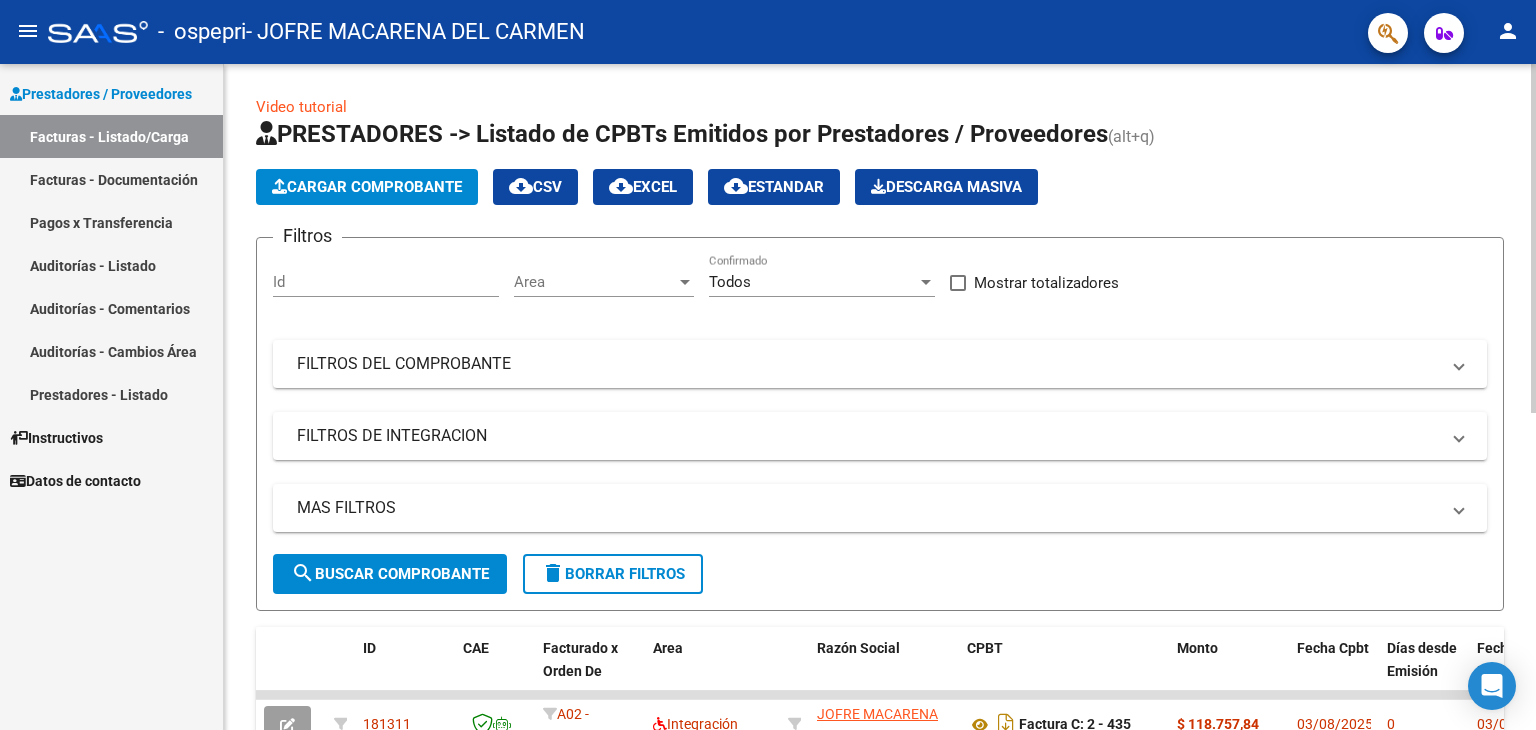 click on "PRESTADORES -> Listado de CPBTs Emitidos por Prestadores / Proveedores (alt+q)   Cargar Comprobante
cloud_download  CSV  cloud_download  EXCEL  cloud_download  Estandar   Descarga Masiva
Filtros Id Area Area Todos Confirmado   Mostrar totalizadores   FILTROS DEL COMPROBANTE  Comprobante Tipo Comprobante Tipo Start date – End date Fec. Comprobante Desde / Hasta Días Emisión Desde(cant. días) Días Emisión Hasta(cant. días) CUIT / Razón Social Pto. Venta Nro. Comprobante Código SSS CAE Válido CAE Válido Todos Cargado Módulo Hosp. Todos Tiene facturacion Apócrifa Hospital Refes  FILTROS DE INTEGRACION  Período De Prestación Campos del Archivo de Rendición Devuelto x SSS (dr_envio) Todos Rendido x SSS (dr_envio) Tipo de Registro Tipo de Registro Período Presentación Período Presentación Campos del Legajo Asociado (preaprobación) Afiliado Legajo (cuil/nombre) Todos Solo facturas preaprobadas  MAS FILTROS  Todos Con Doc. Respaldatoria Todos Con Trazabilidad Todos Asociado a Expediente Sur" 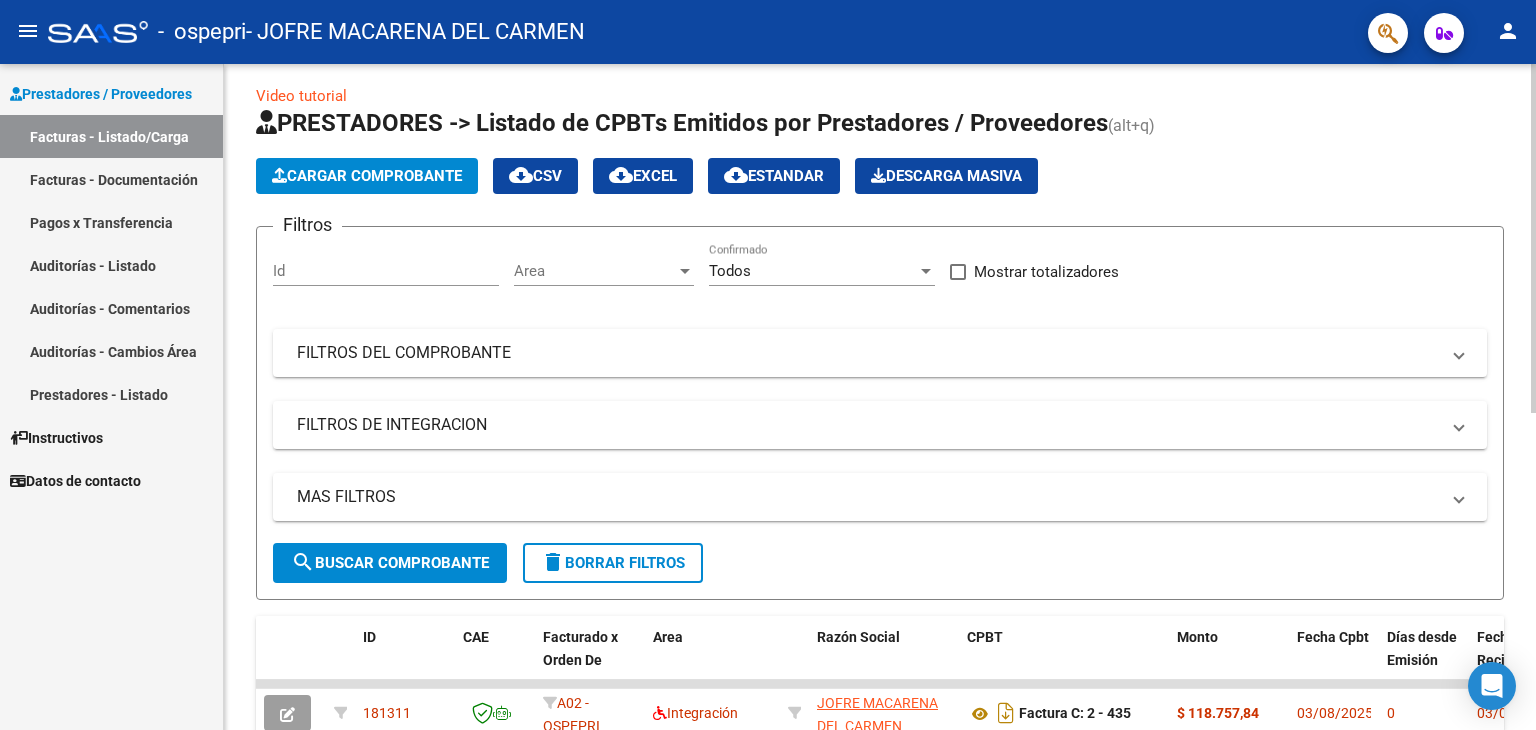 scroll, scrollTop: 0, scrollLeft: 0, axis: both 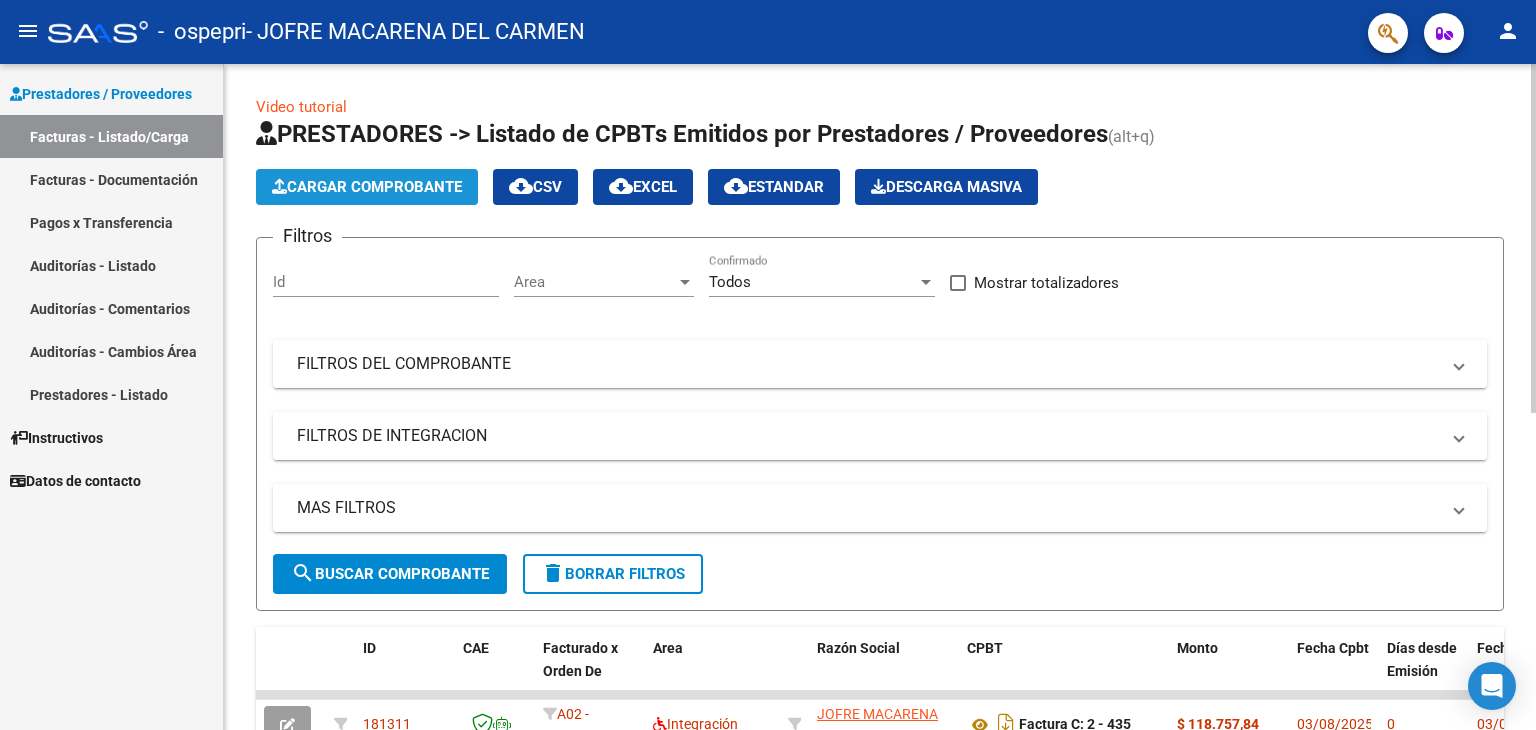 click on "Cargar Comprobante" 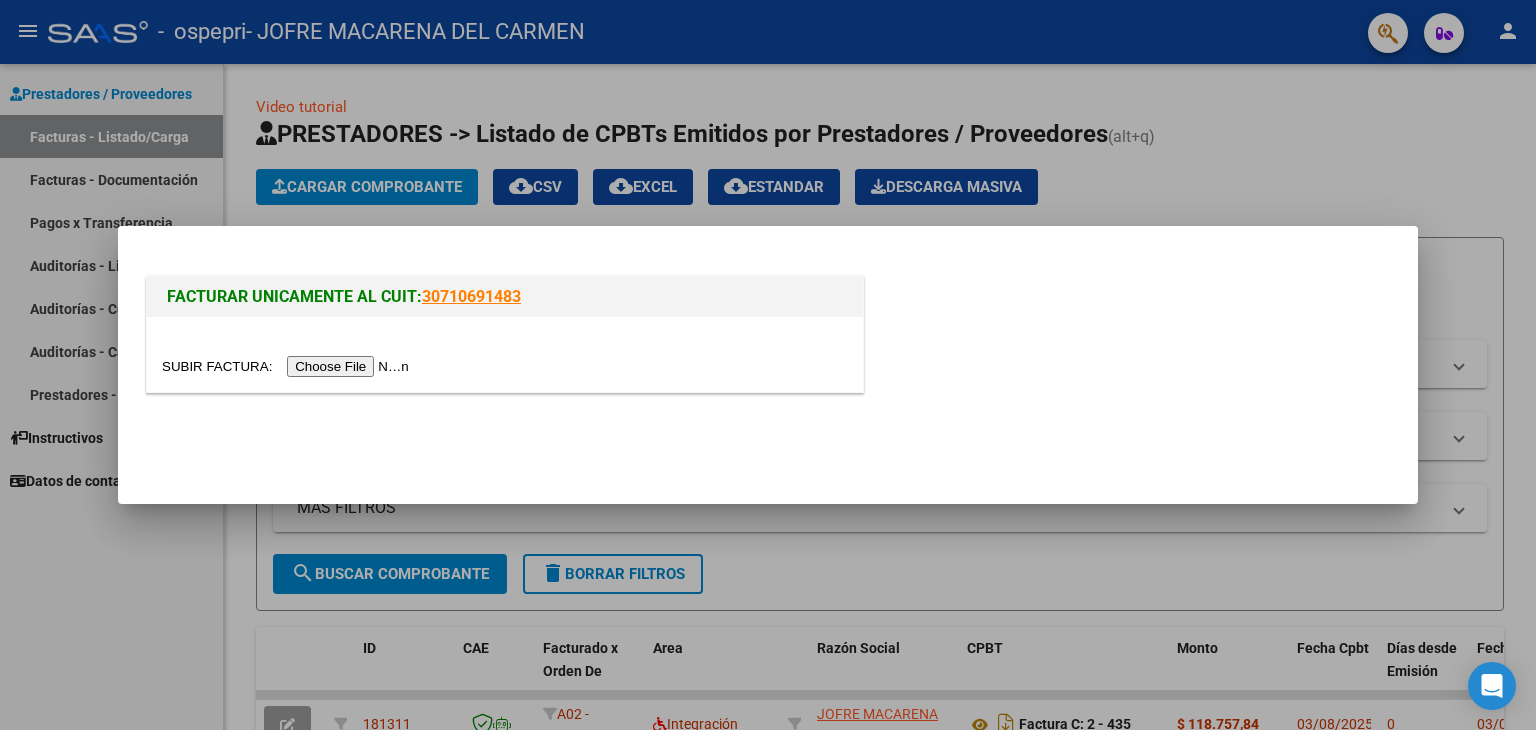 click at bounding box center (288, 366) 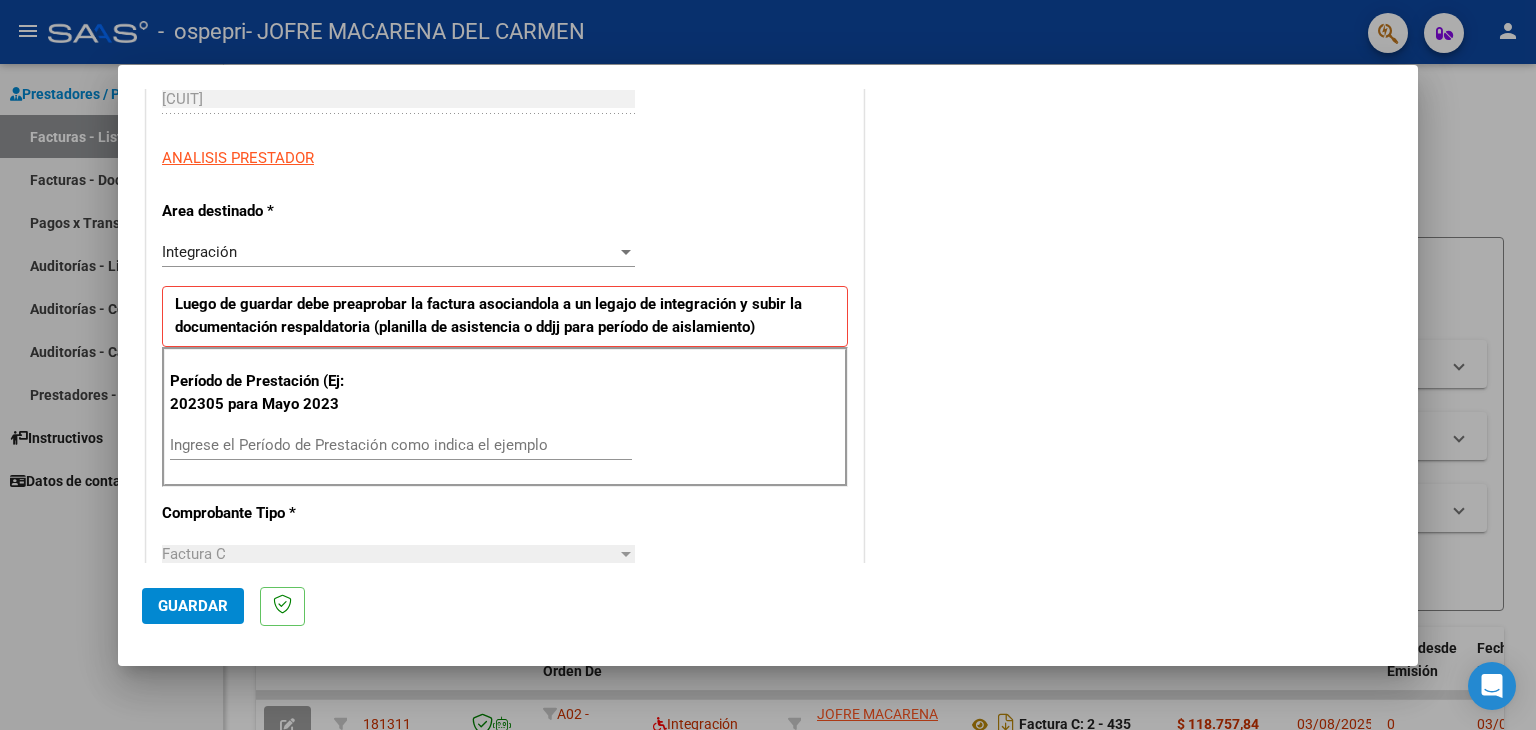 scroll, scrollTop: 329, scrollLeft: 0, axis: vertical 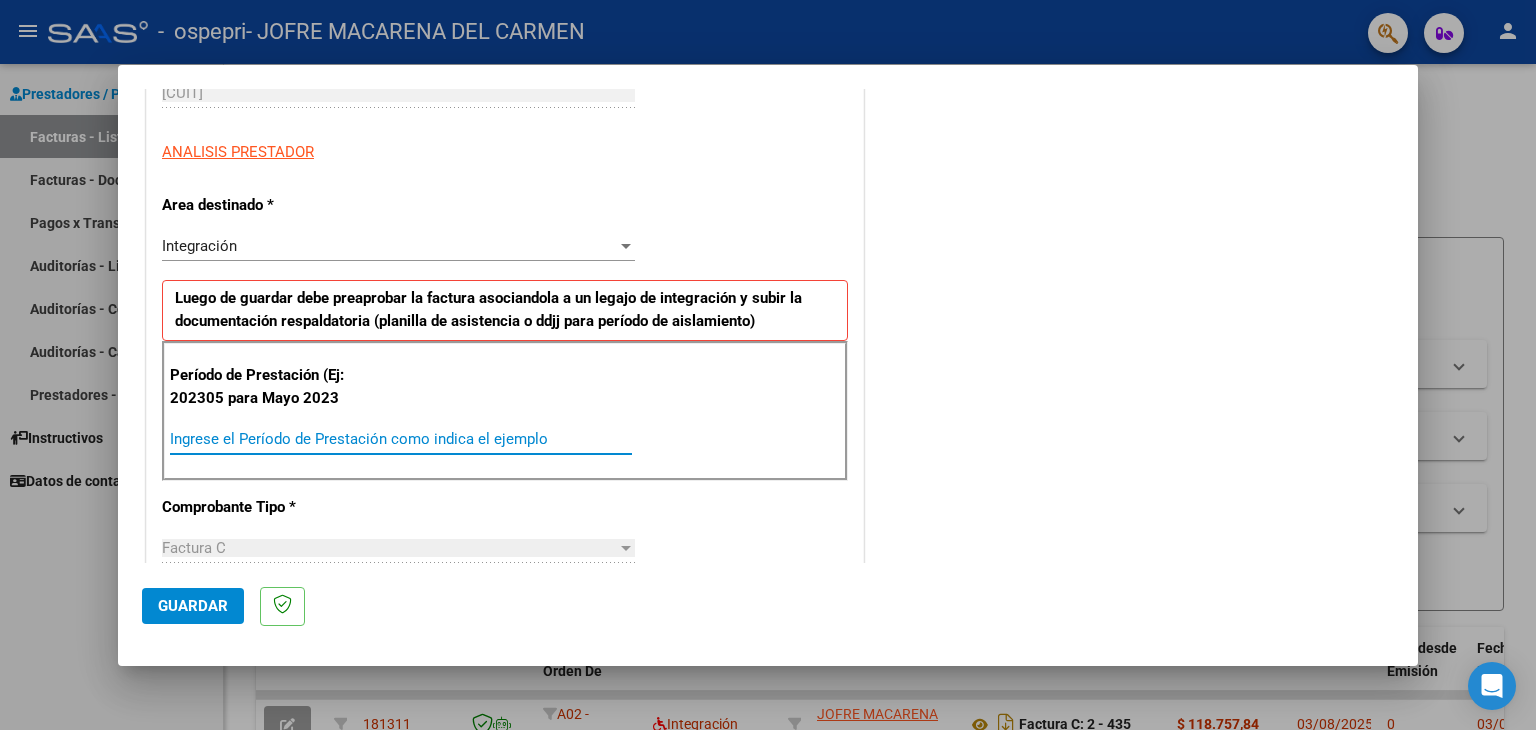 click on "Ingrese el Período de Prestación como indica el ejemplo" at bounding box center (401, 439) 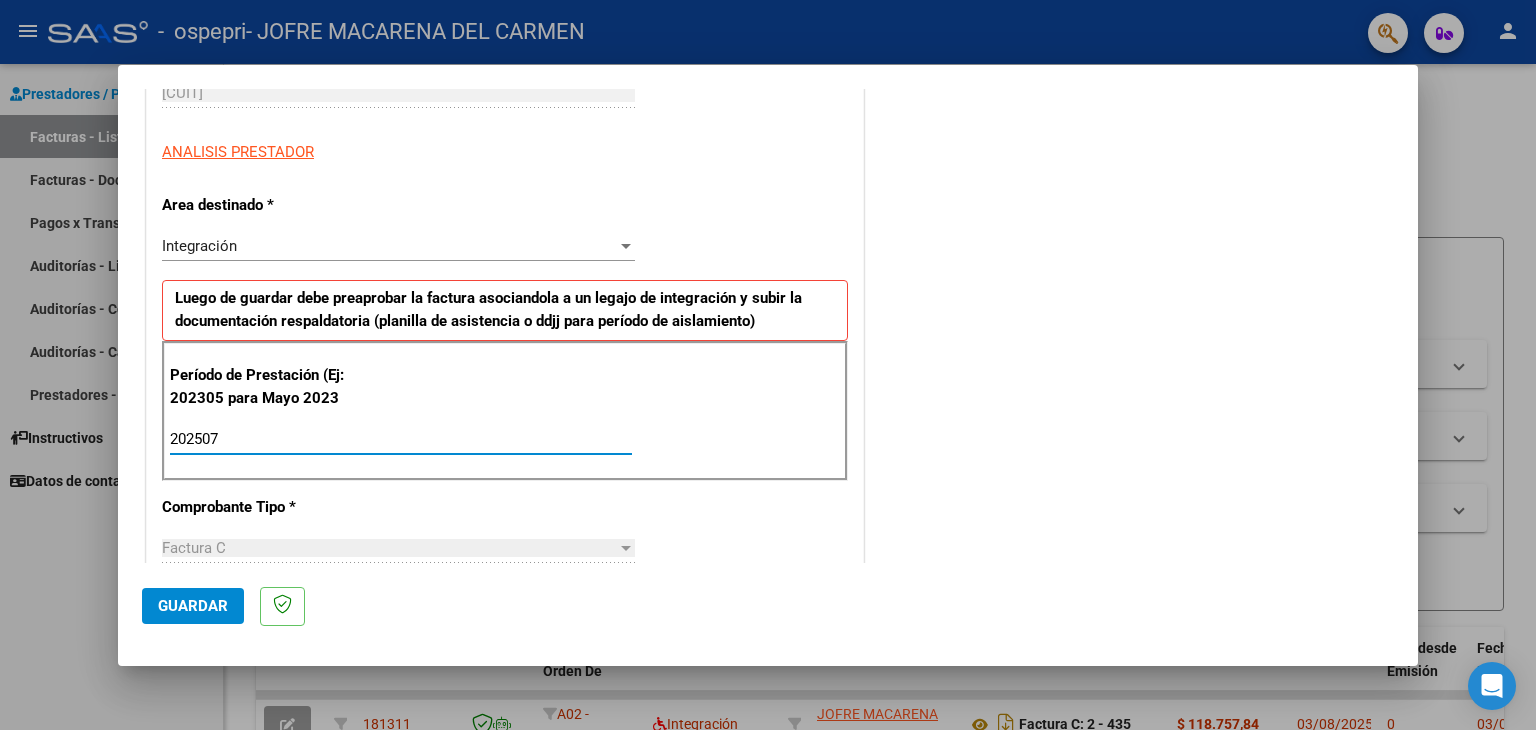 type on "202507" 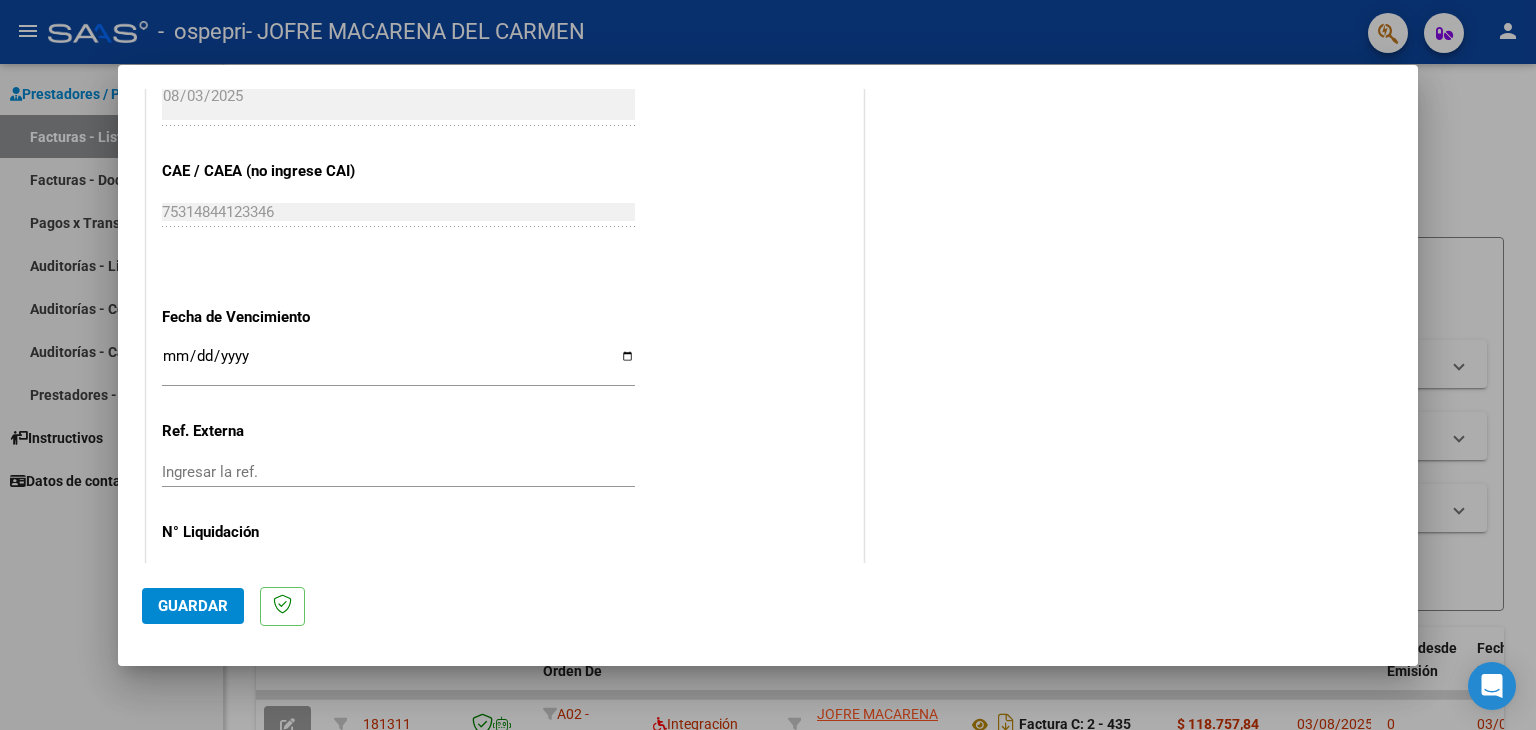 scroll, scrollTop: 1234, scrollLeft: 0, axis: vertical 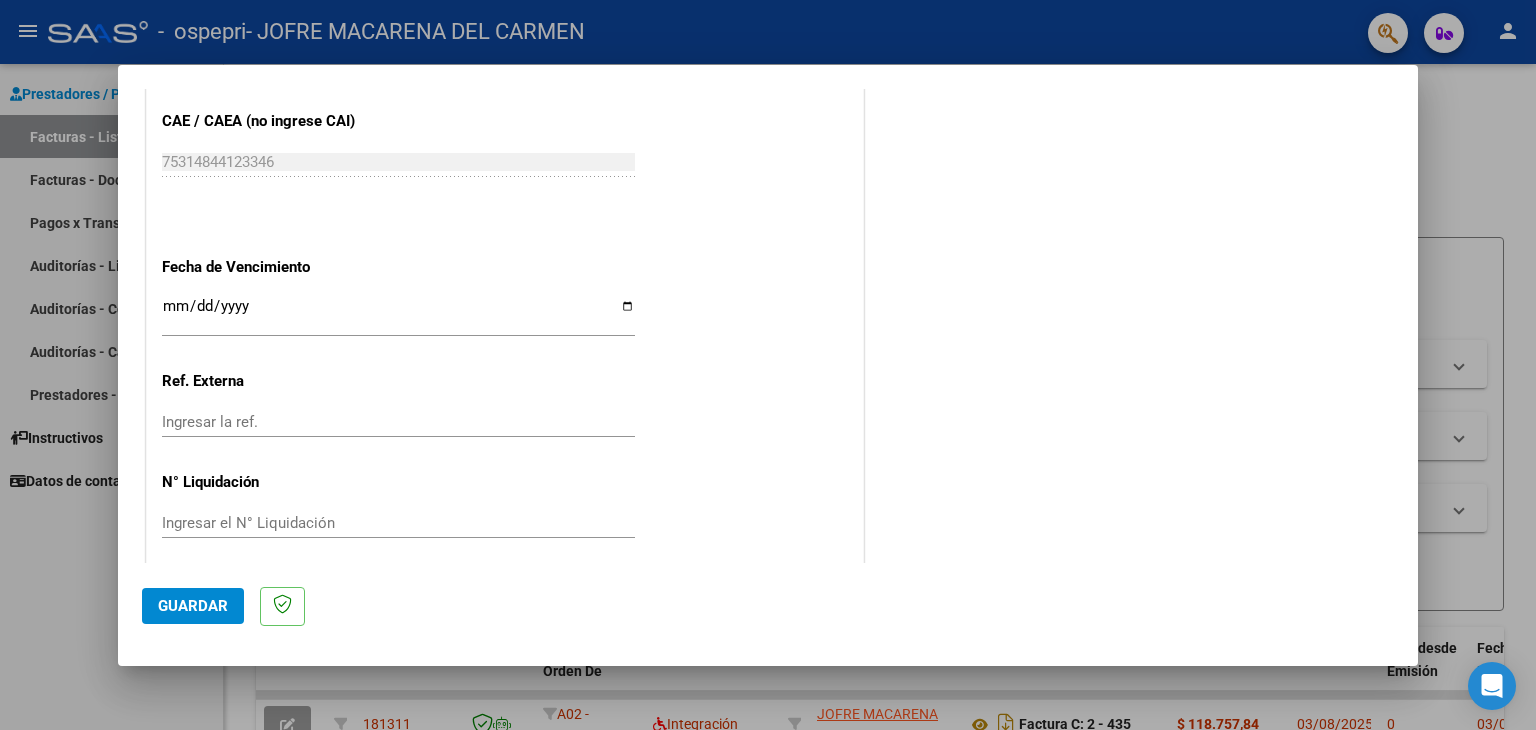 click on "Ingresar la fecha" at bounding box center (398, 314) 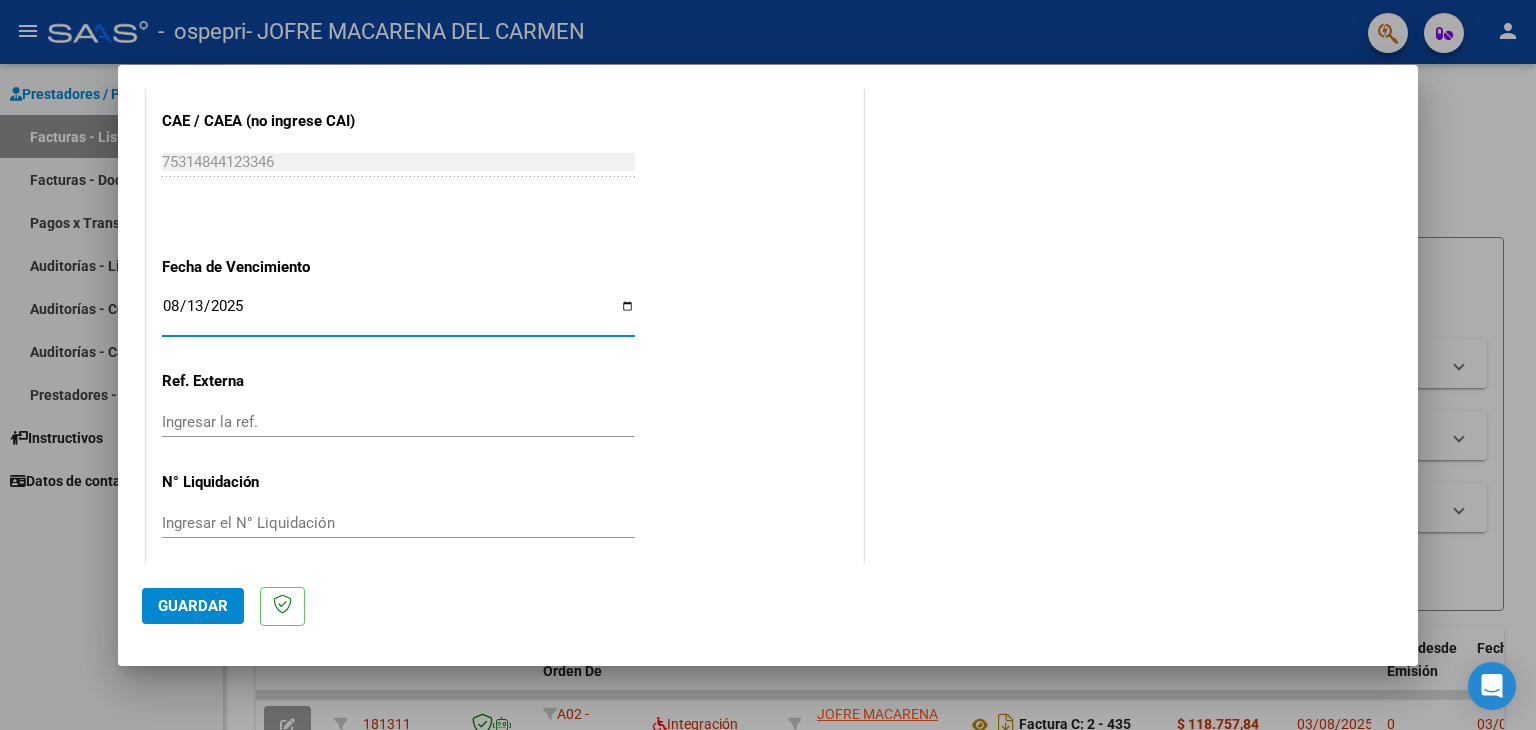 type on "2025-08-13" 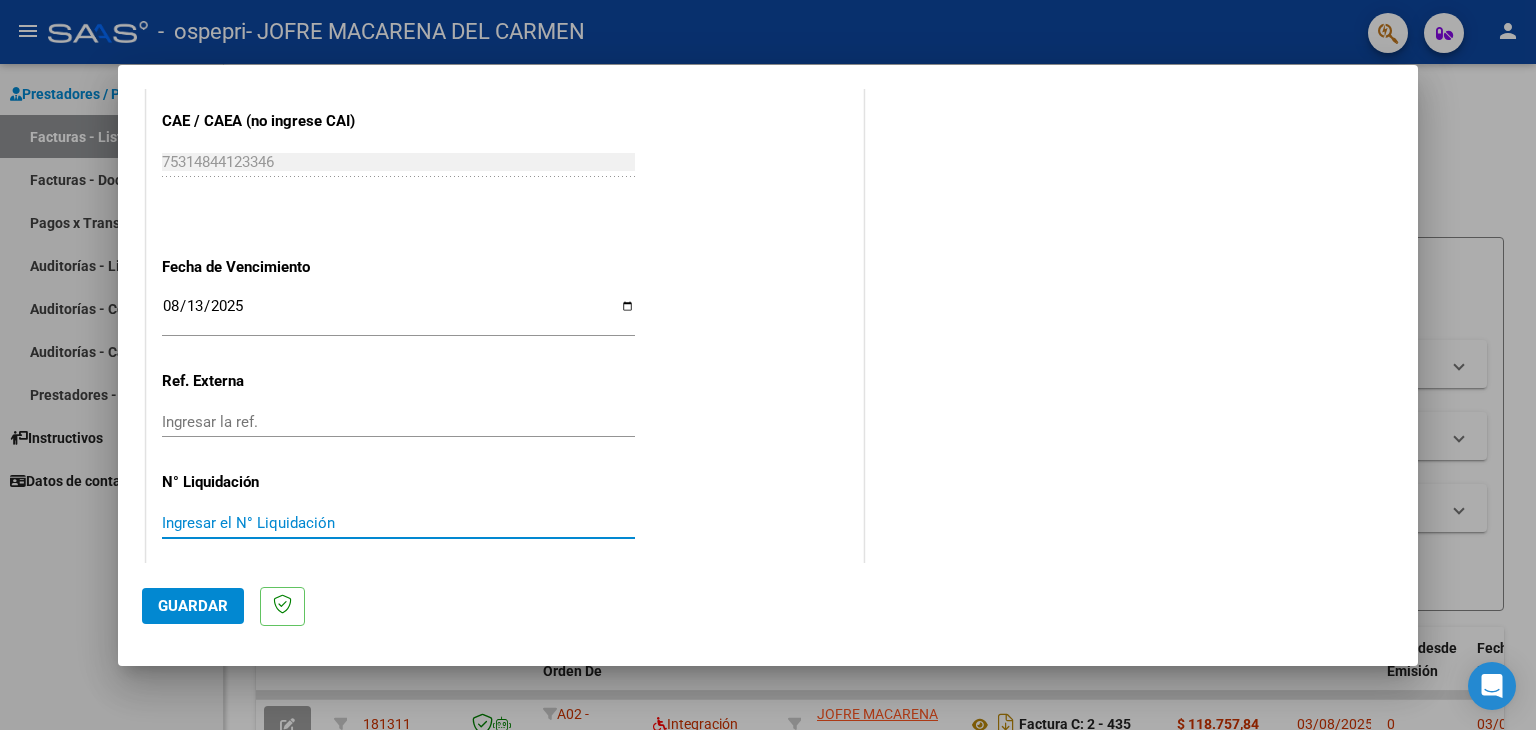 click on "Ingresar el N° Liquidación" at bounding box center [398, 523] 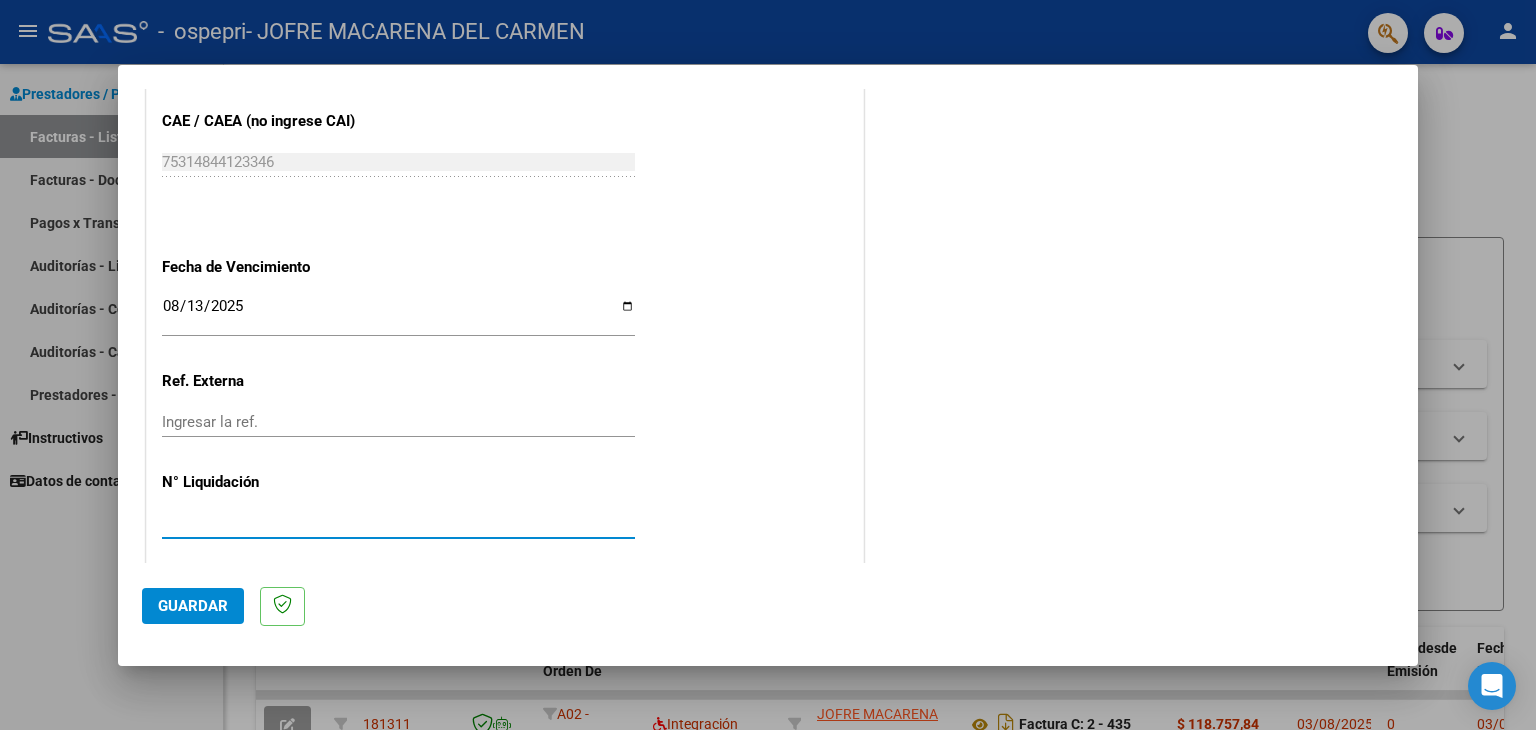 type on "[NUMBER]" 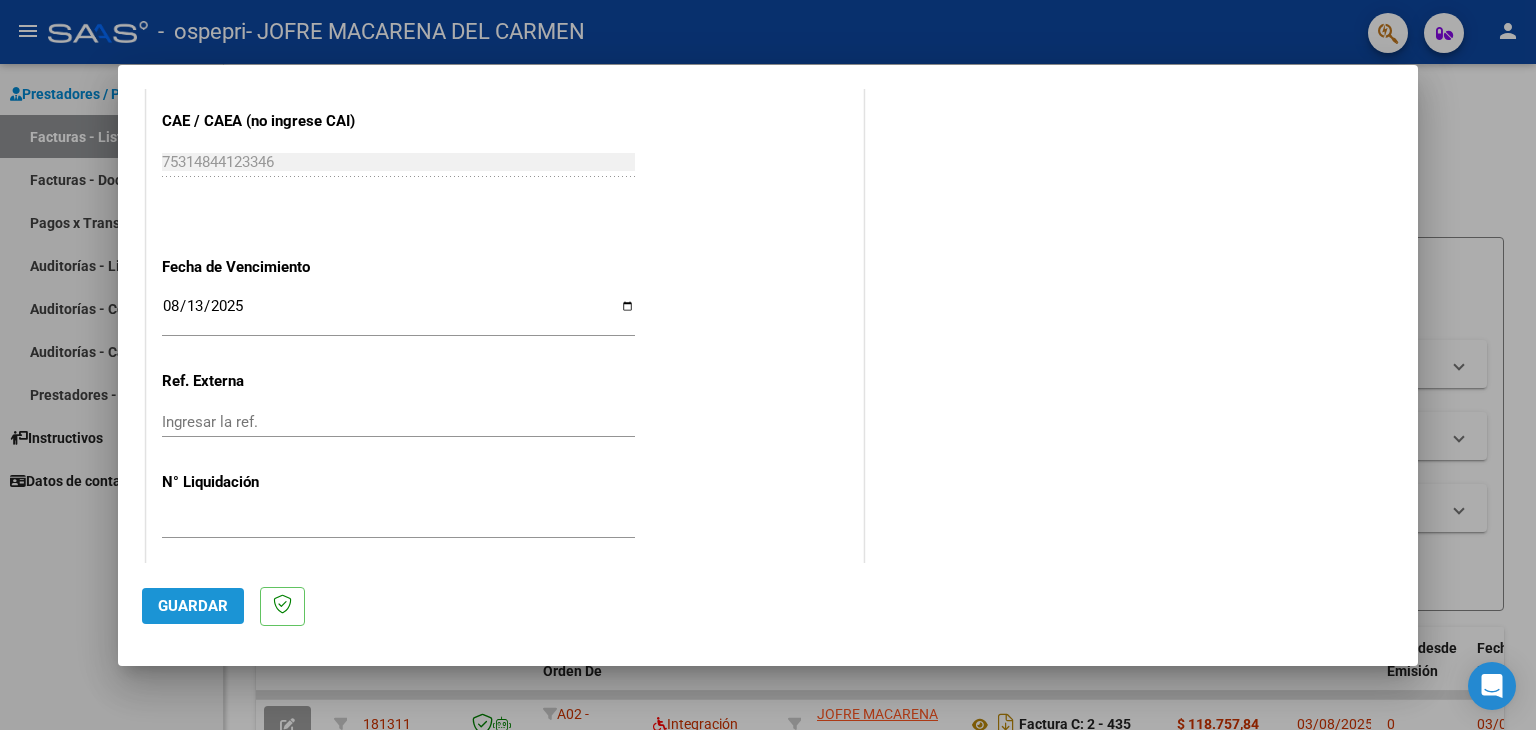 click on "Guardar" 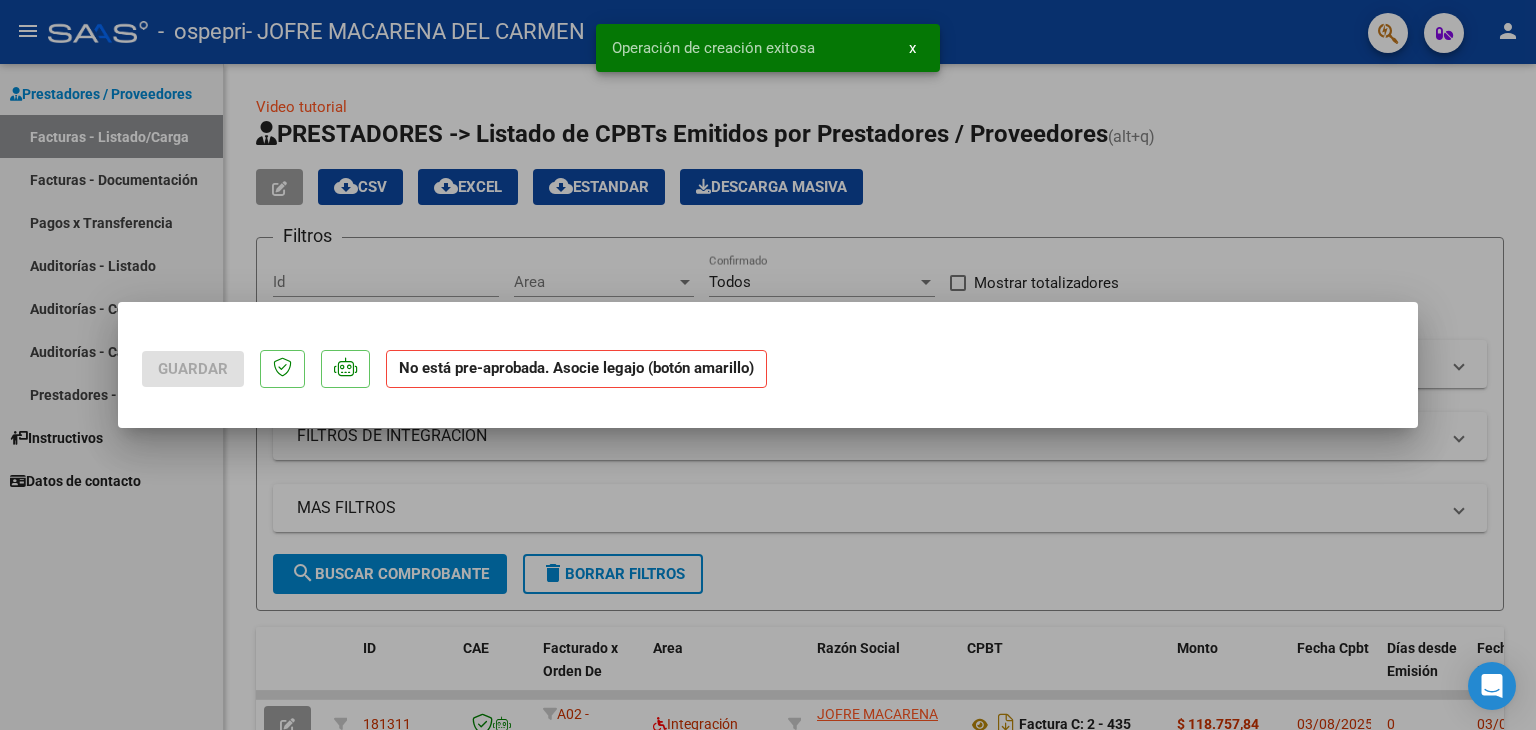 scroll, scrollTop: 0, scrollLeft: 0, axis: both 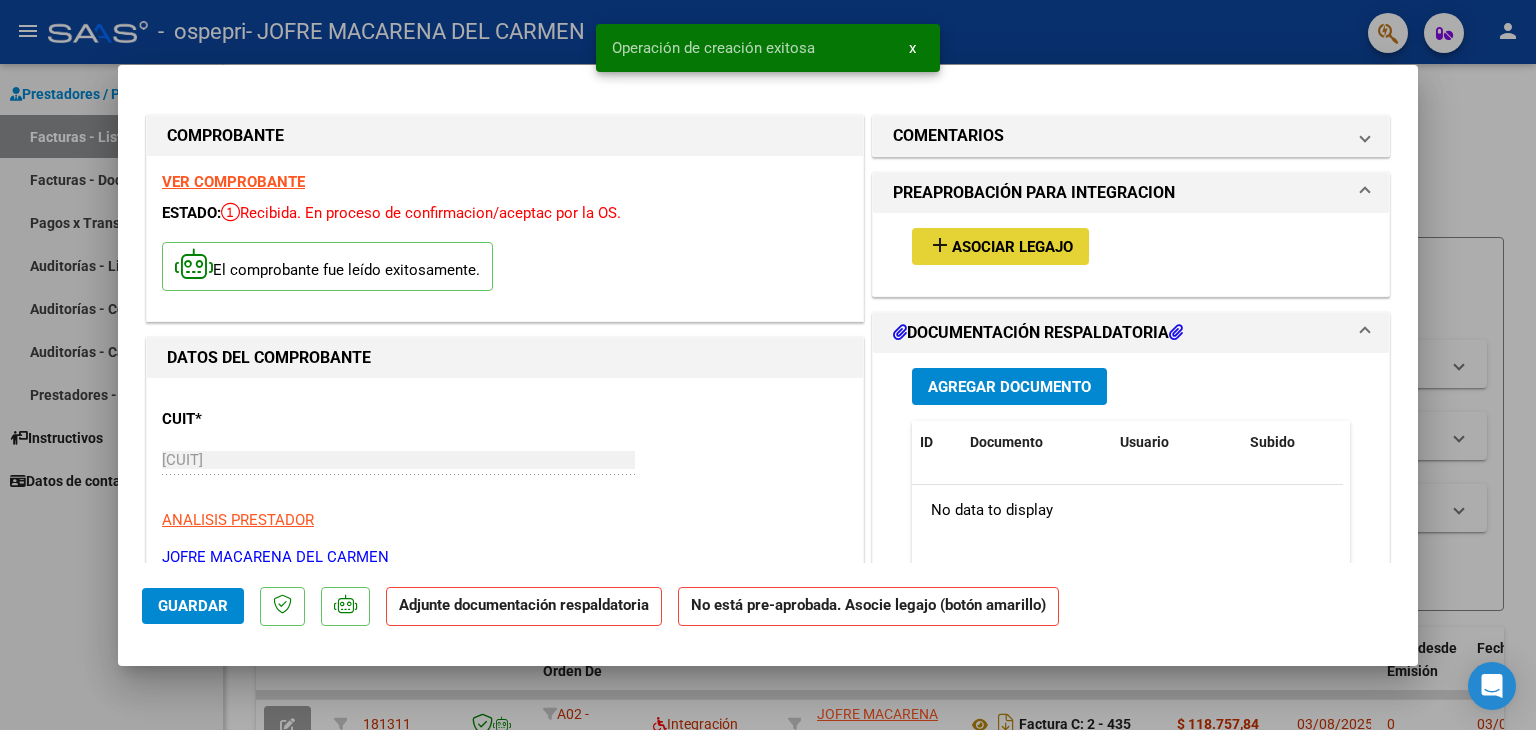 click on "Asociar Legajo" at bounding box center [1012, 247] 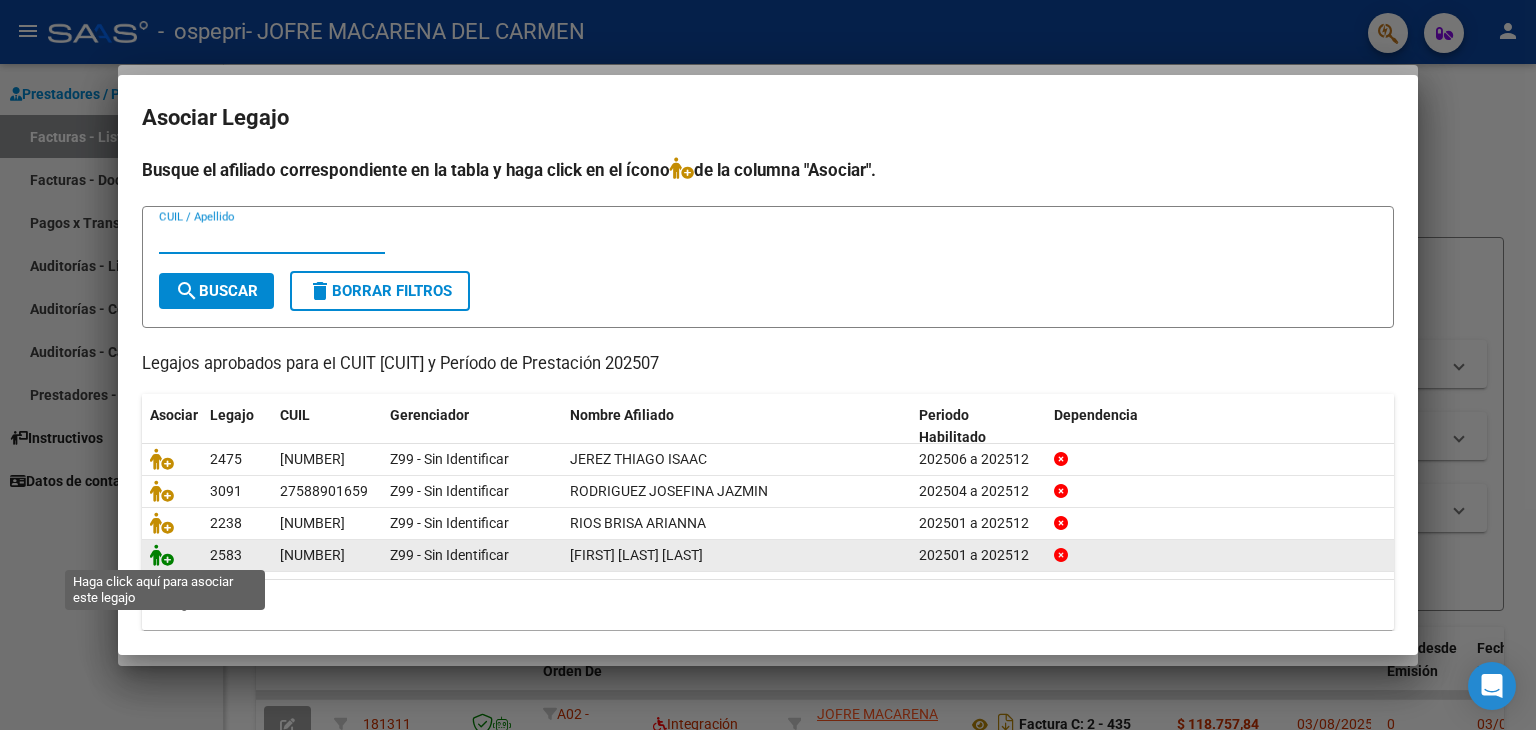 click 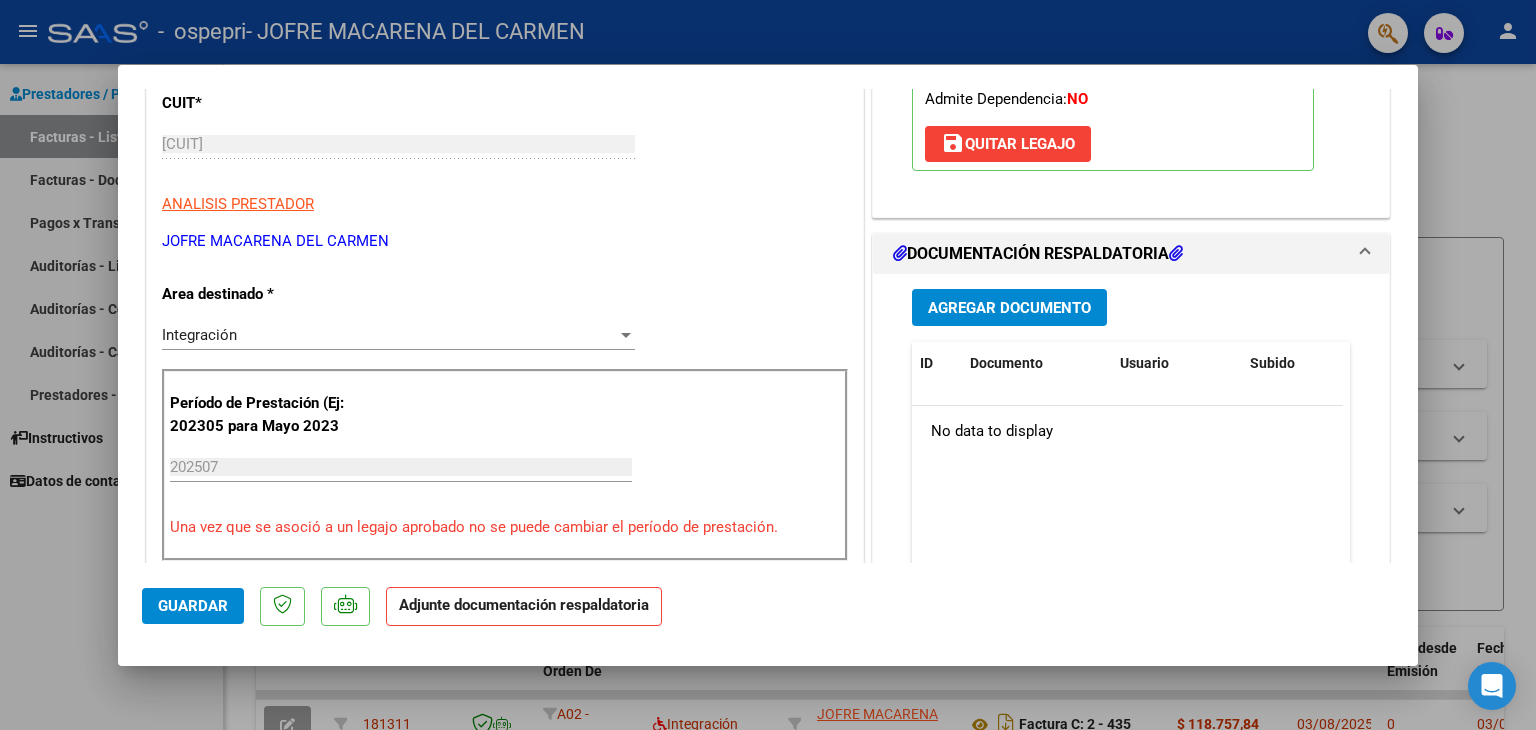 scroll, scrollTop: 325, scrollLeft: 0, axis: vertical 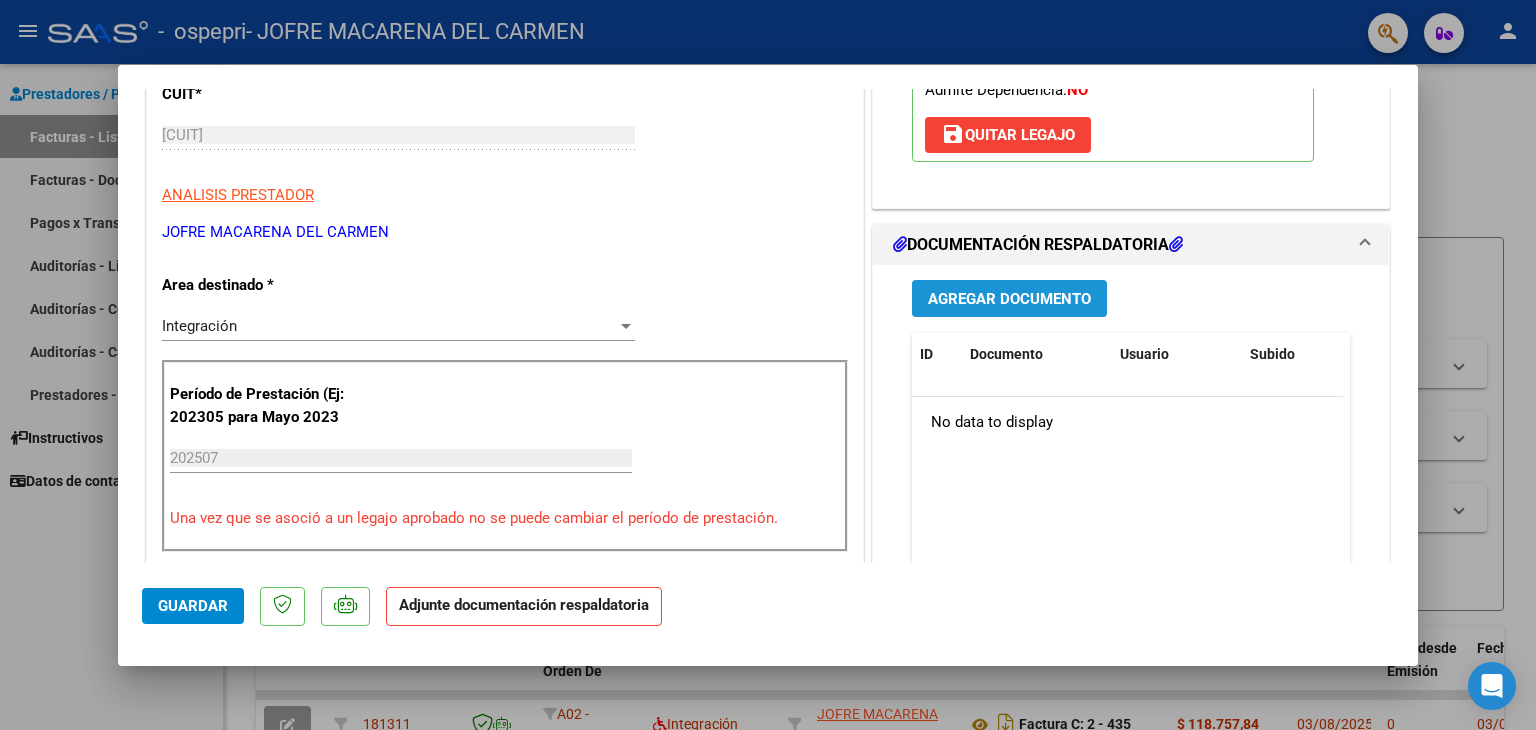 click on "Agregar Documento" at bounding box center (1009, 299) 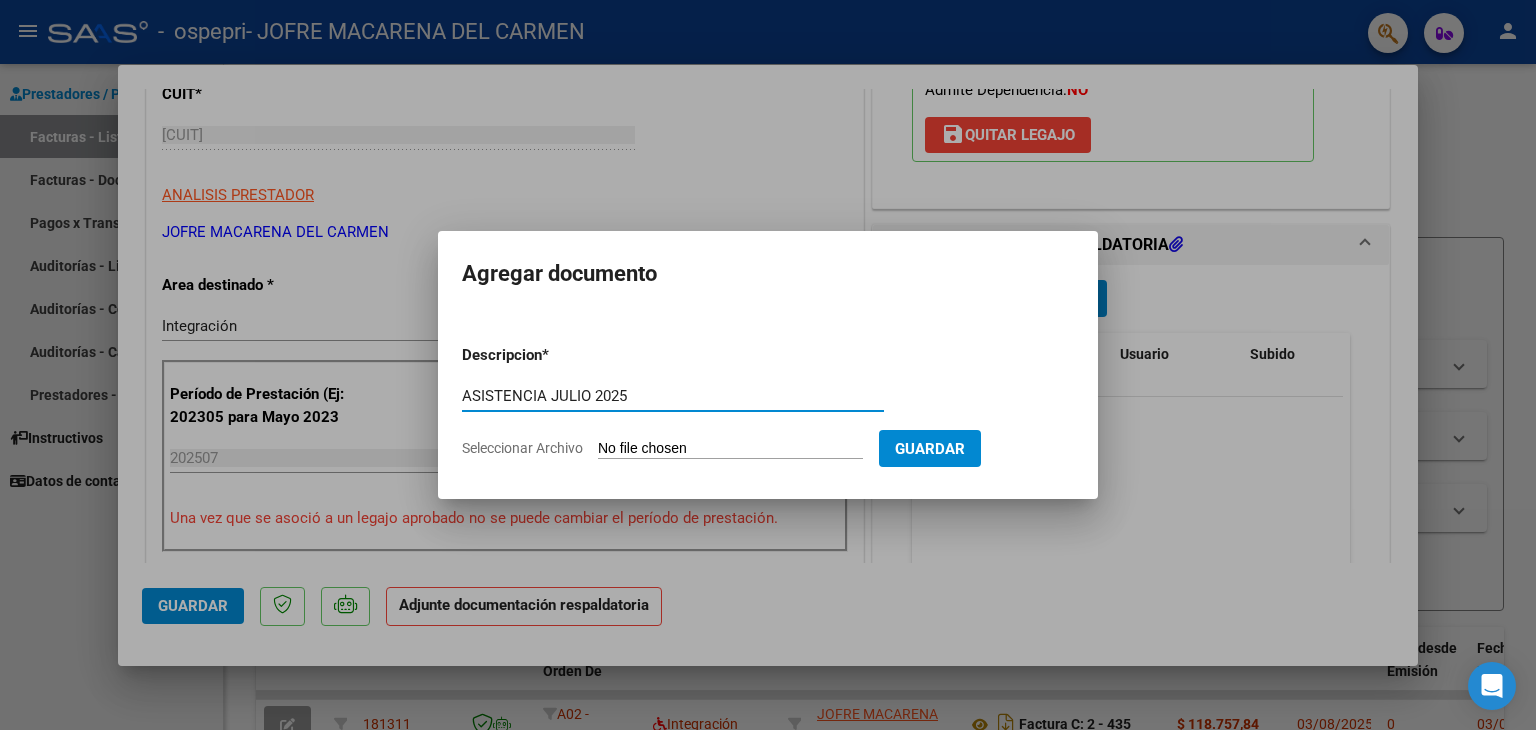 type on "ASISTENCIA JULIO 2025" 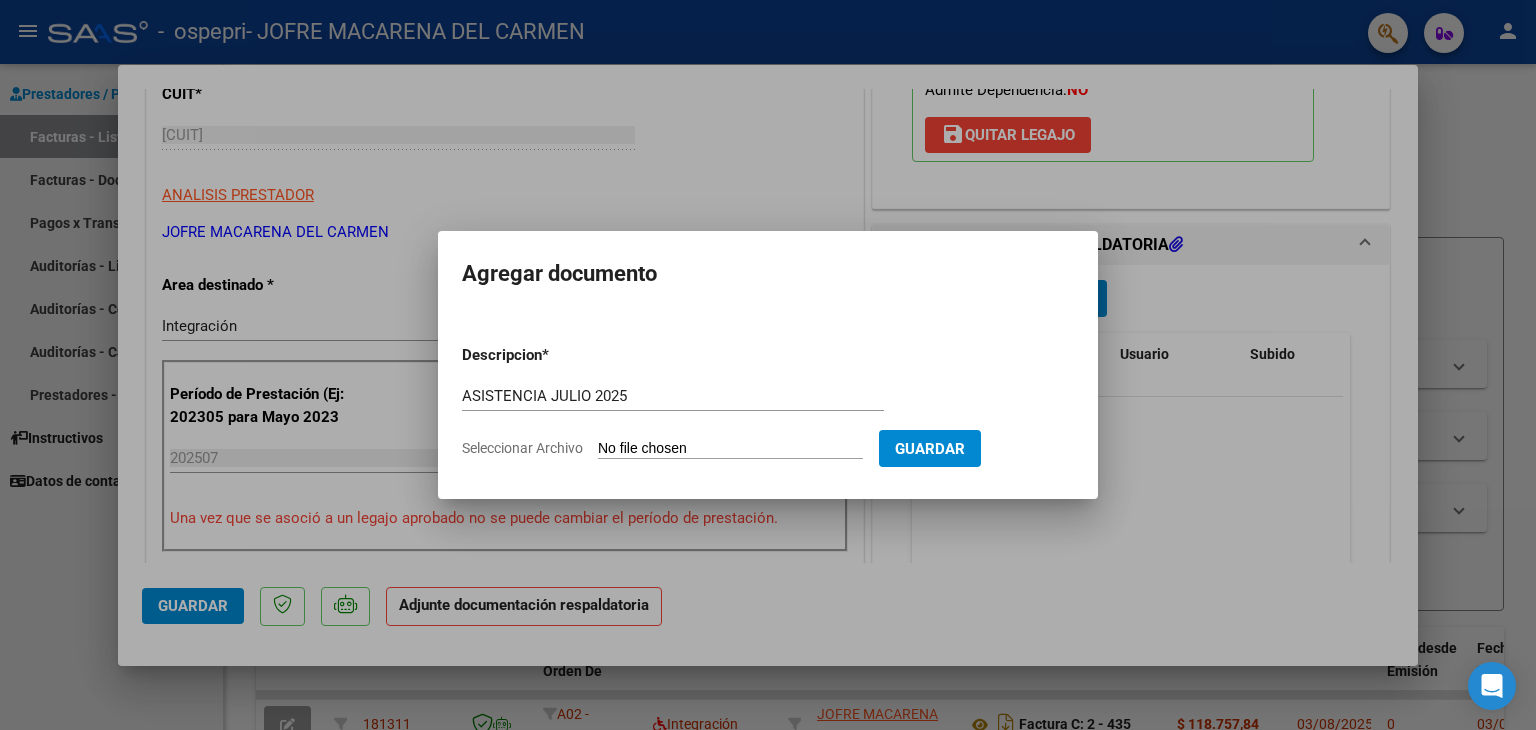 click on "Seleccionar Archivo" at bounding box center [730, 449] 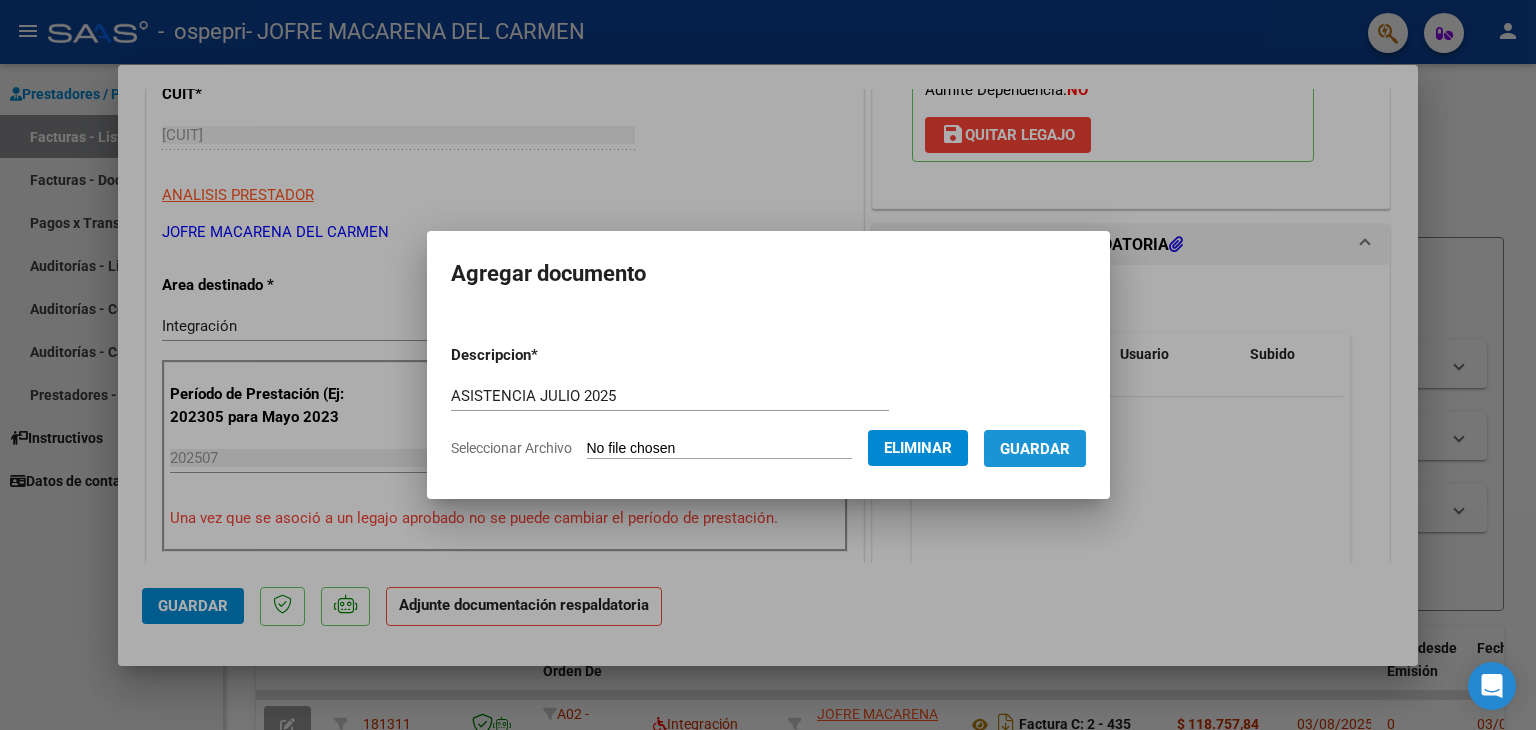 click on "Guardar" at bounding box center [1035, 449] 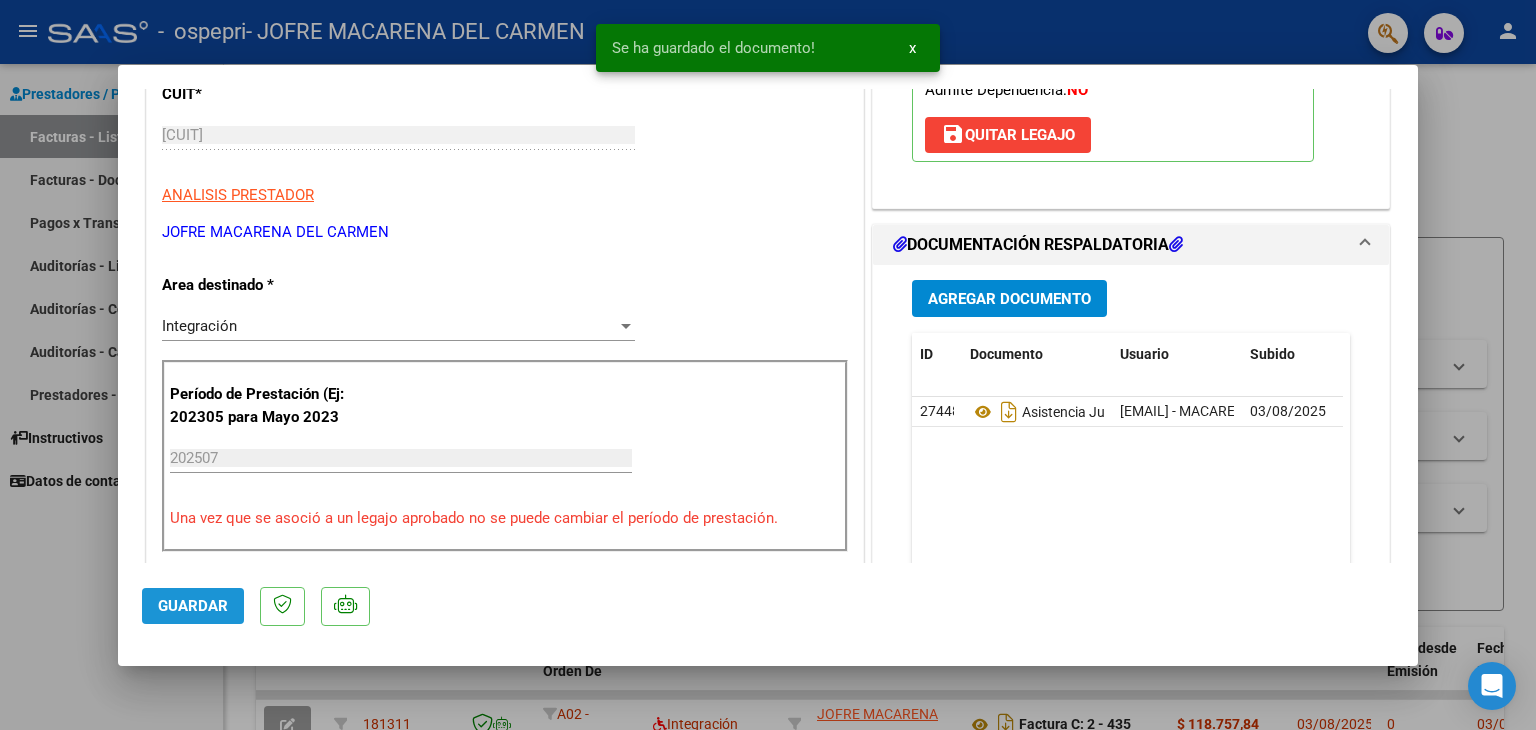 click on "Guardar" 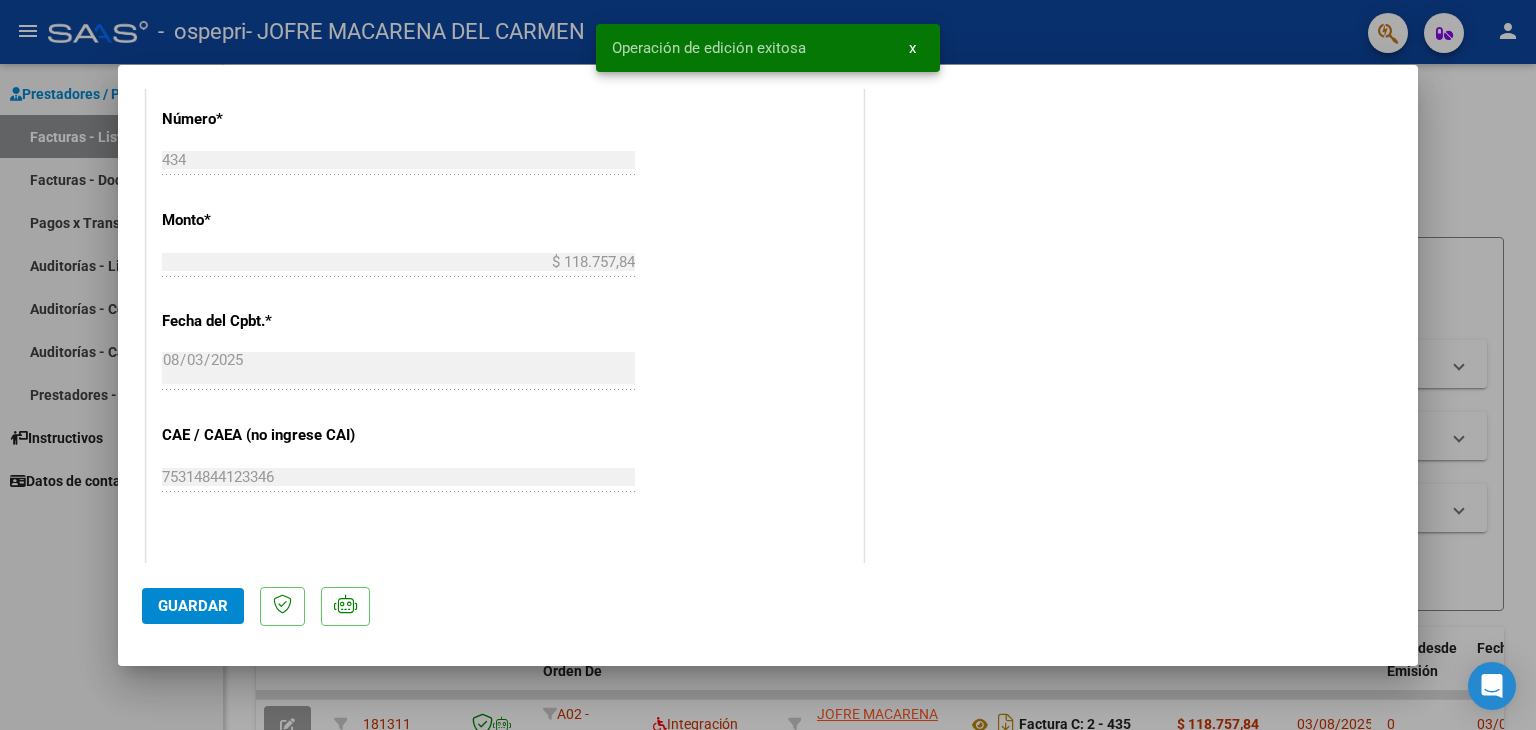 scroll, scrollTop: 1313, scrollLeft: 0, axis: vertical 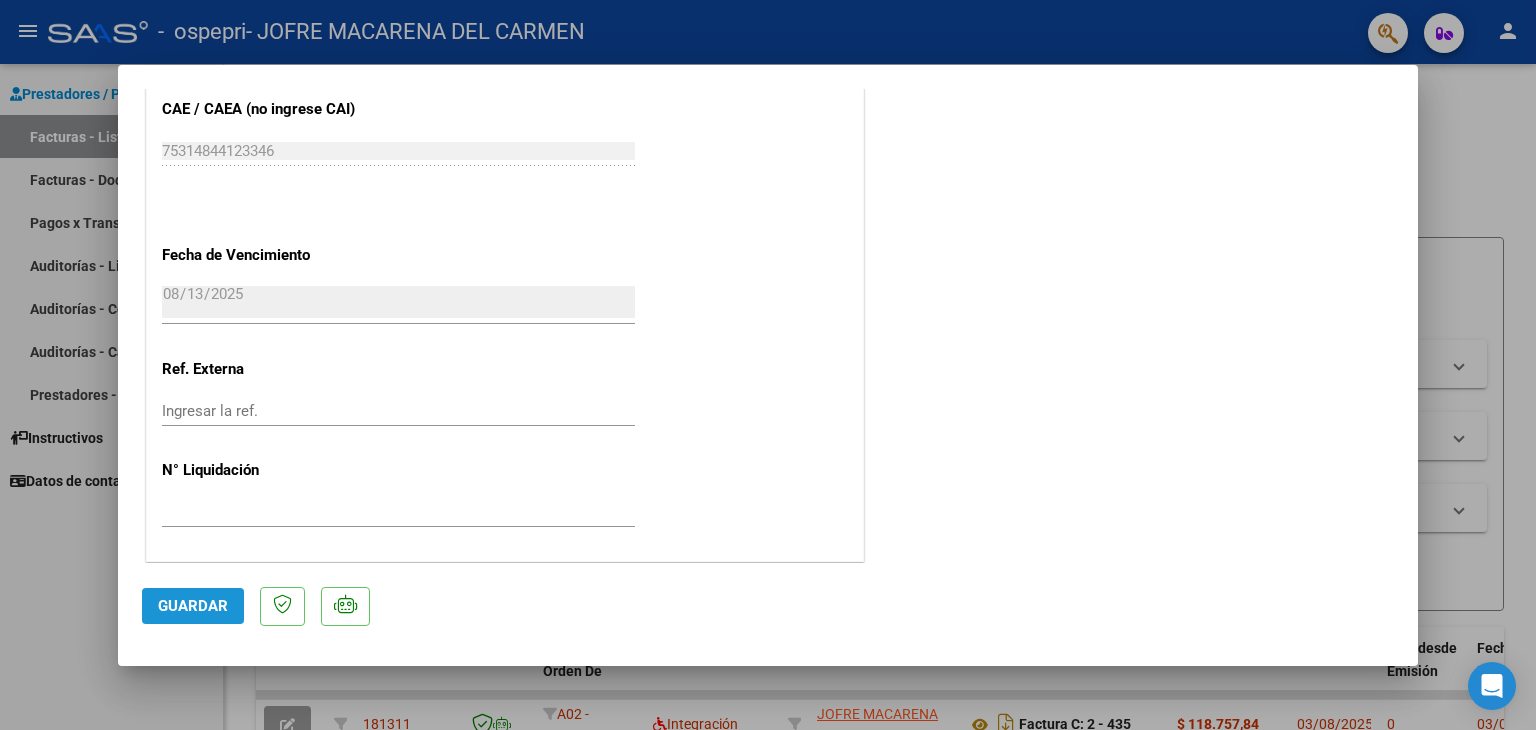 click on "Guardar" 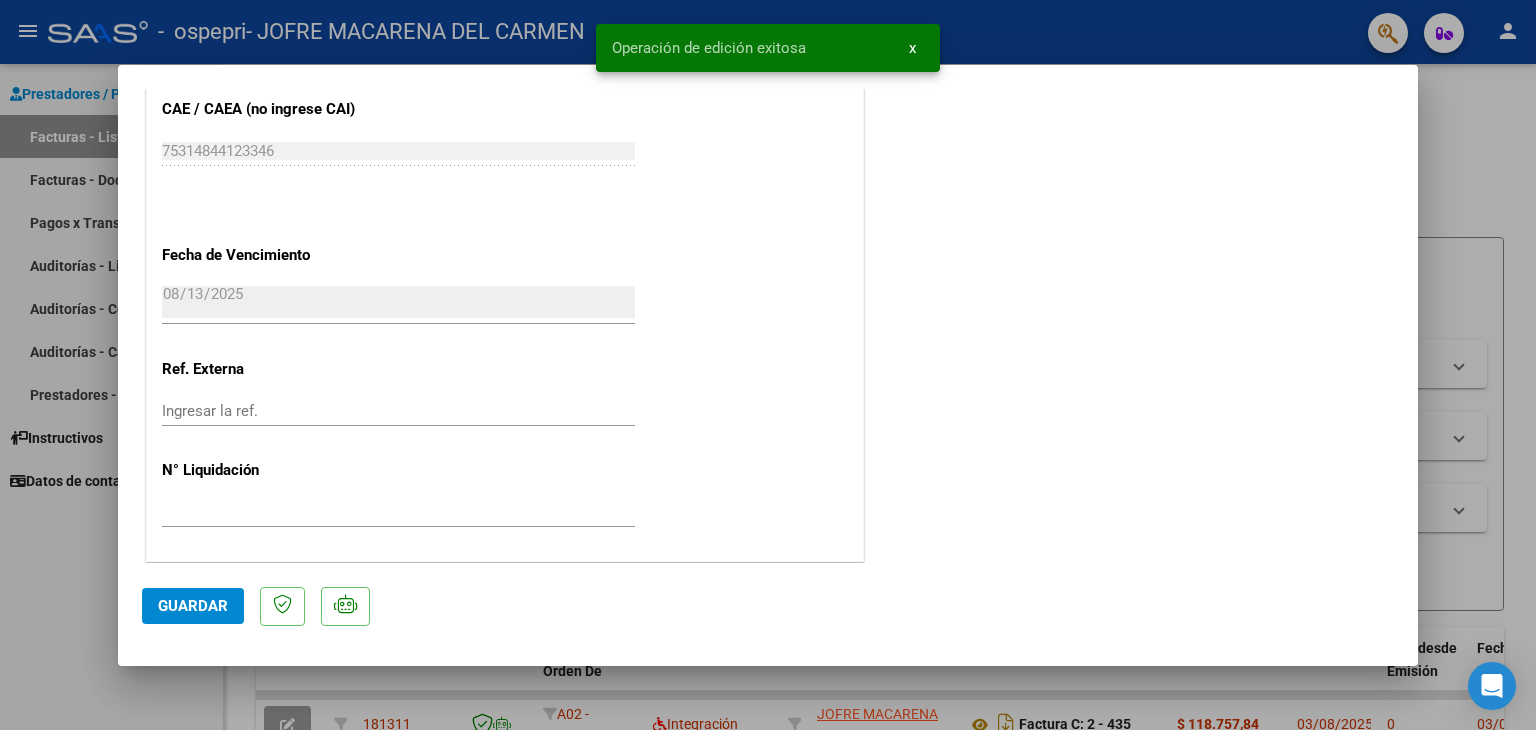 click at bounding box center (768, 365) 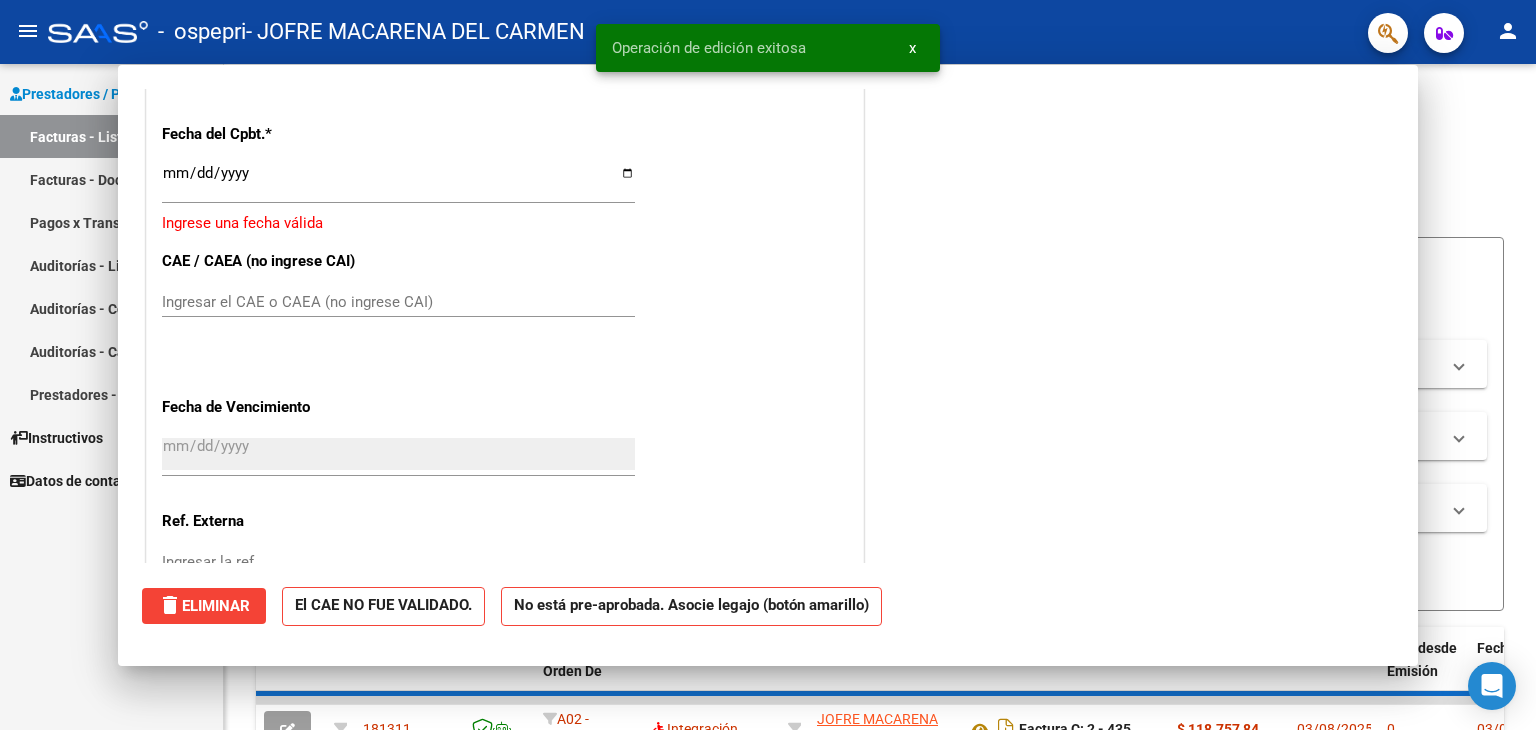 scroll, scrollTop: 0, scrollLeft: 0, axis: both 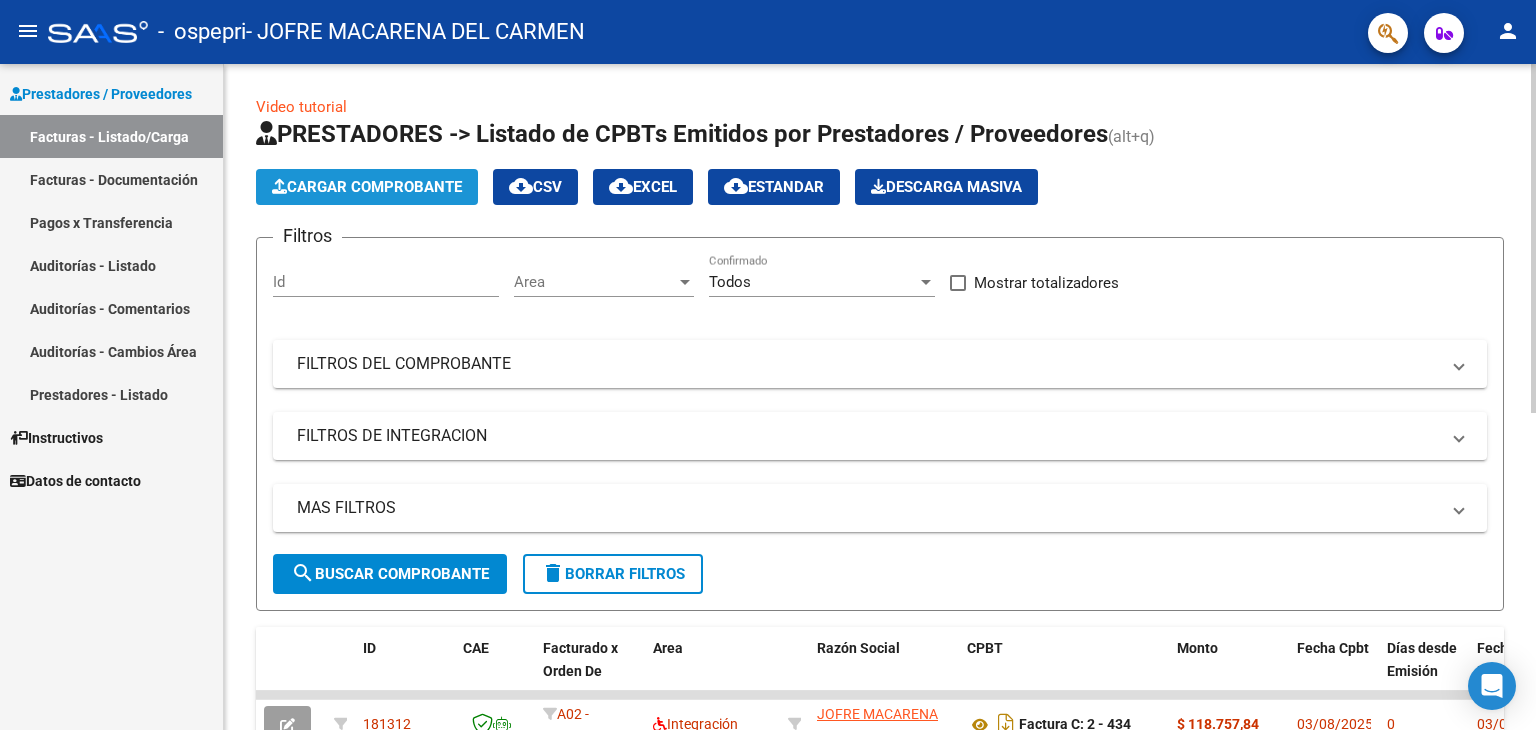click on "Cargar Comprobante" 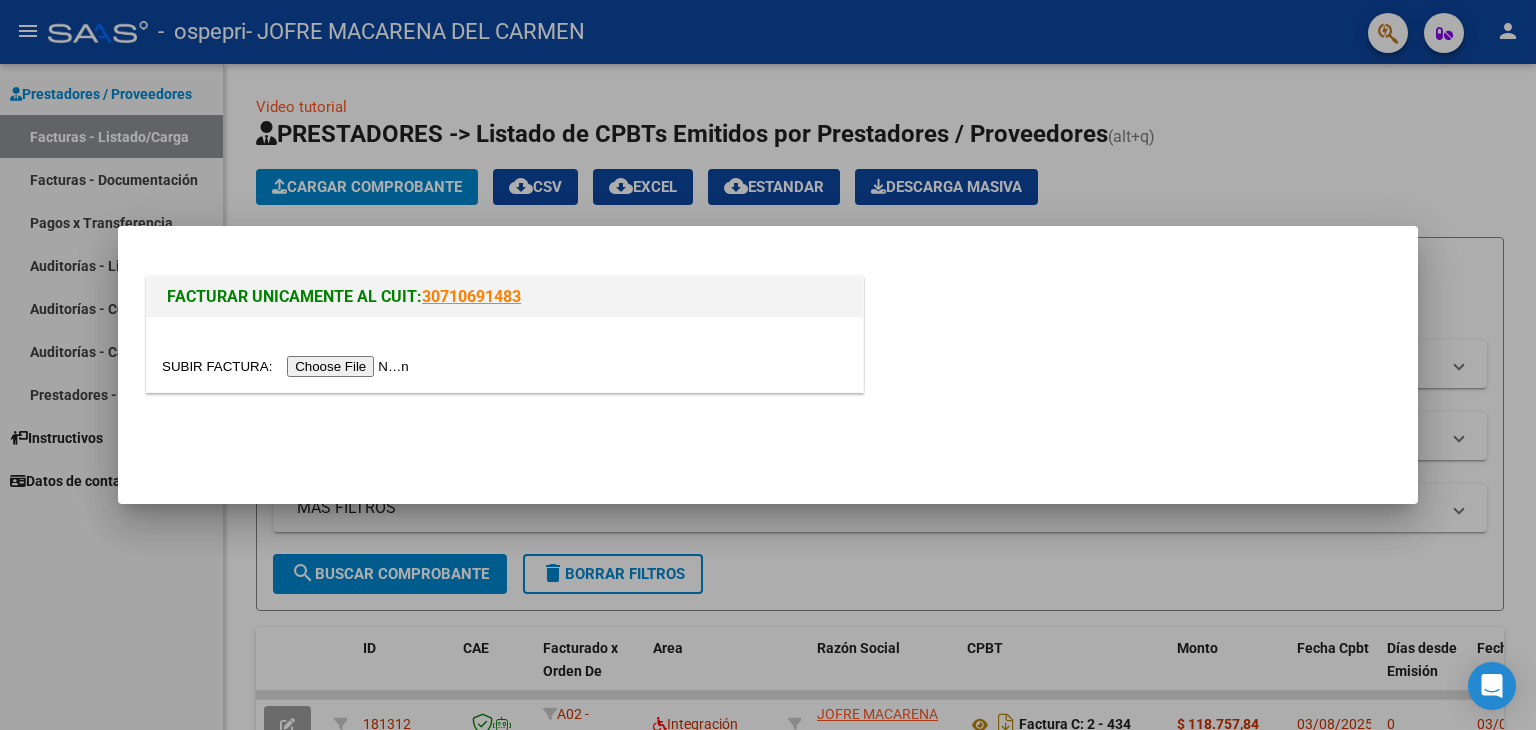 click at bounding box center (288, 366) 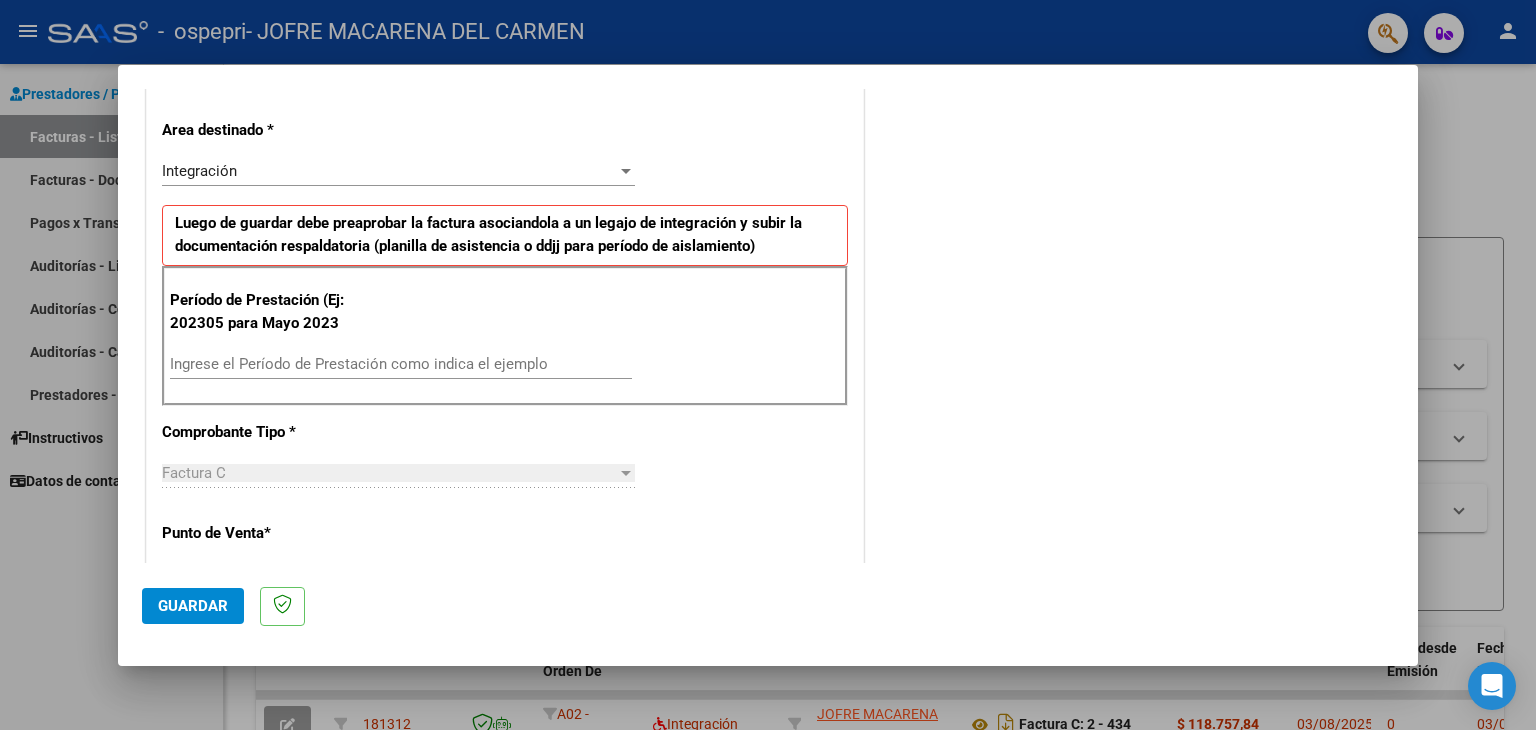 scroll, scrollTop: 452, scrollLeft: 0, axis: vertical 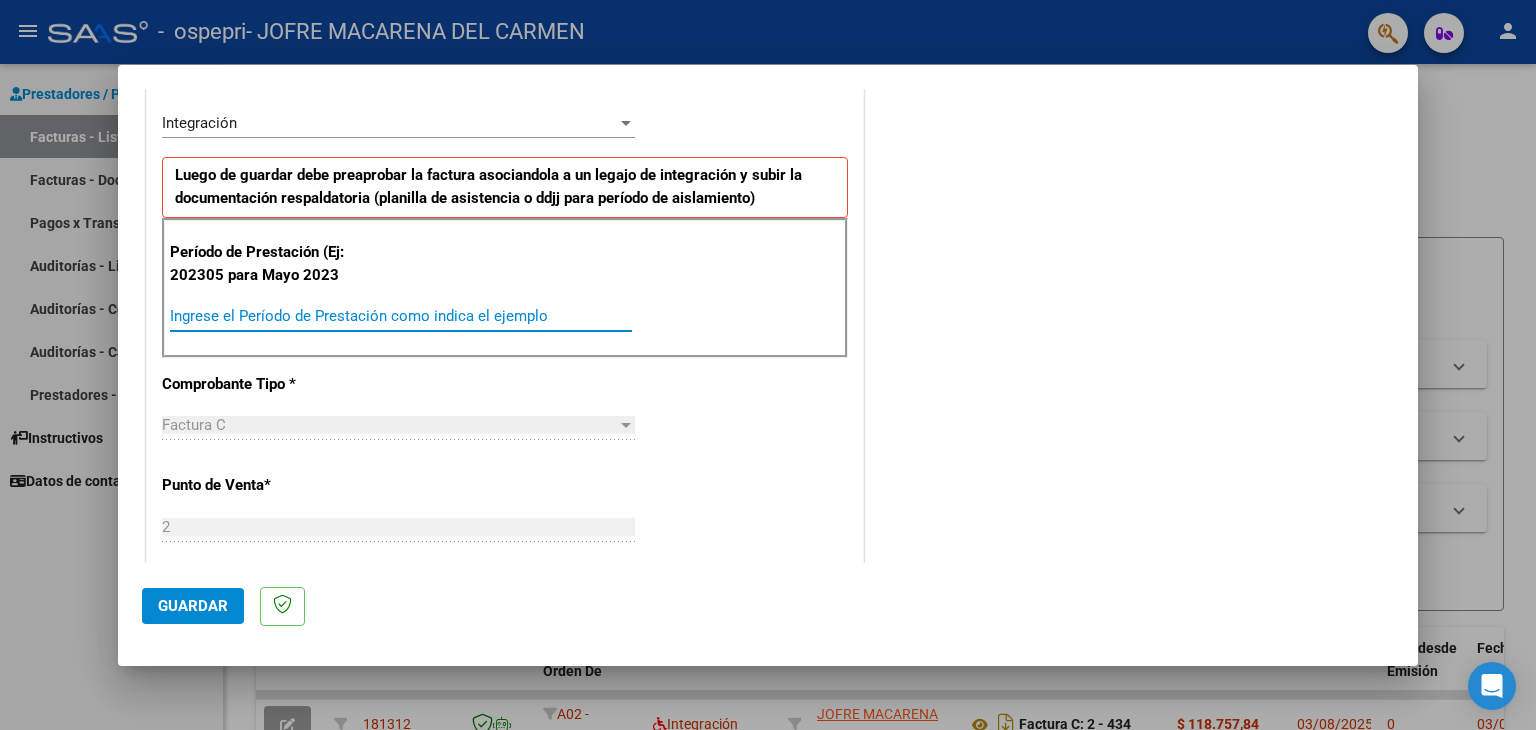 click on "Ingrese el Período de Prestación como indica el ejemplo" at bounding box center (401, 316) 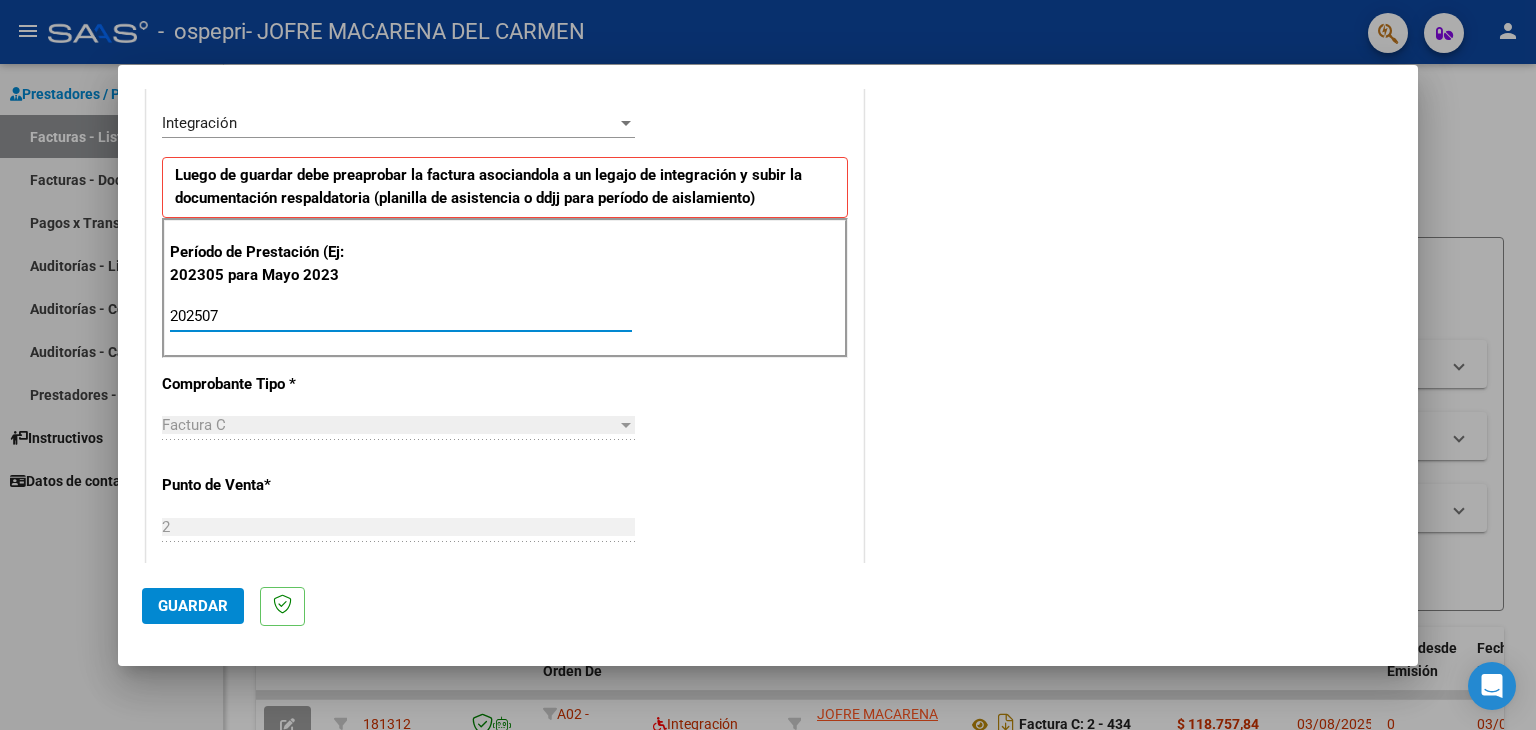 type on "202507" 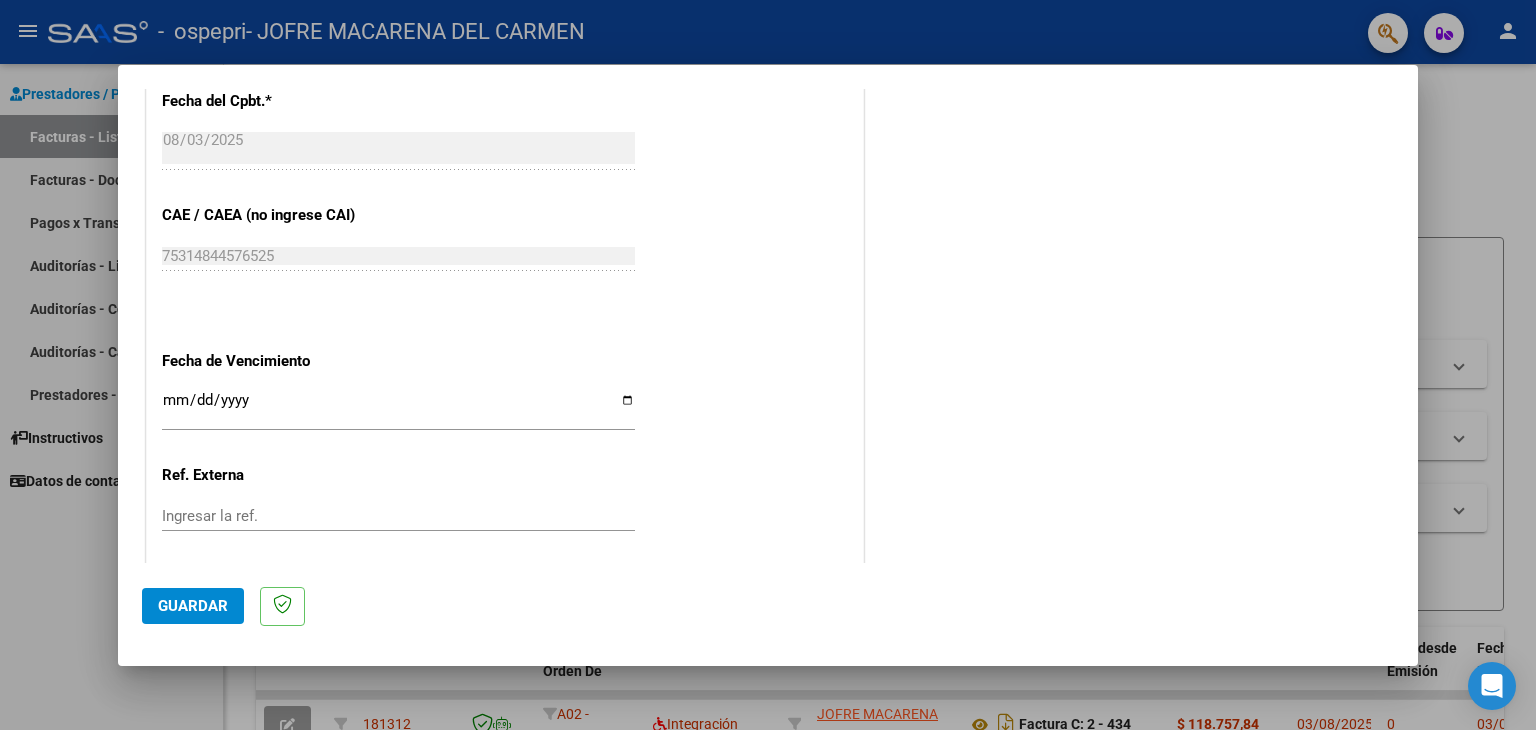 scroll, scrollTop: 1245, scrollLeft: 0, axis: vertical 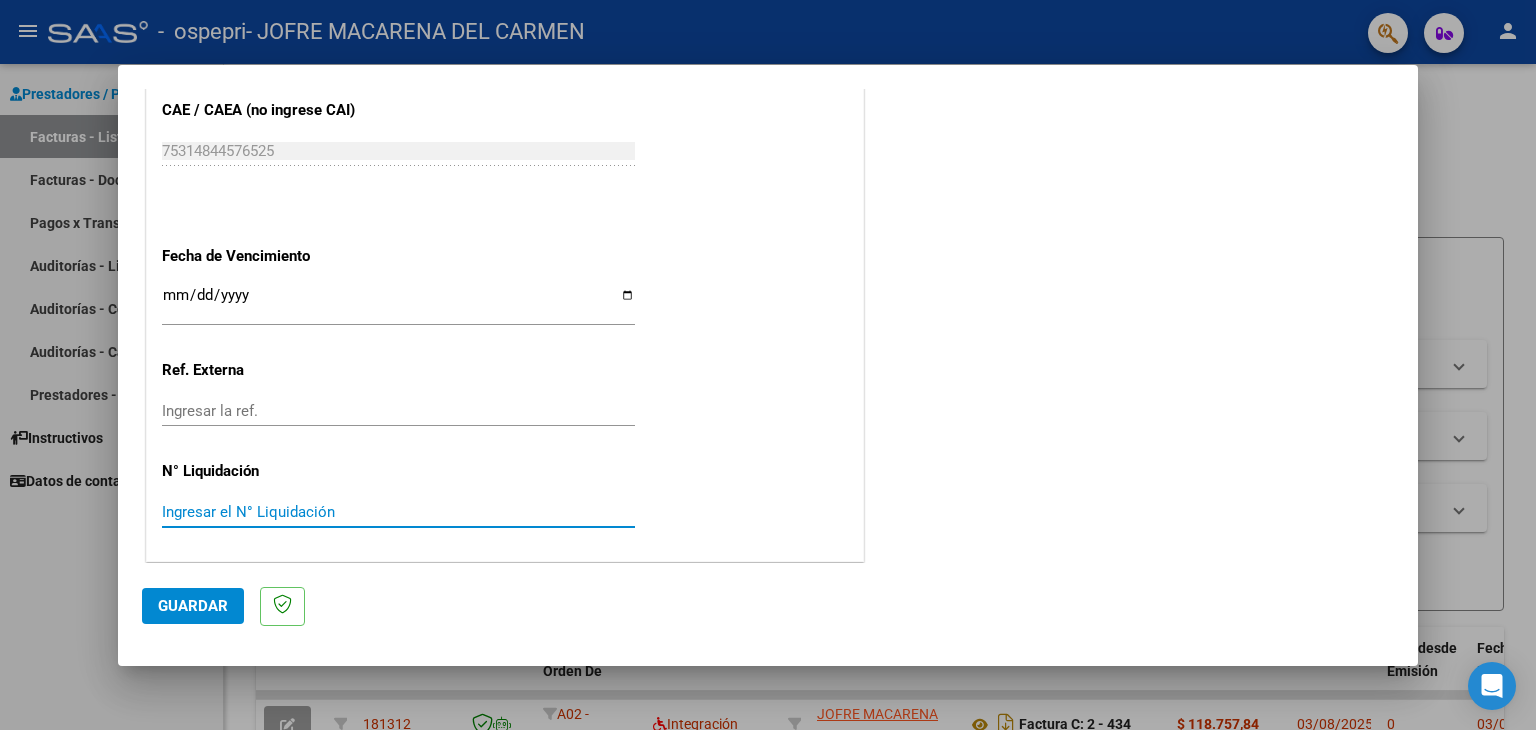 click on "Ingresar el N° Liquidación" at bounding box center [398, 512] 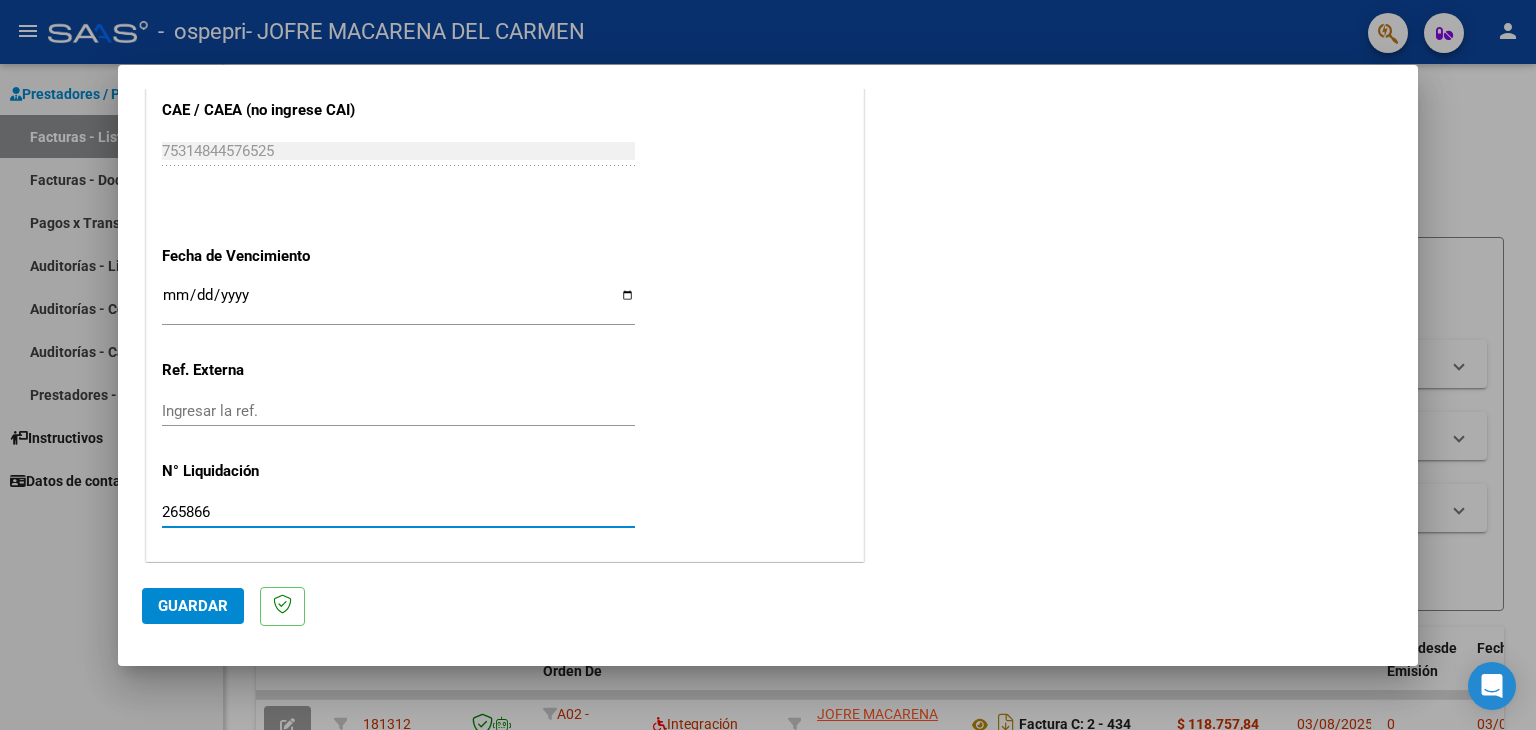 type on "265866" 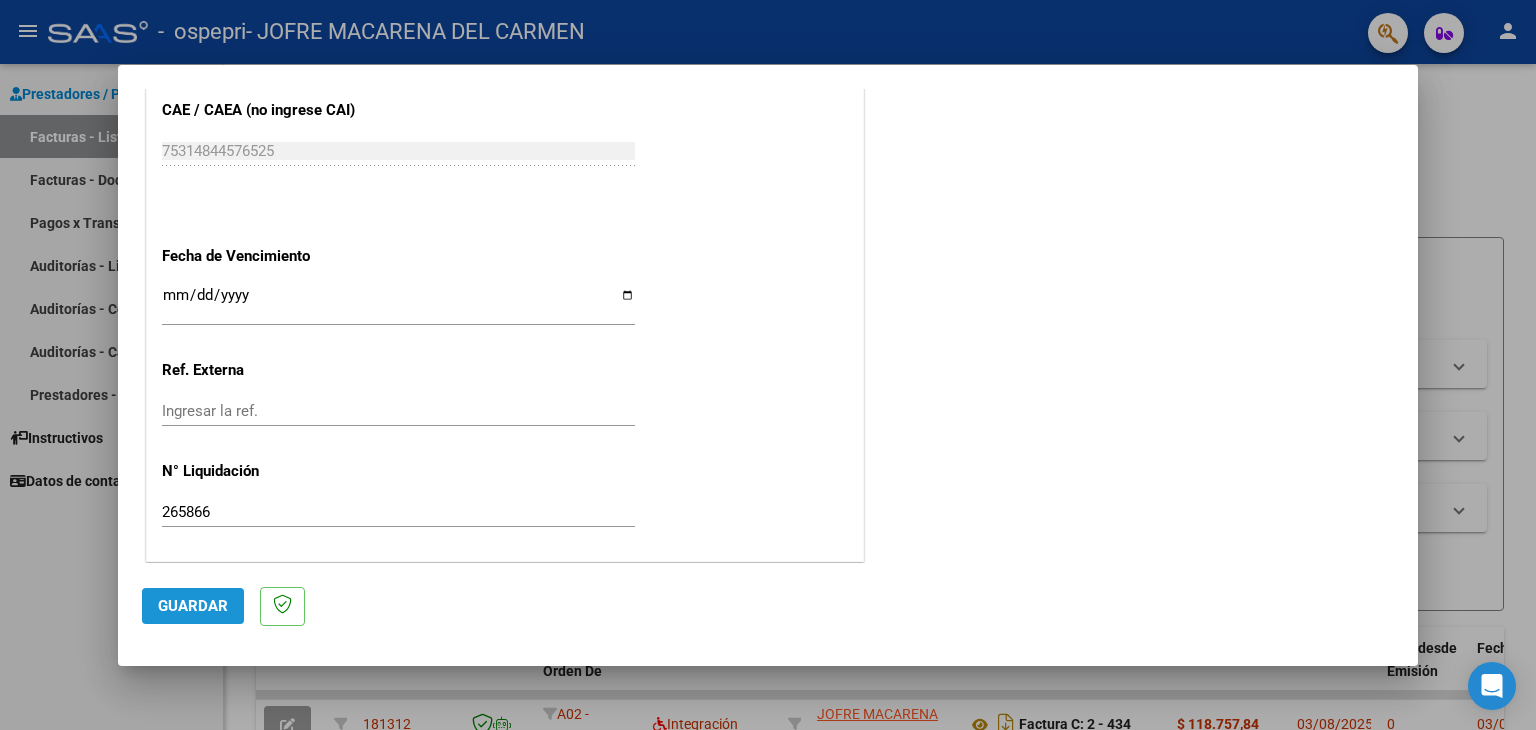 click on "Guardar" 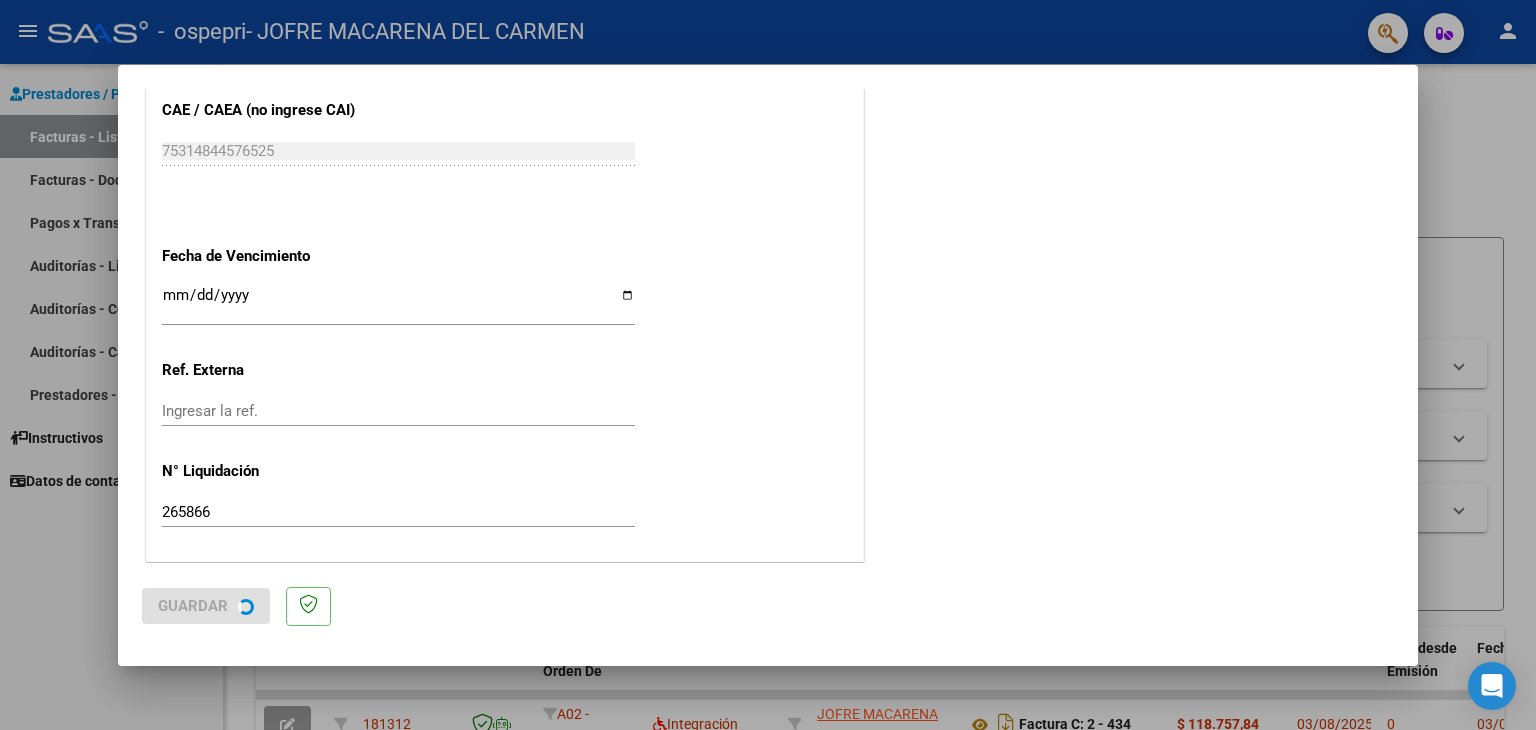 scroll, scrollTop: 0, scrollLeft: 0, axis: both 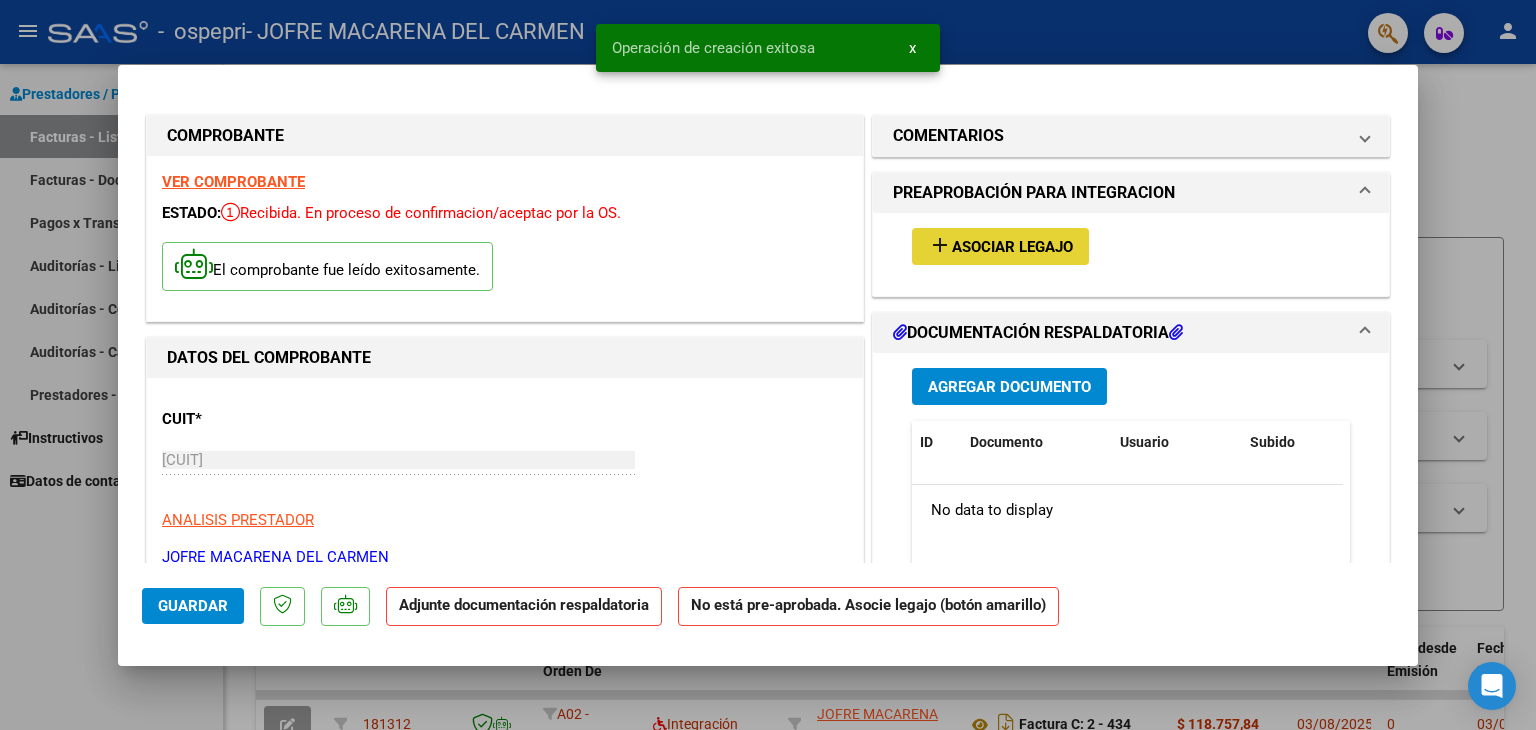 click on "Asociar Legajo" at bounding box center [1012, 247] 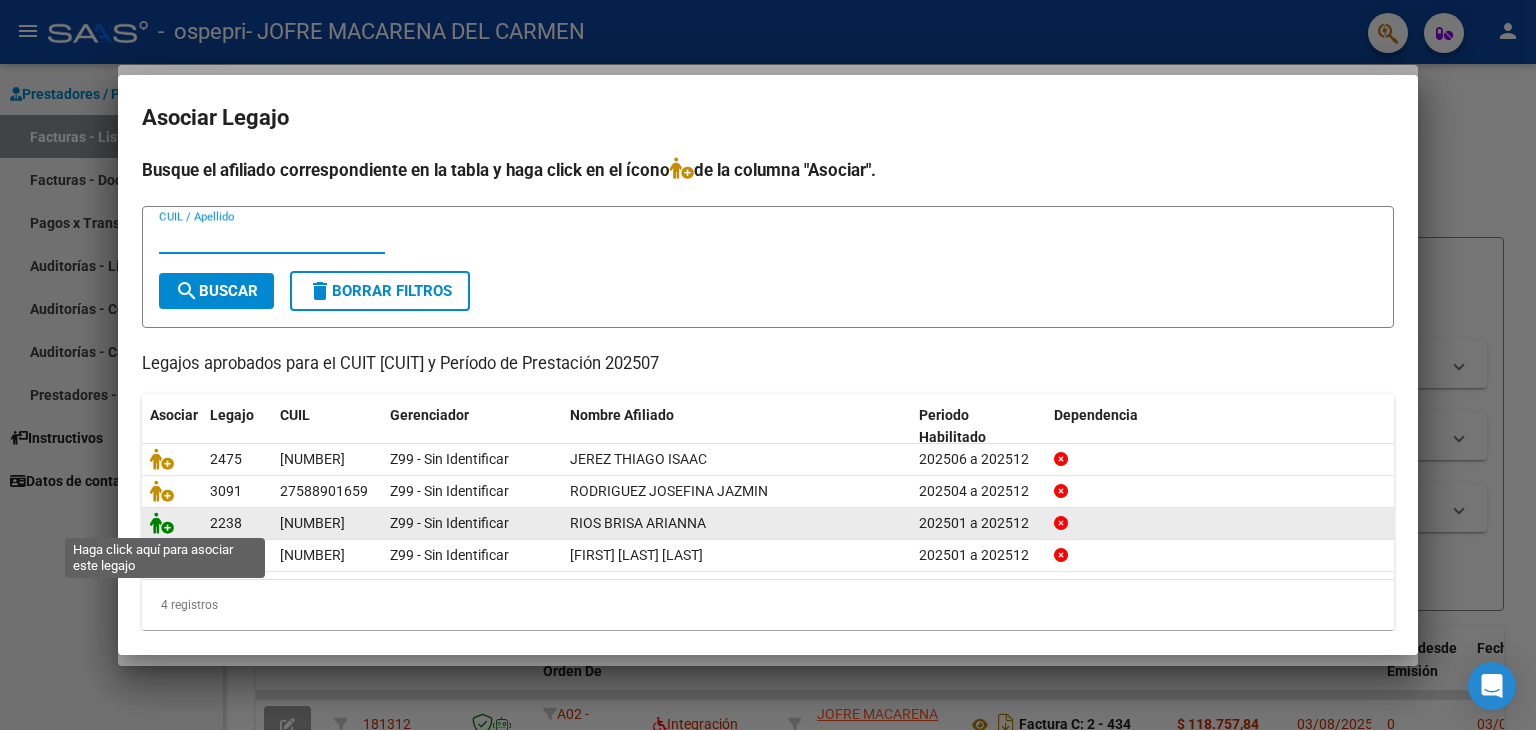 click 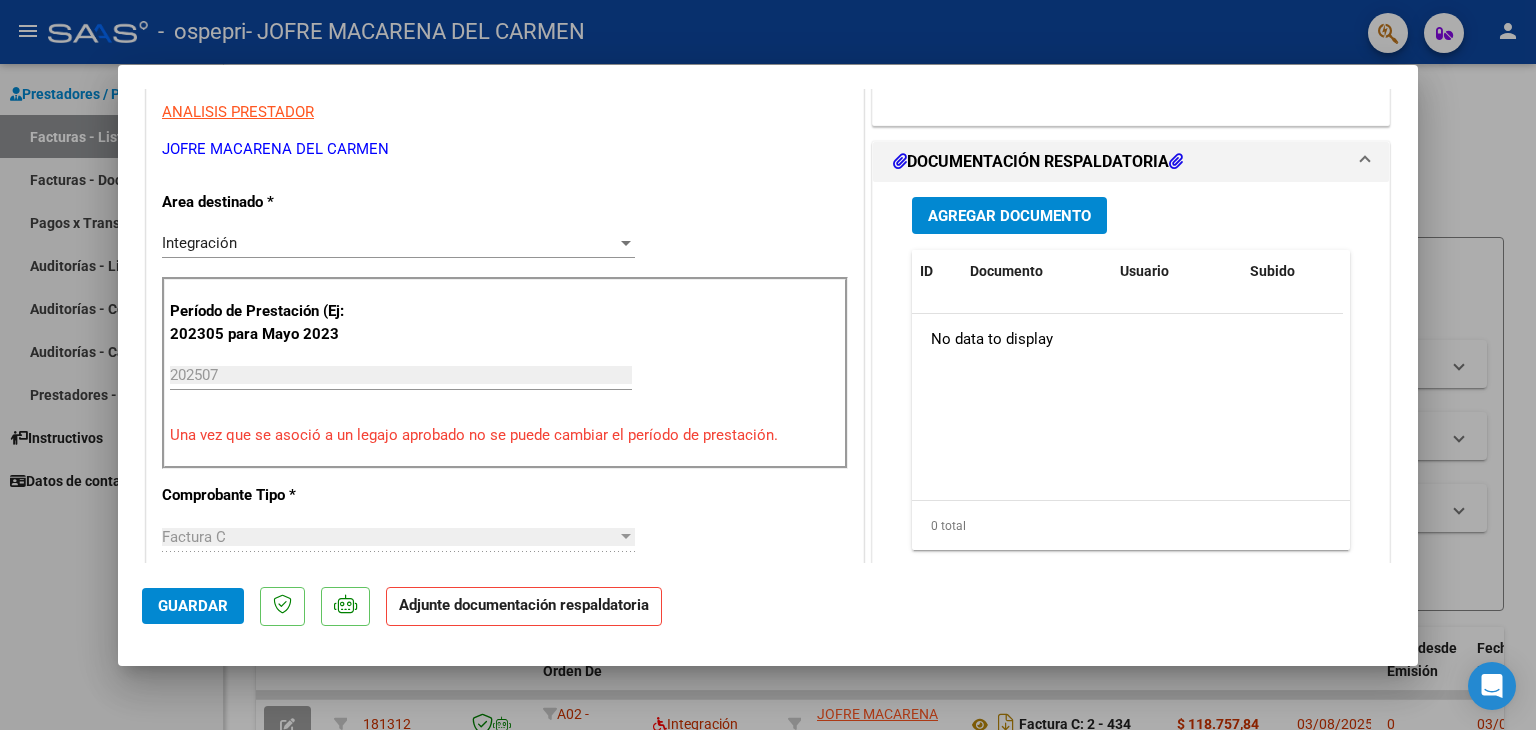 scroll, scrollTop: 447, scrollLeft: 0, axis: vertical 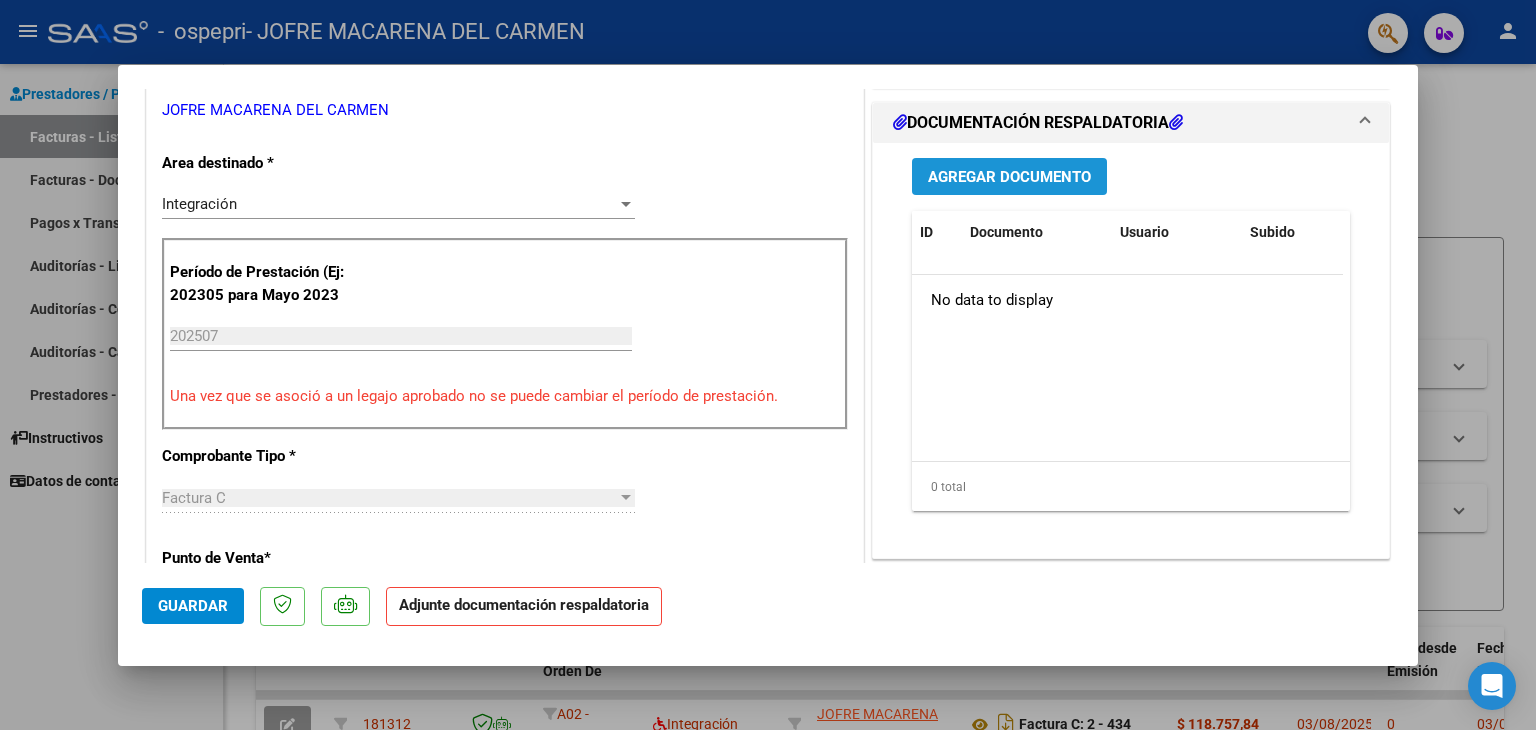 click on "Agregar Documento" at bounding box center (1009, 177) 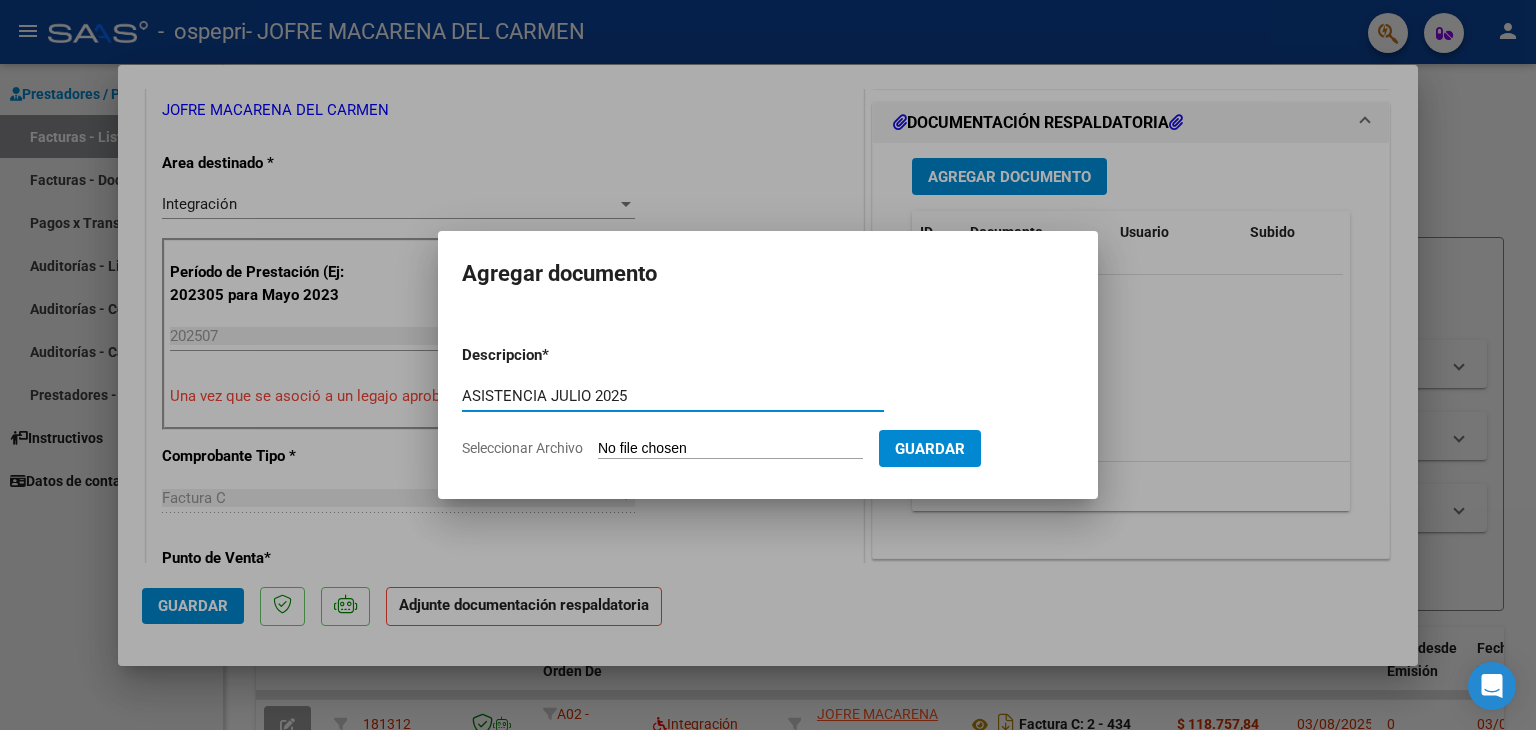 type on "ASISTENCIA JULIO 2025" 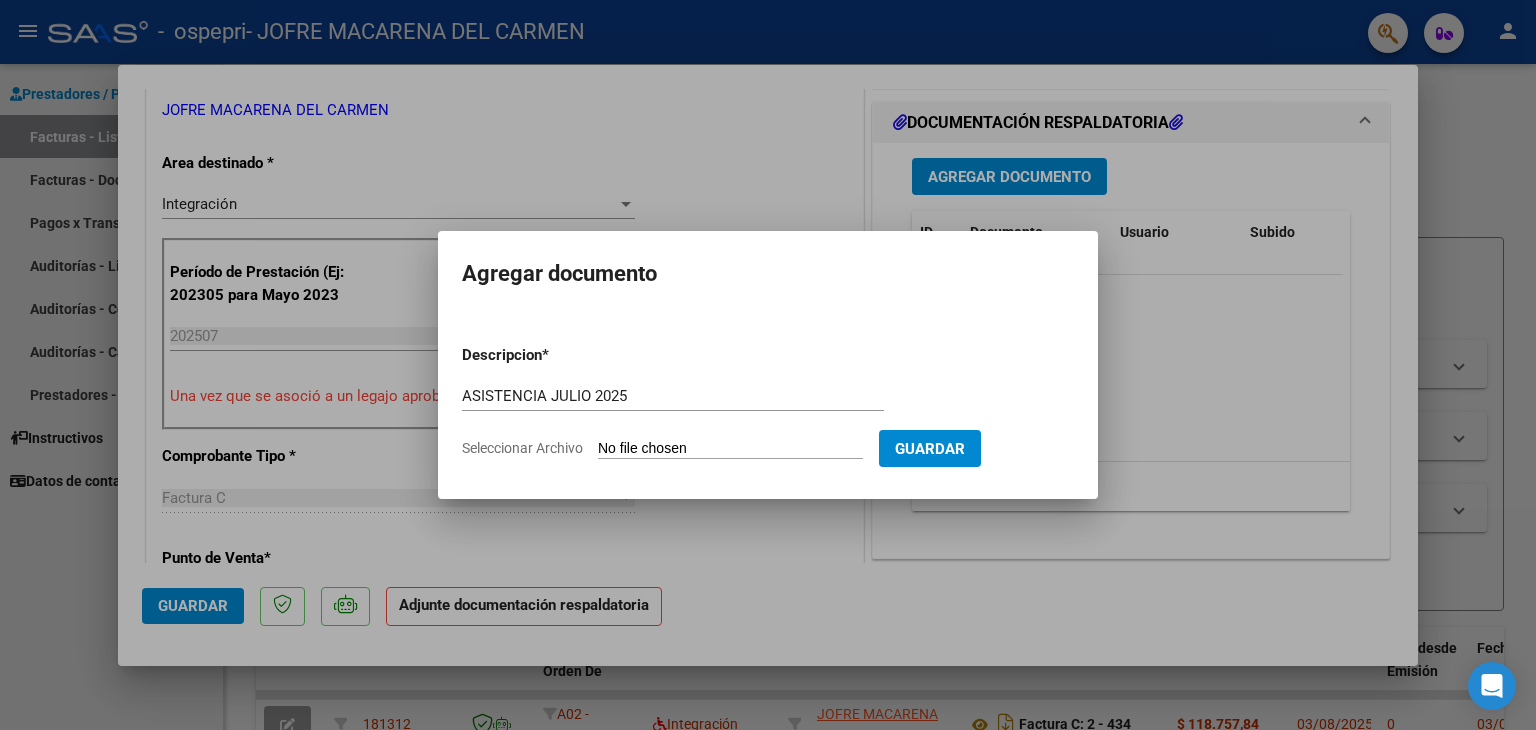click on "Seleccionar Archivo" at bounding box center [730, 449] 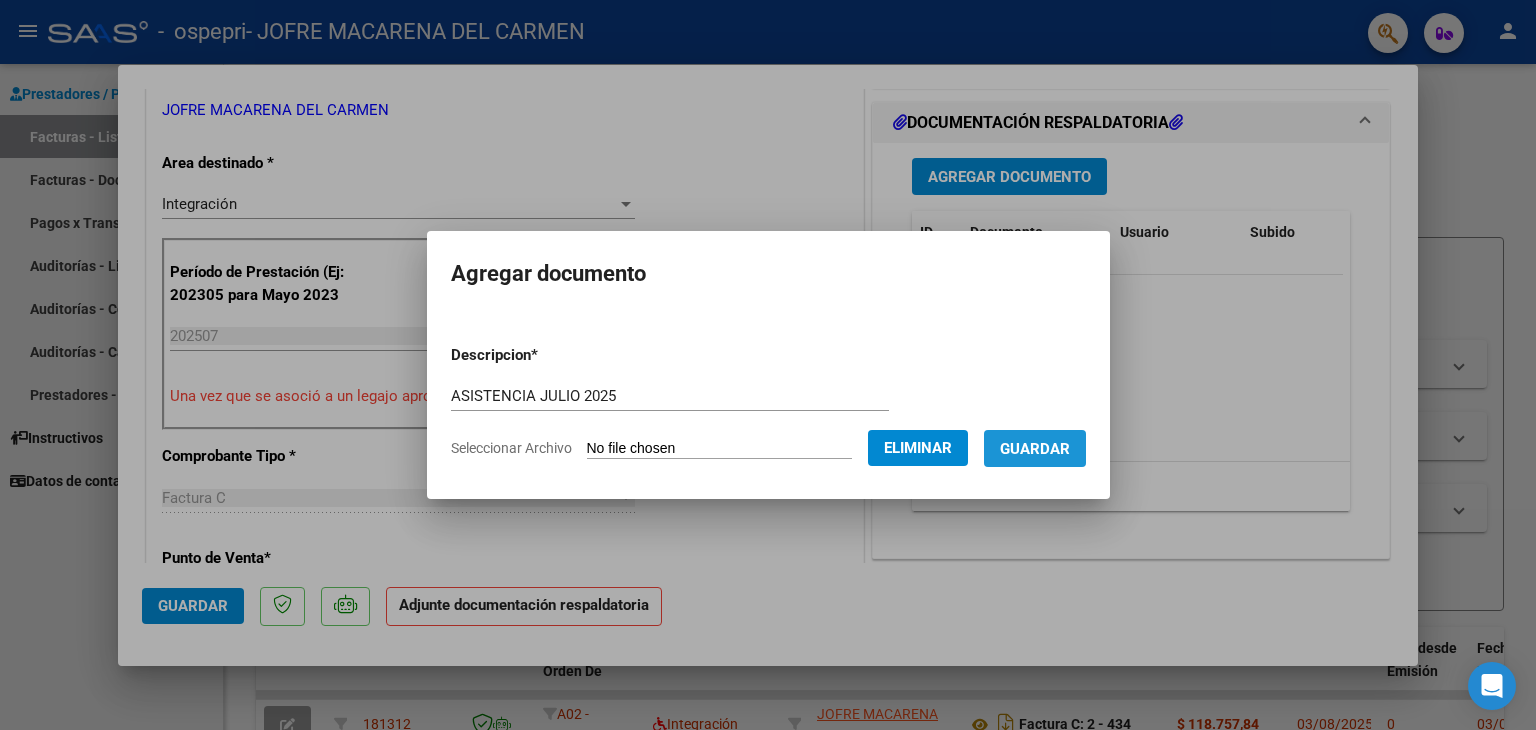 click on "Guardar" at bounding box center (1035, 449) 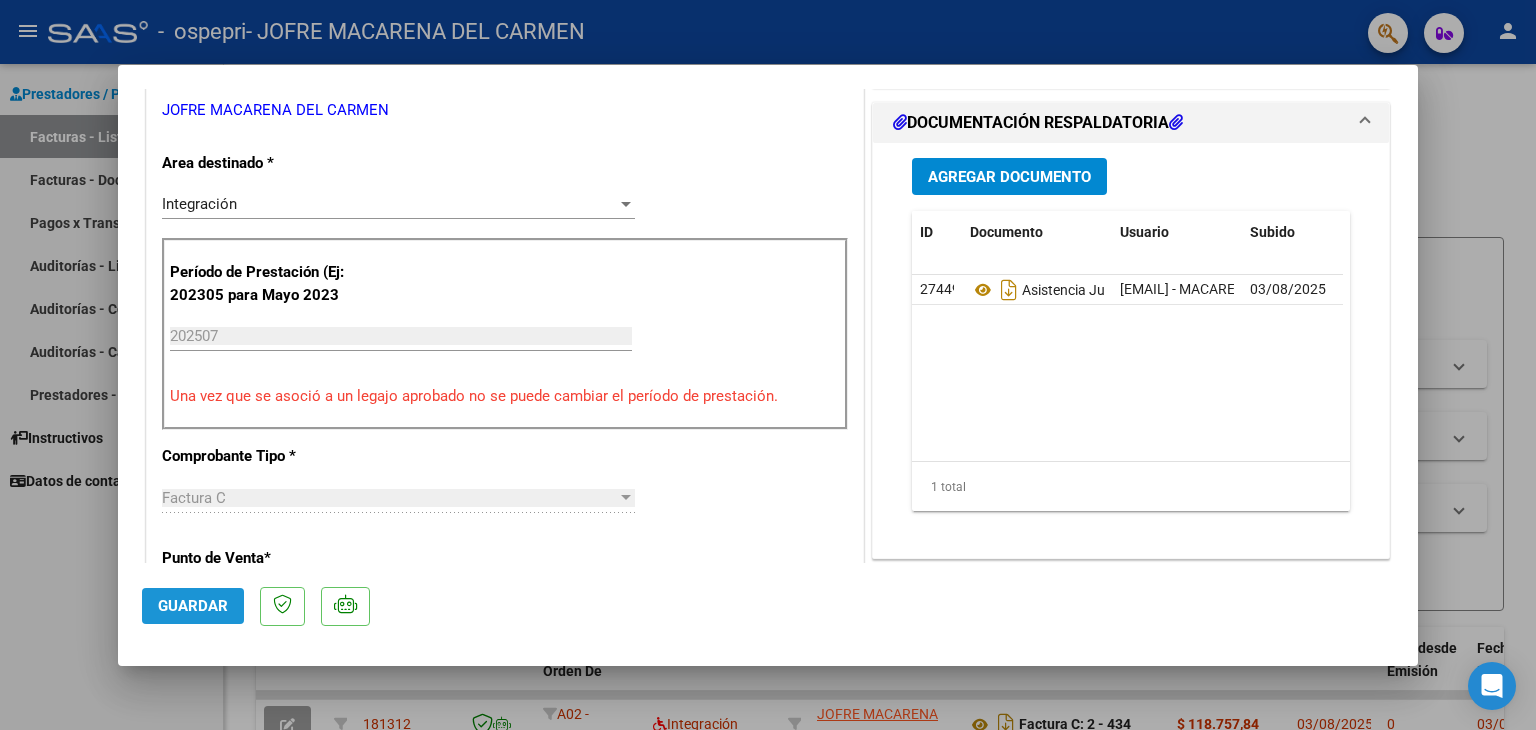click on "Guardar" 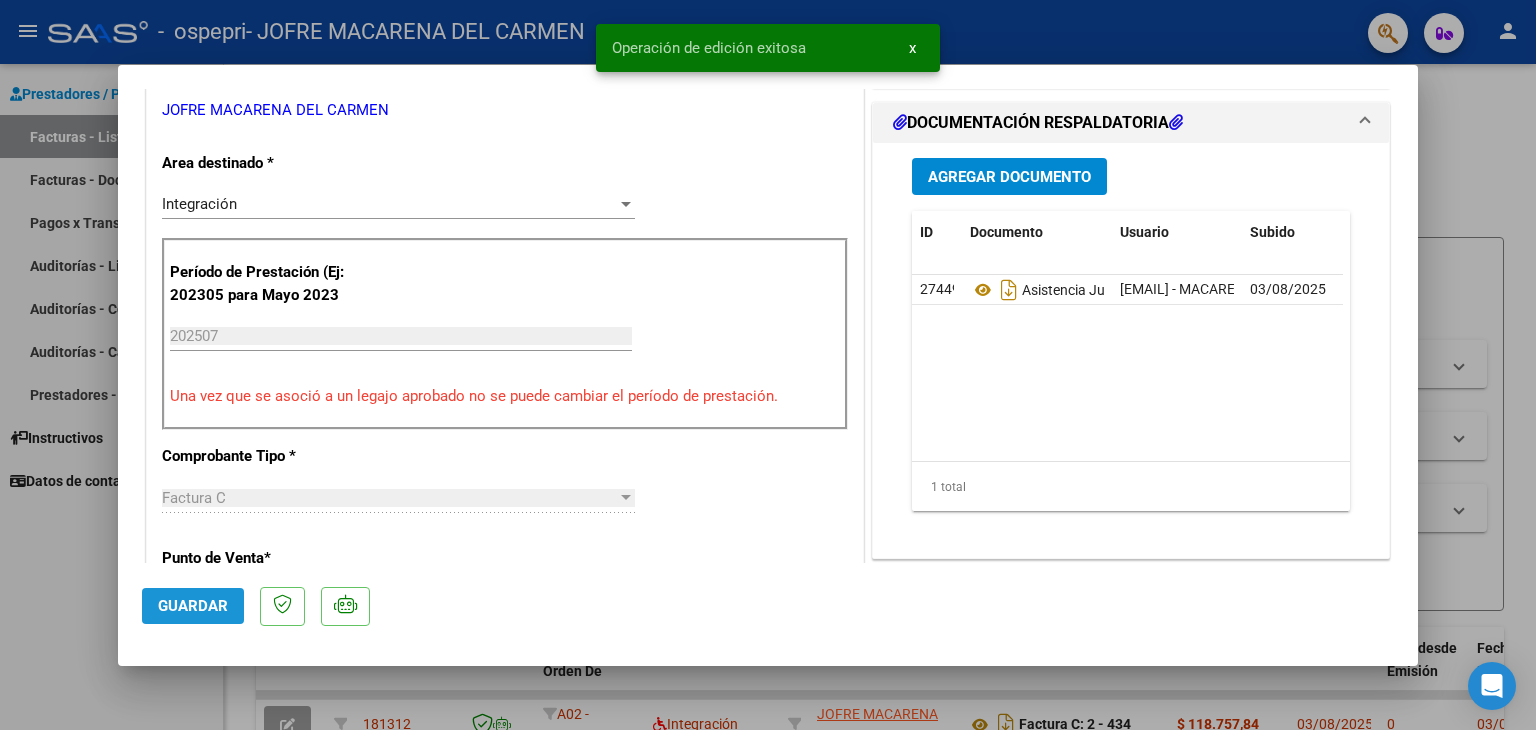 click on "Guardar" 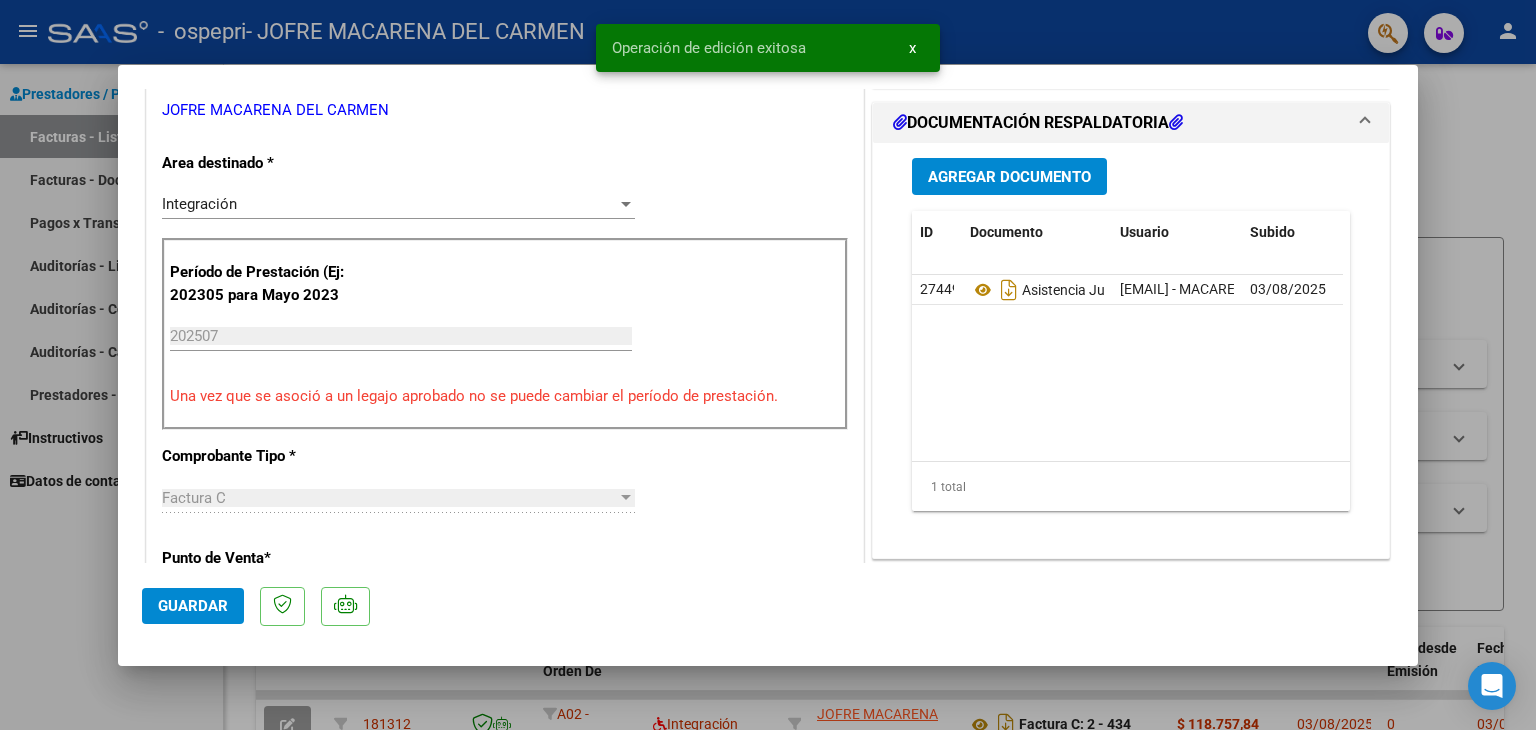 click at bounding box center (768, 365) 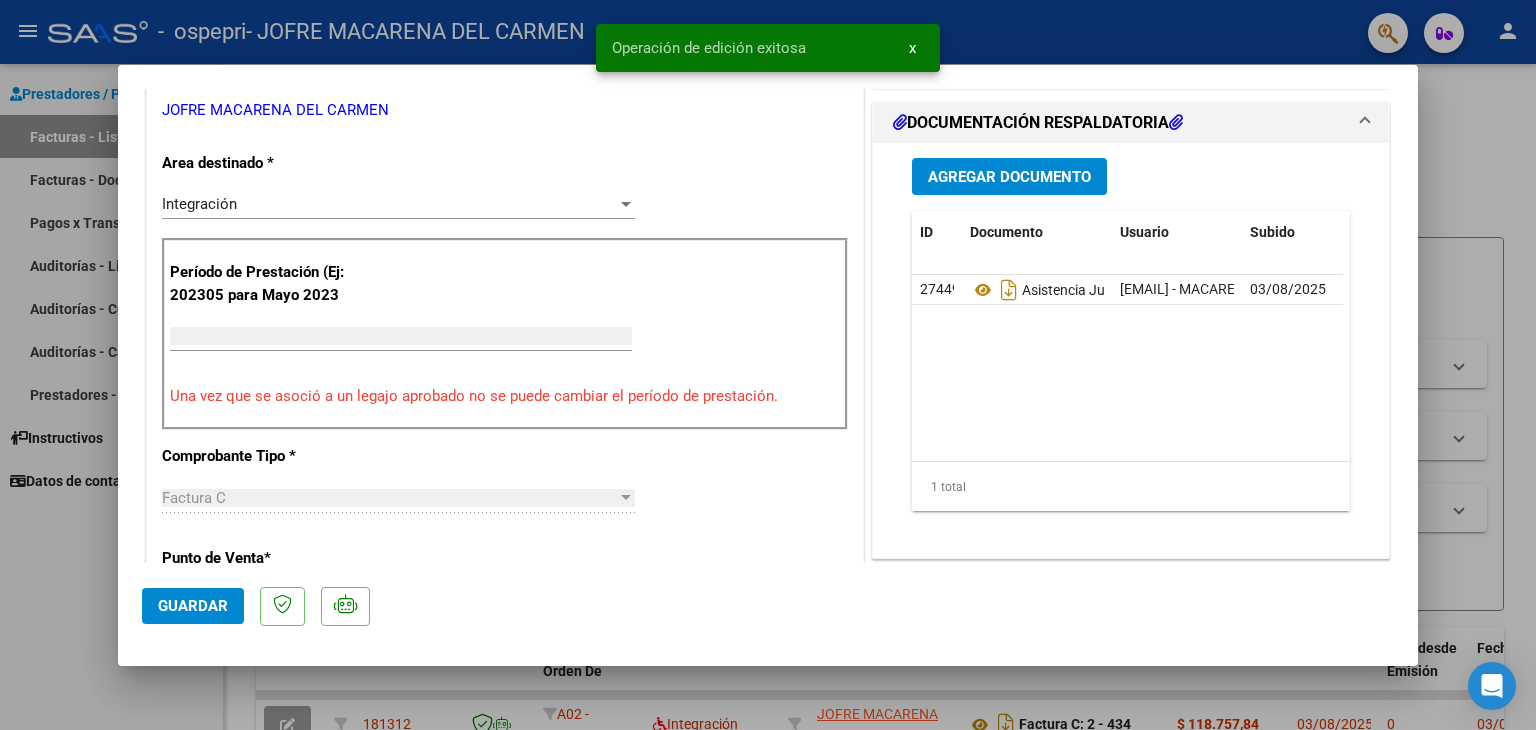 scroll, scrollTop: 0, scrollLeft: 0, axis: both 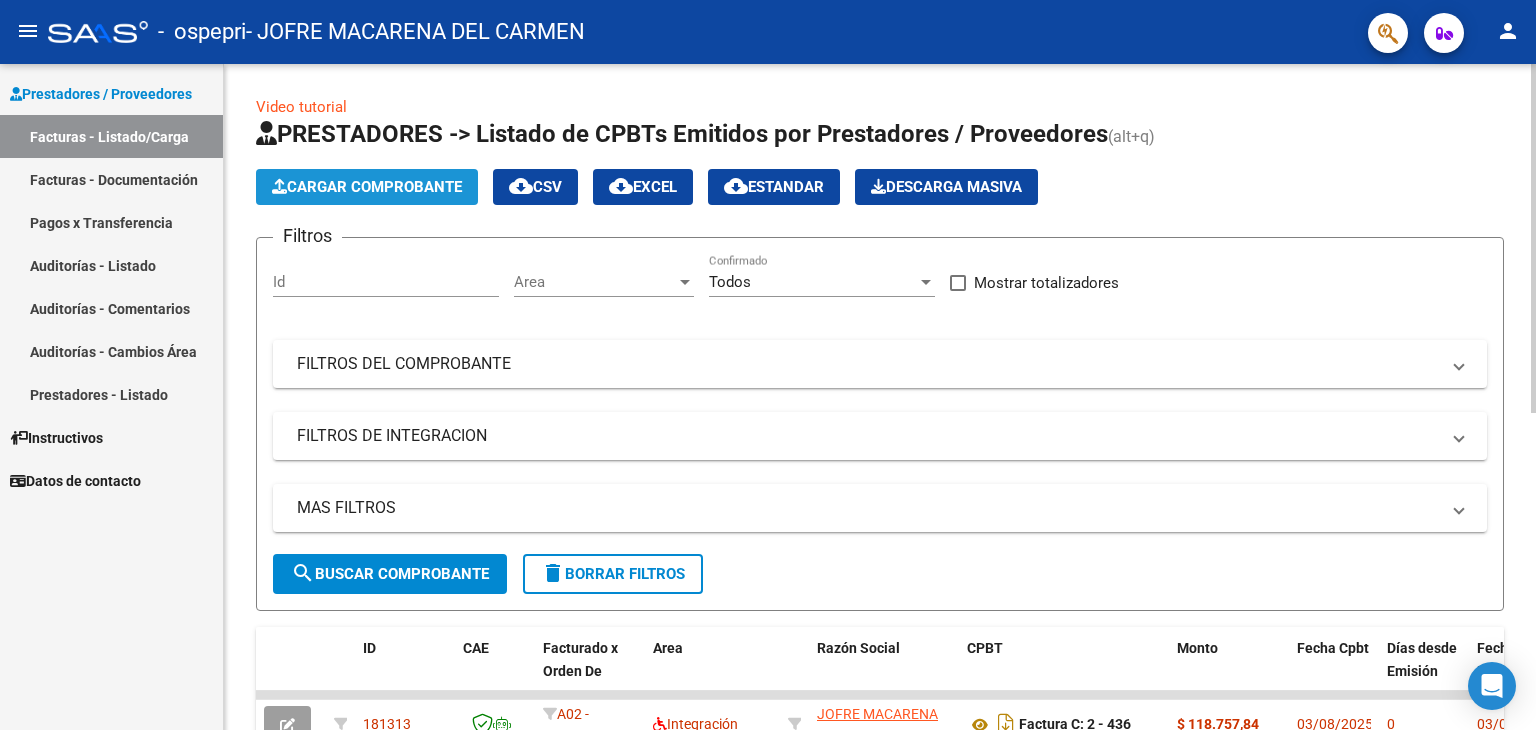 click on "Cargar Comprobante" 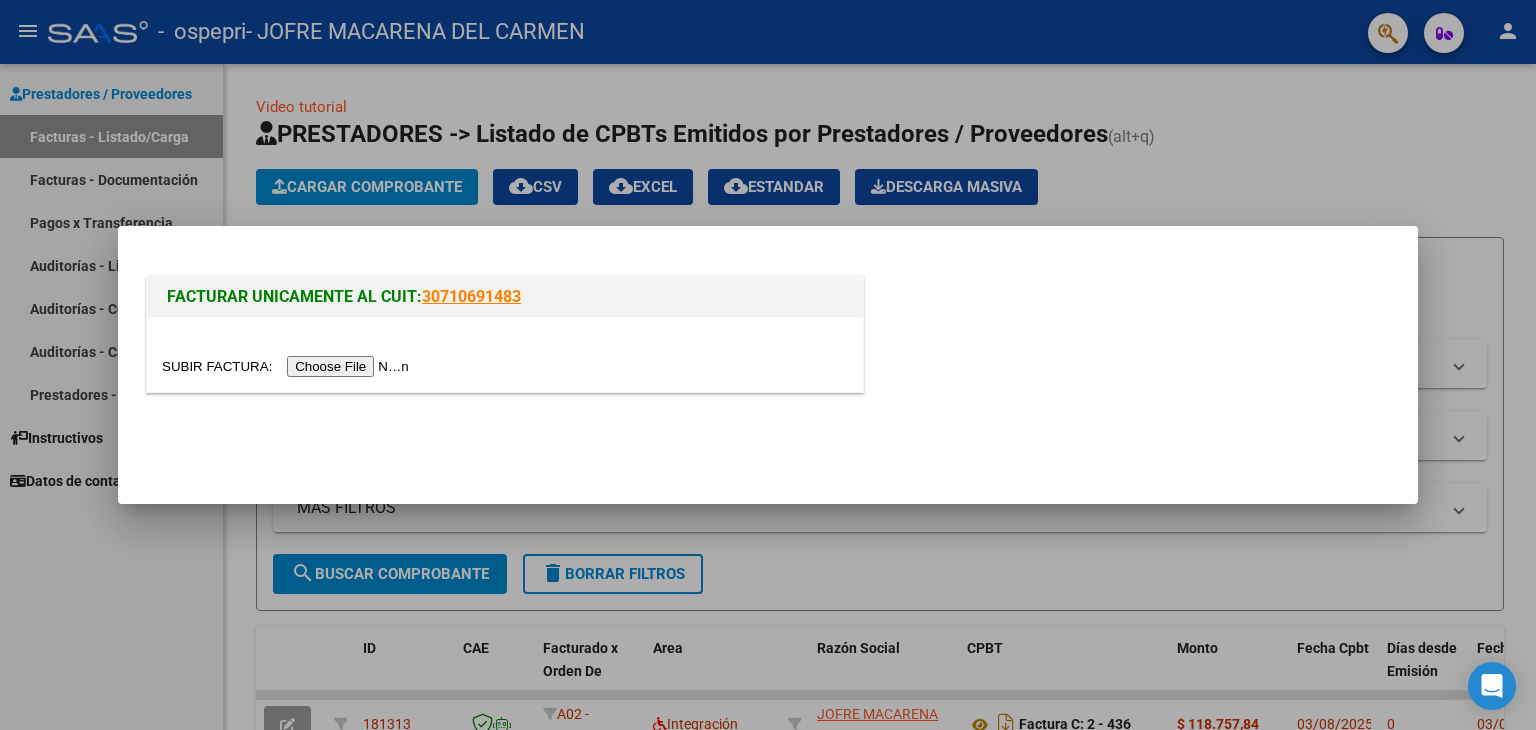 click at bounding box center (288, 366) 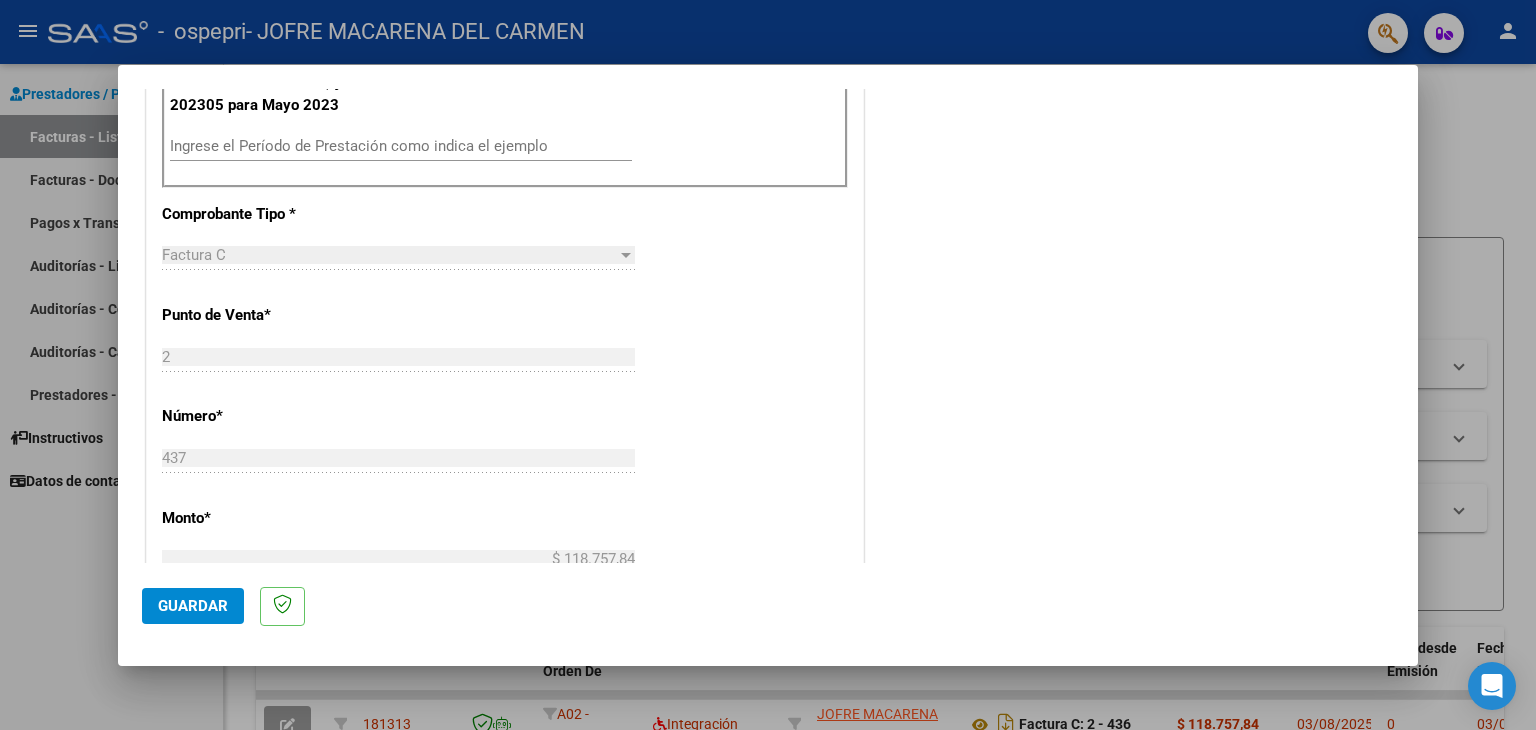 scroll, scrollTop: 631, scrollLeft: 0, axis: vertical 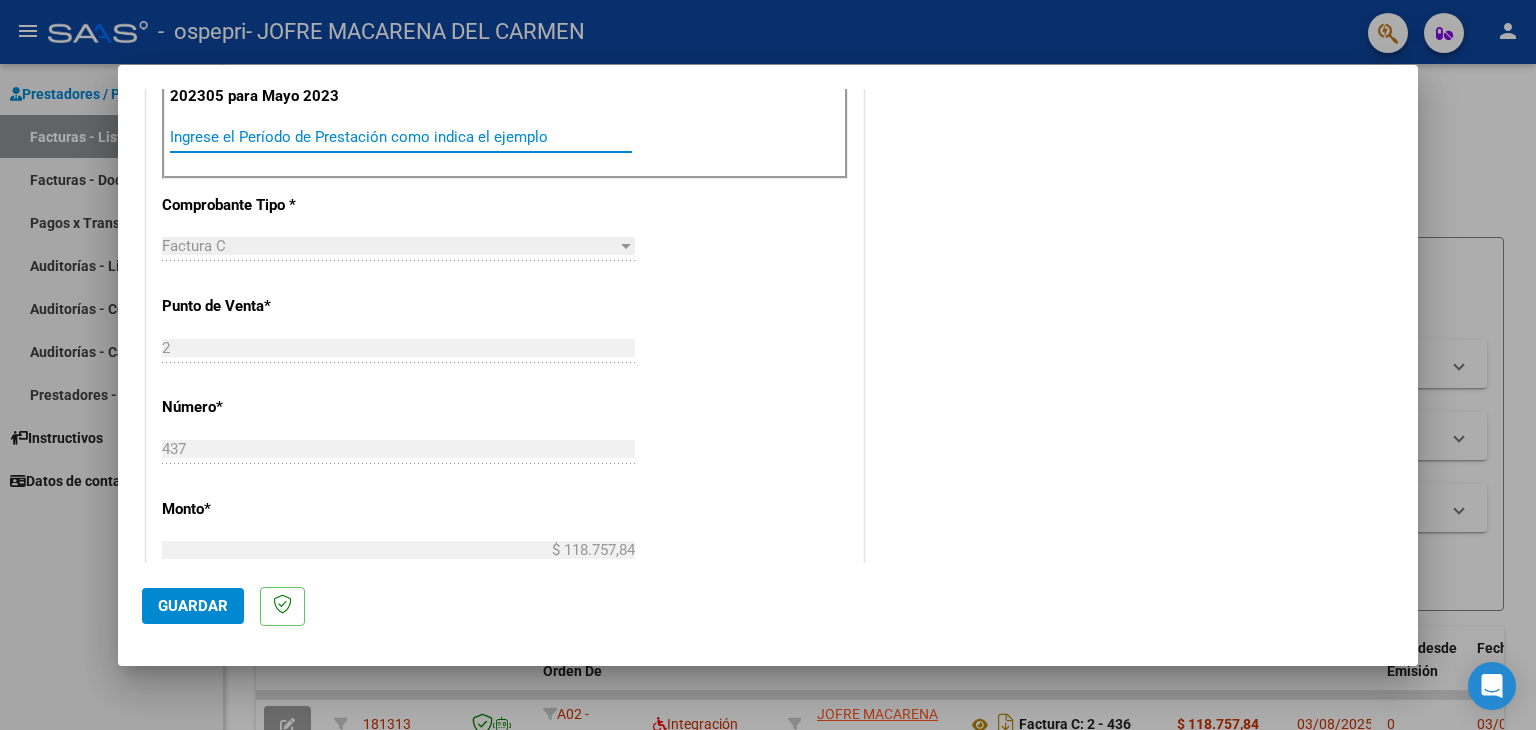 click on "Ingrese el Período de Prestación como indica el ejemplo" at bounding box center [401, 137] 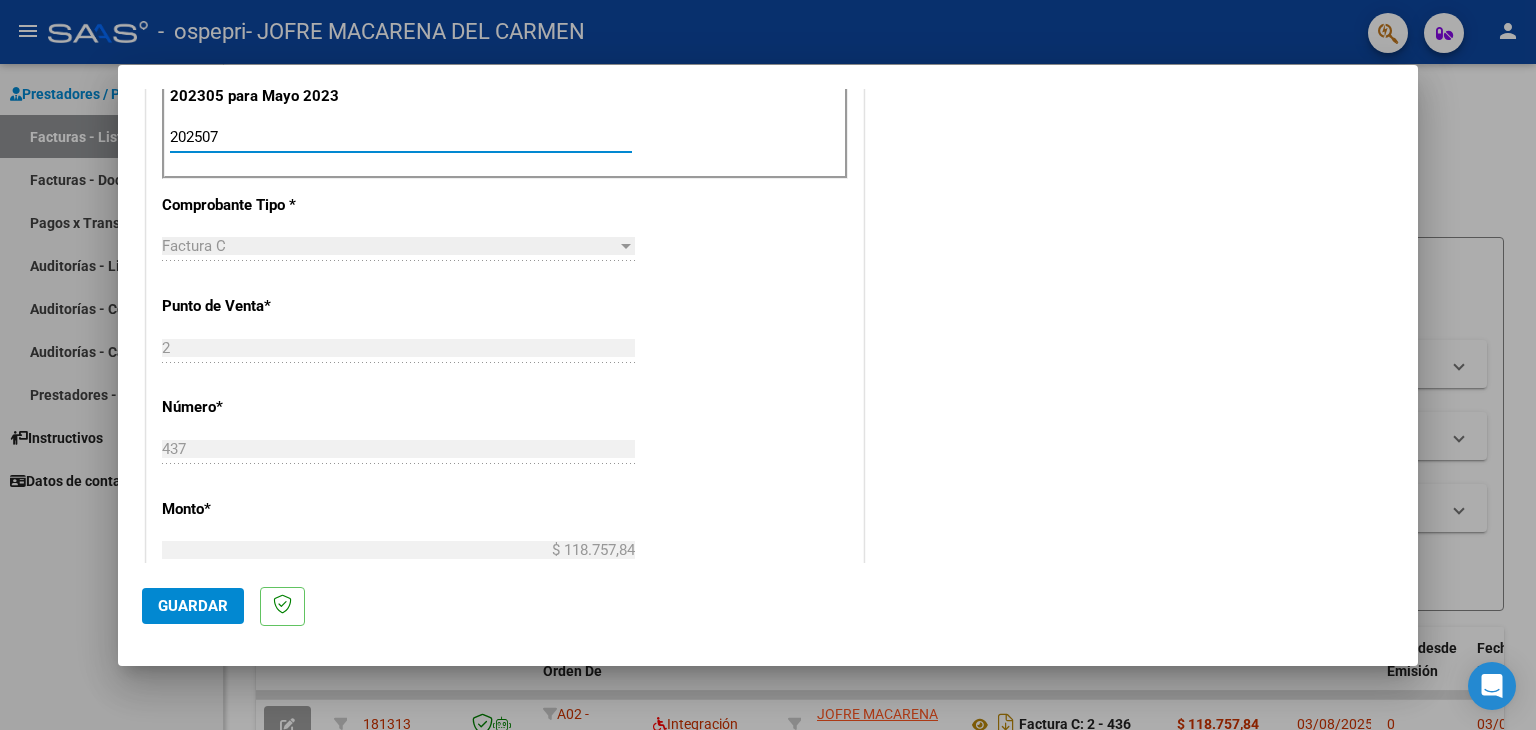 type on "202507" 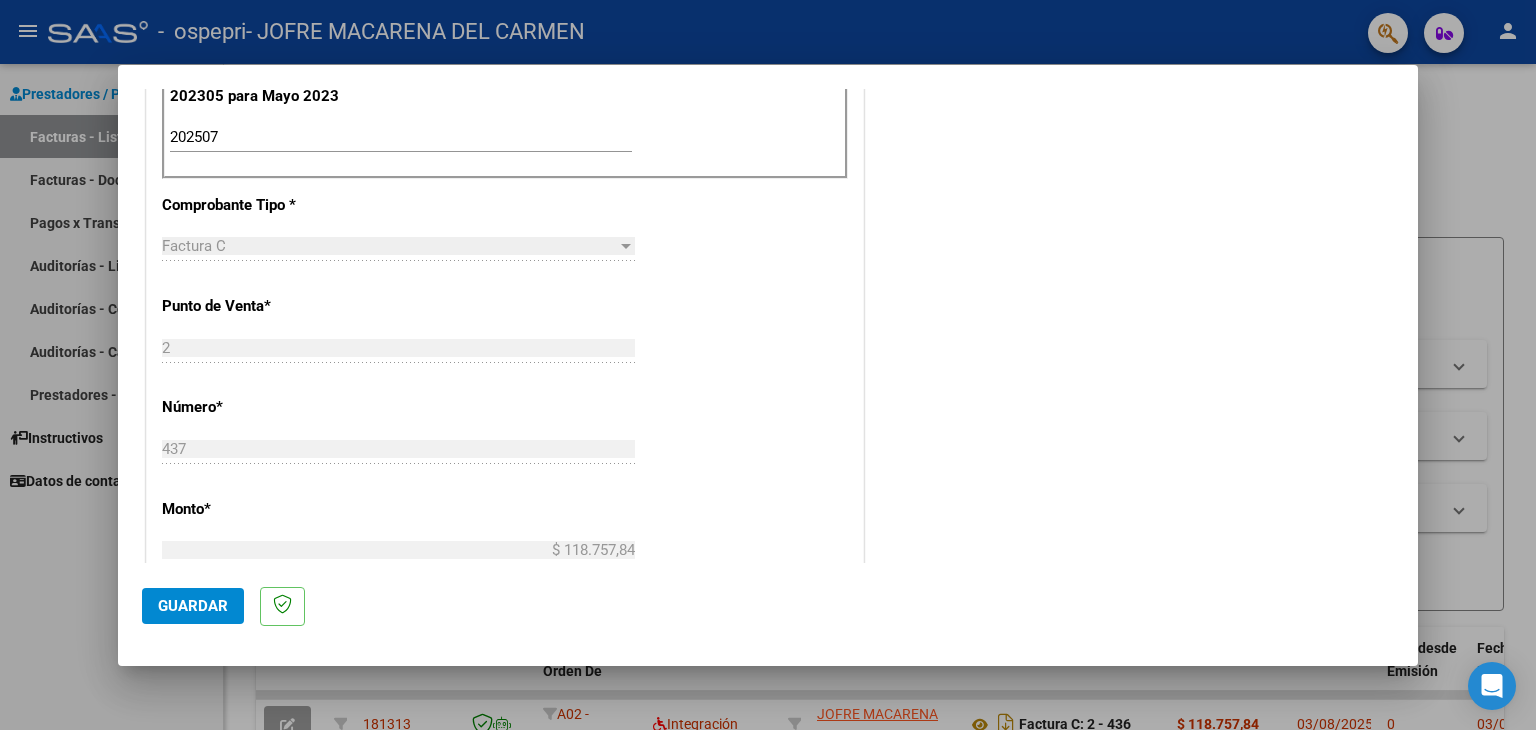 scroll, scrollTop: 1245, scrollLeft: 0, axis: vertical 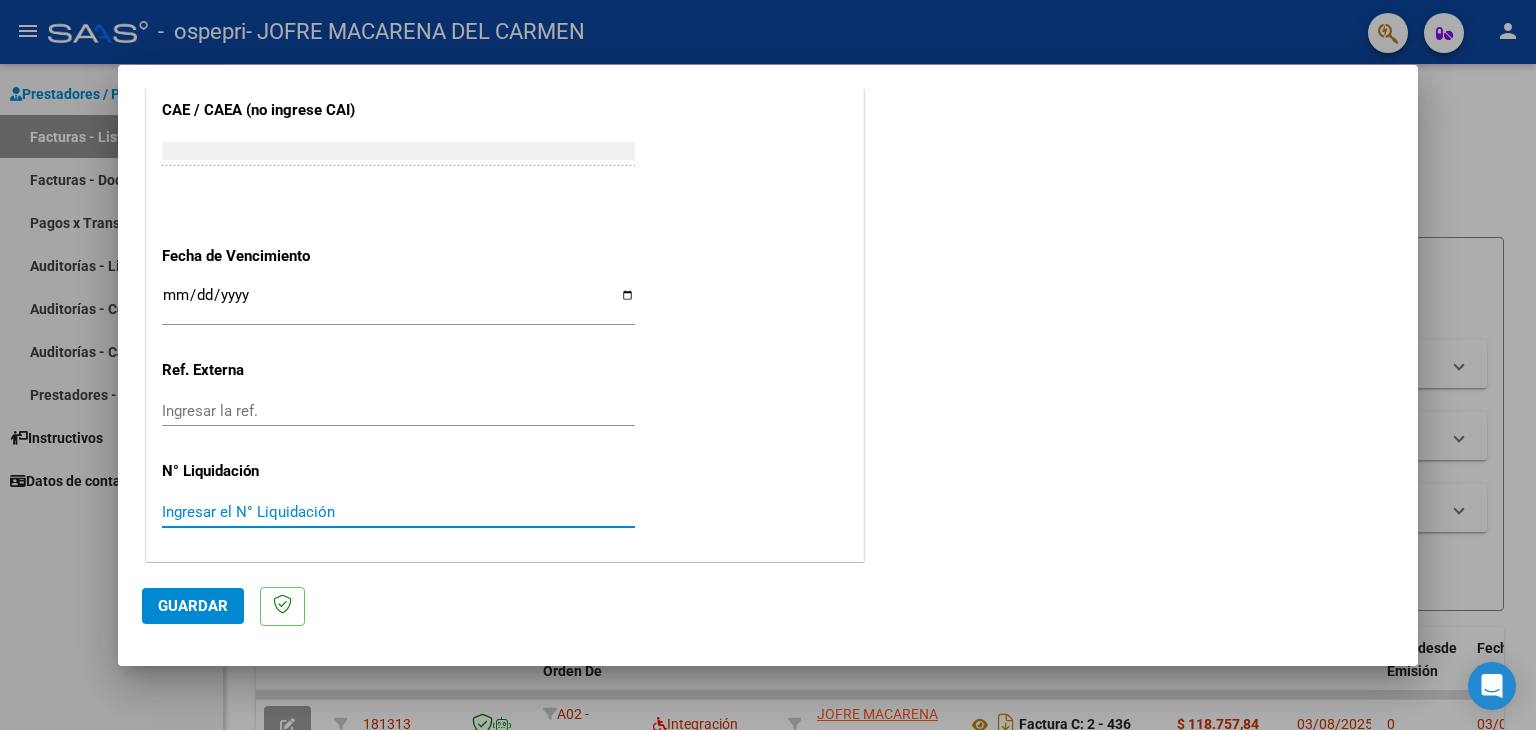 click on "Ingresar el N° Liquidación" at bounding box center [398, 512] 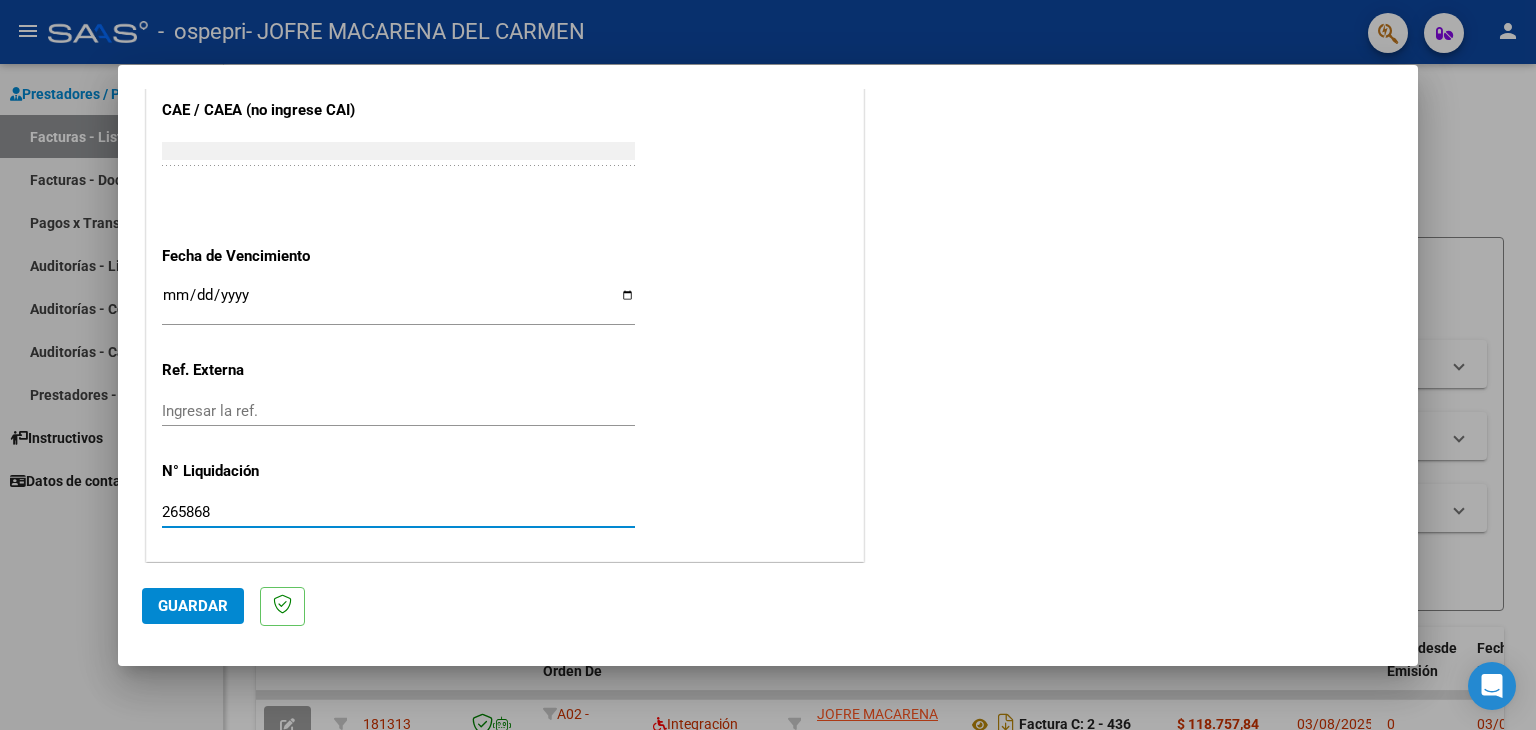 type on "265868" 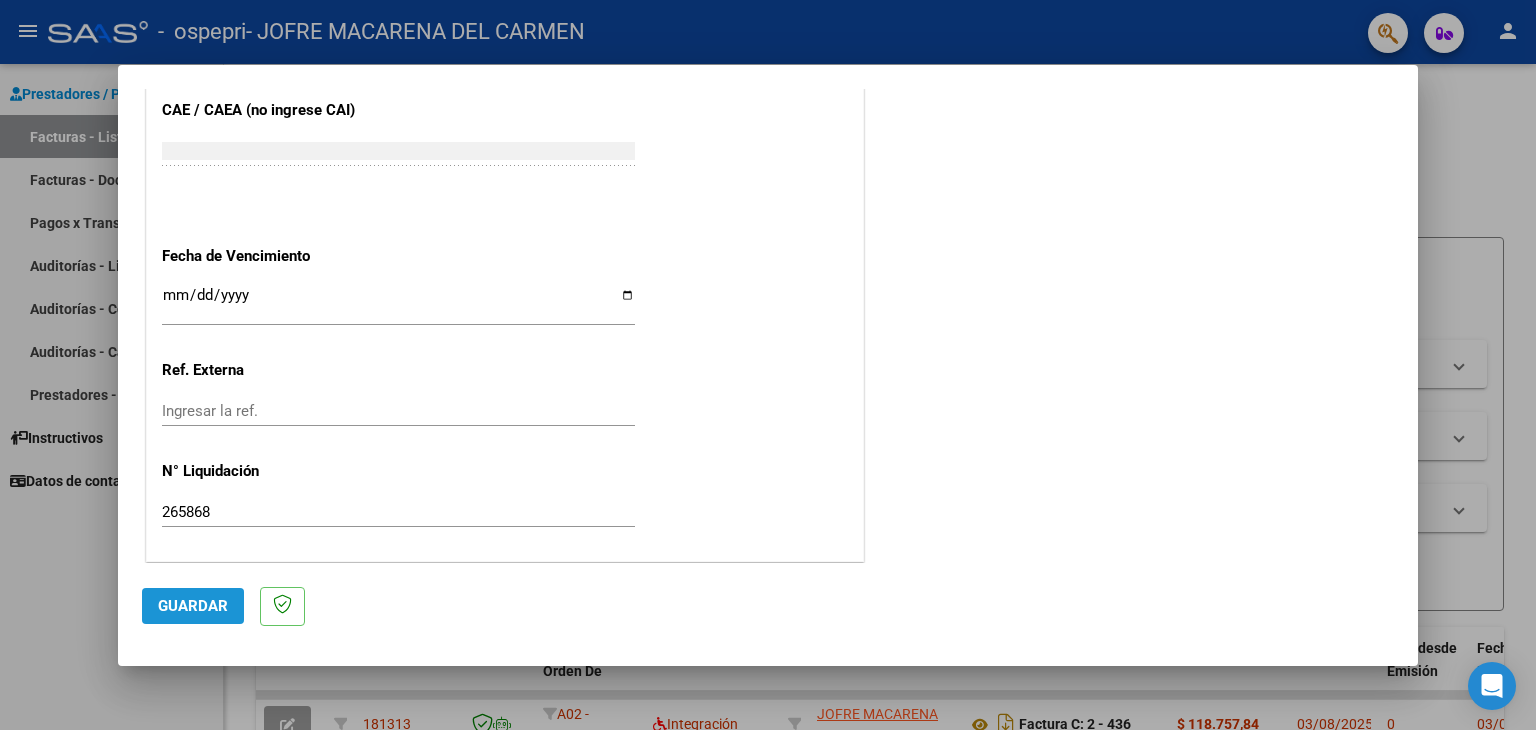 click on "Guardar" 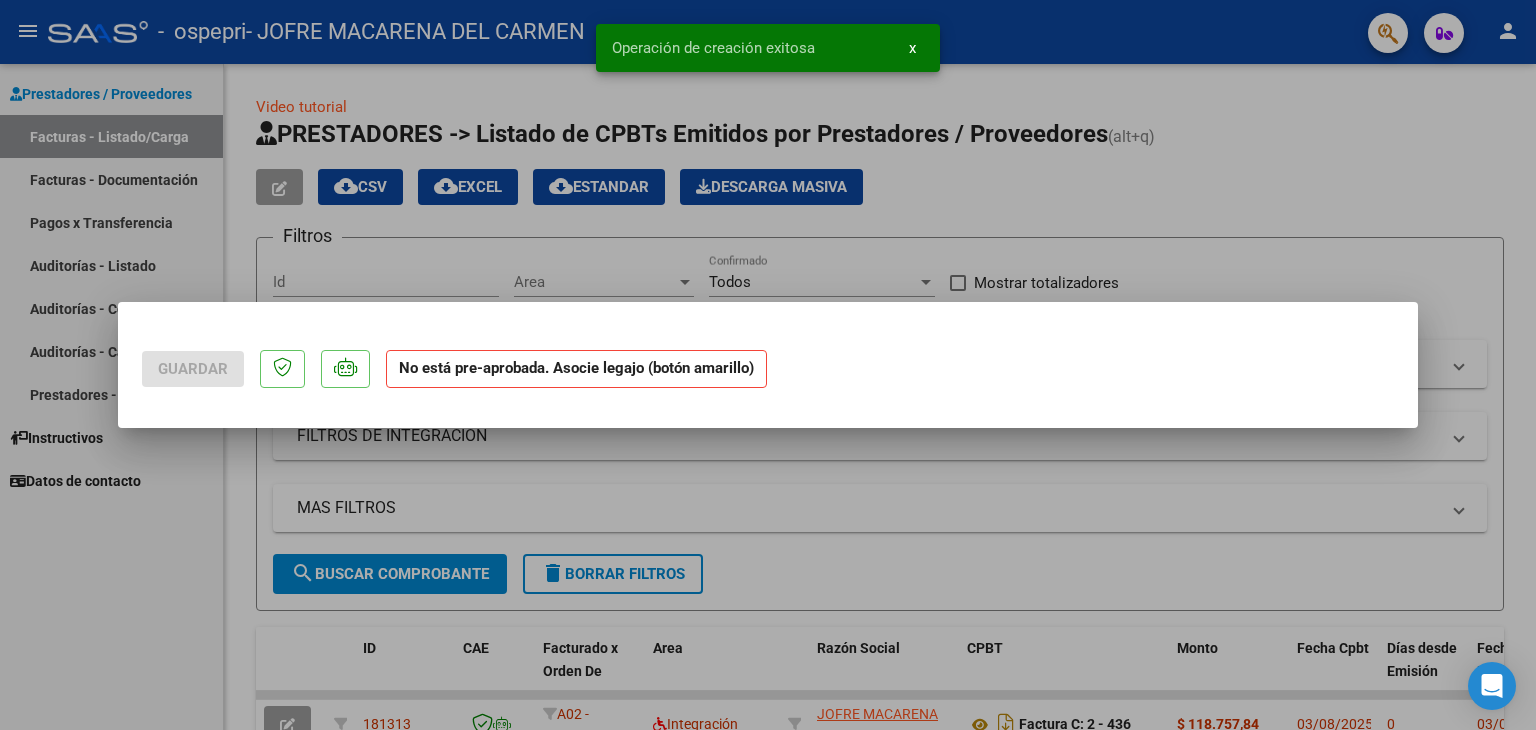 scroll, scrollTop: 0, scrollLeft: 0, axis: both 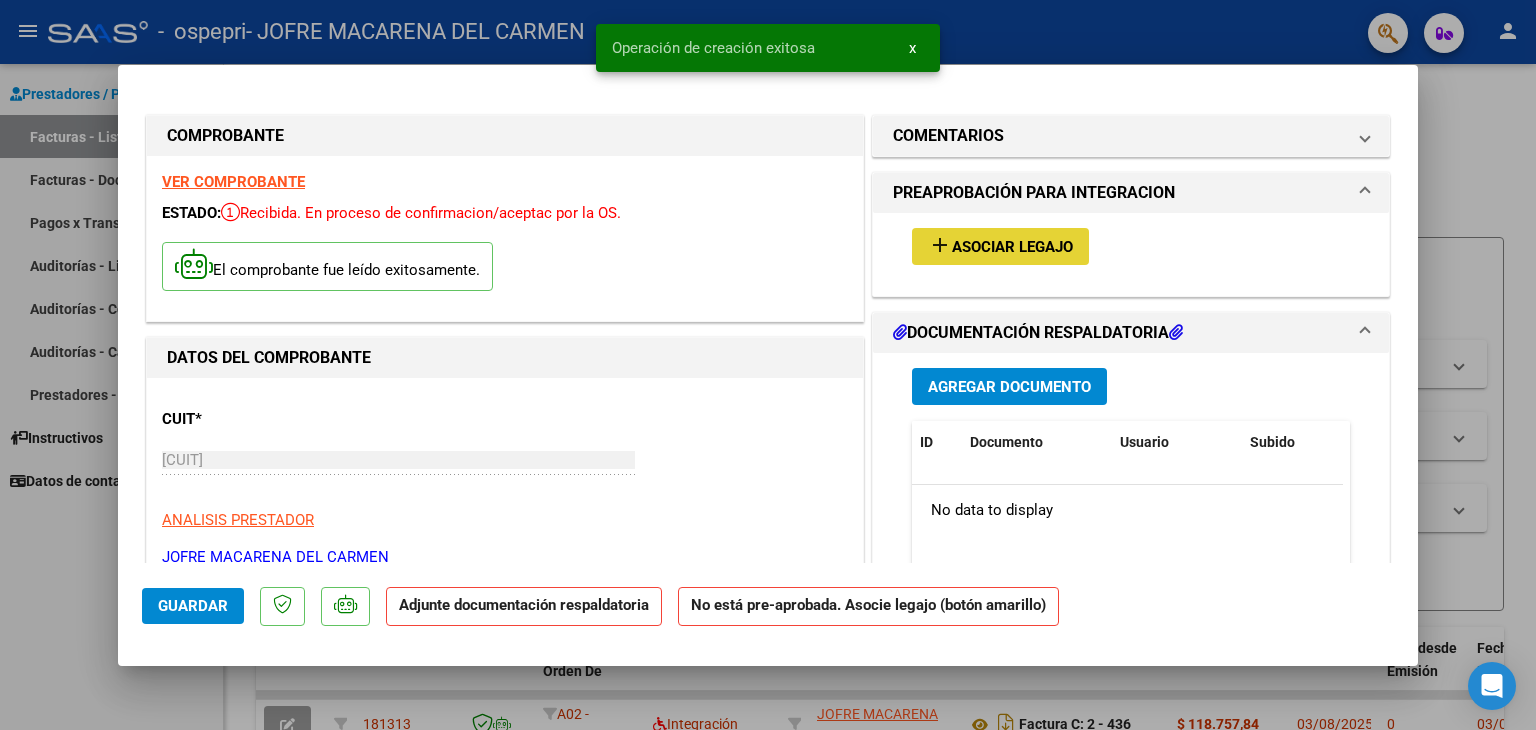 click on "Asociar Legajo" at bounding box center (1012, 247) 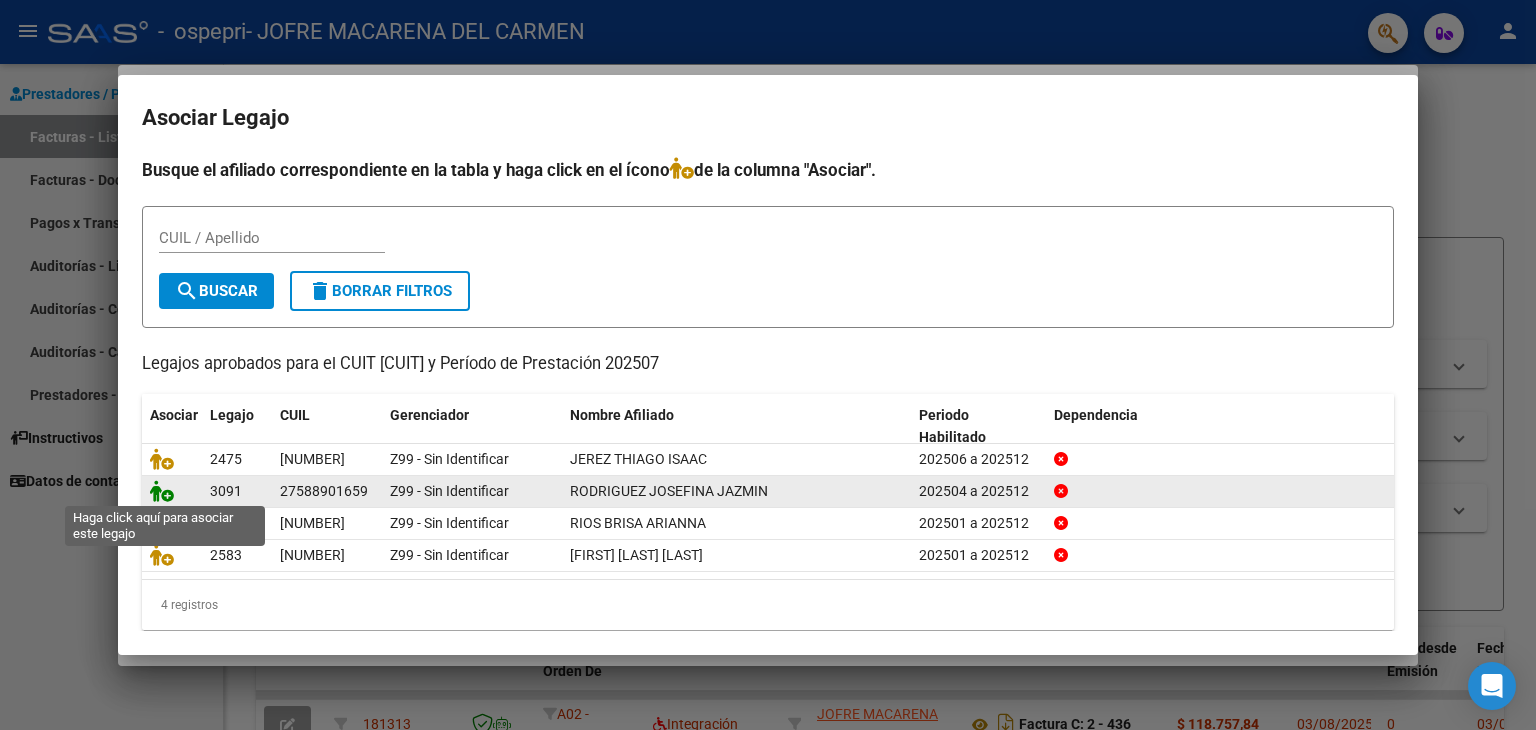click 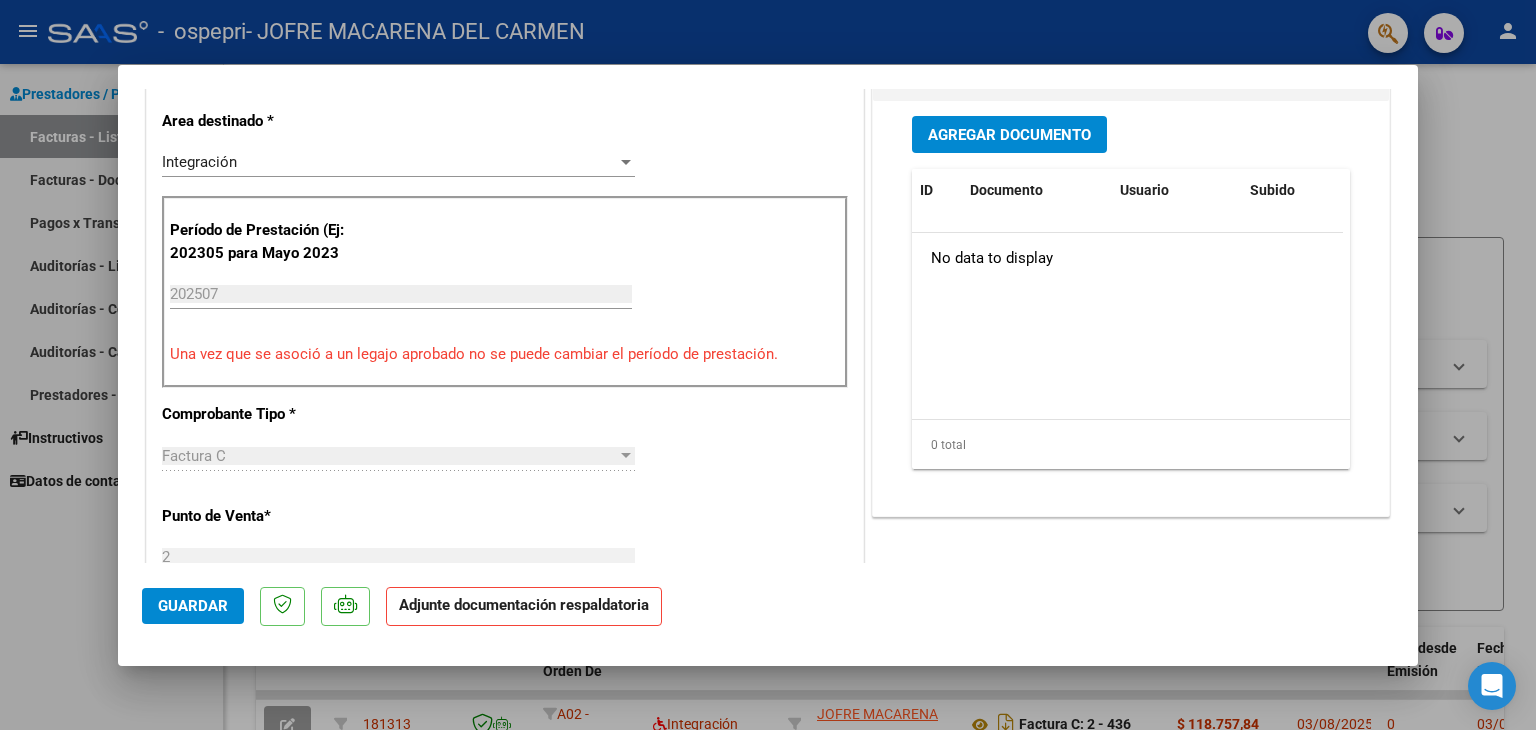 scroll, scrollTop: 460, scrollLeft: 0, axis: vertical 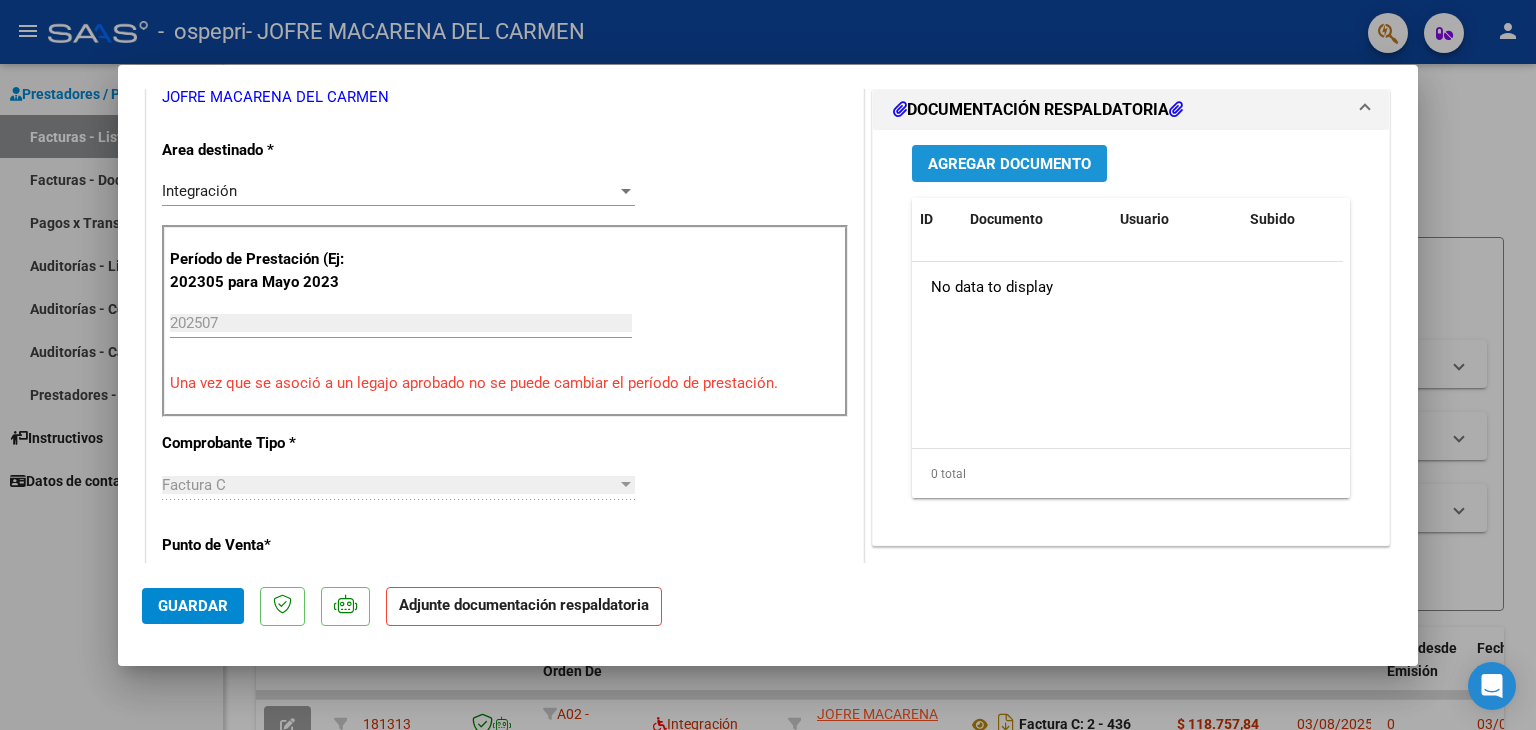 click on "Agregar Documento" at bounding box center [1009, 164] 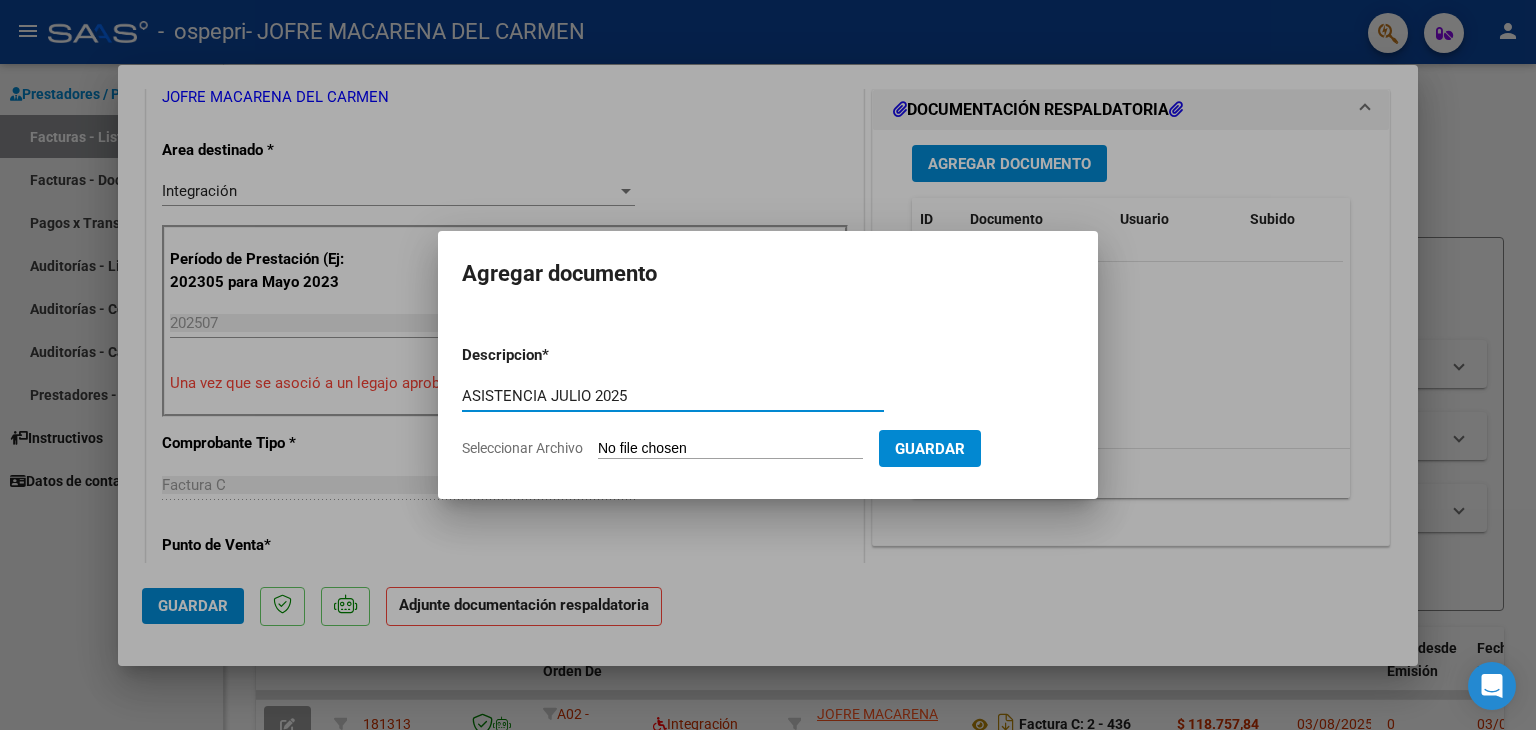 type on "ASISTENCIA JULIO 2025" 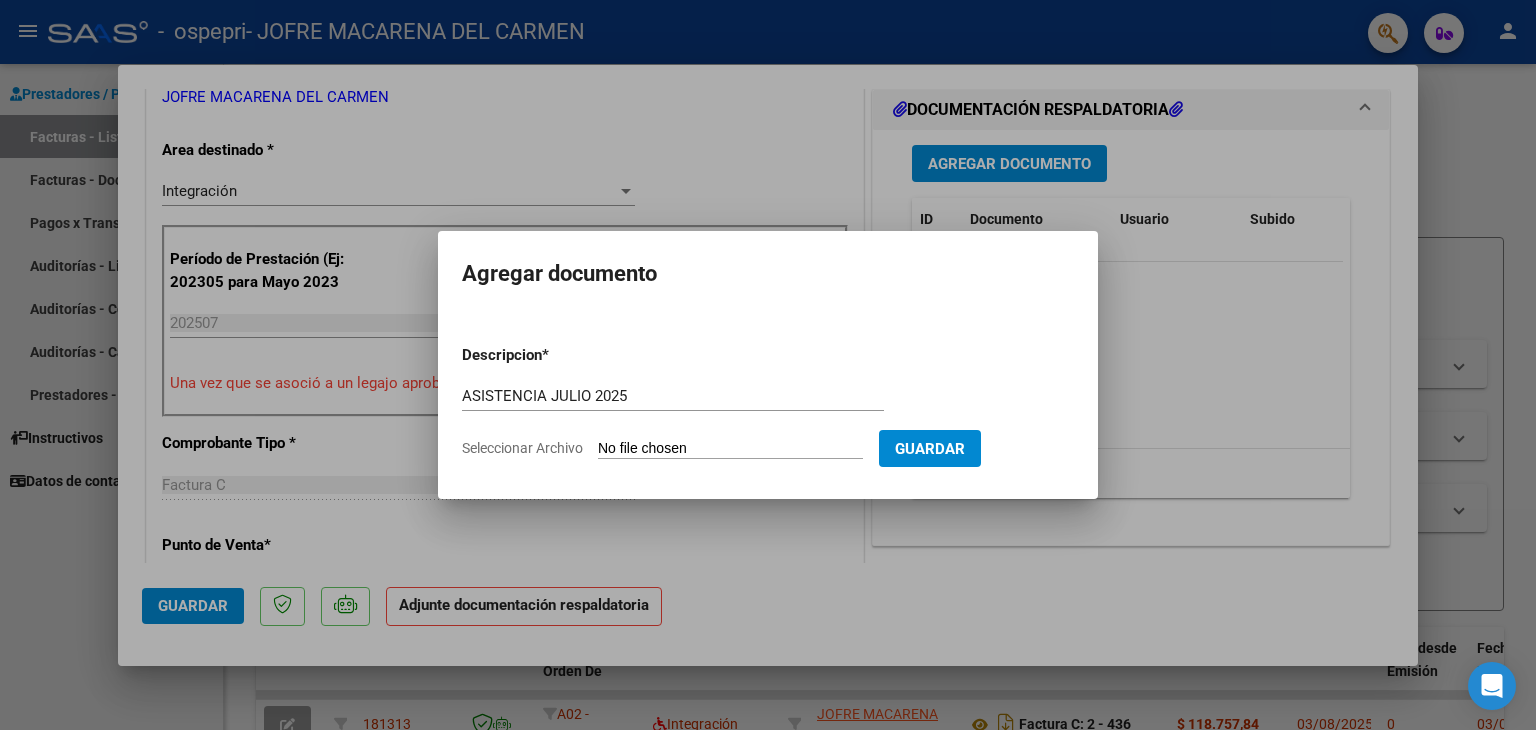 click on "Descripcion  *   ASISTENCIA JULIO 2025 Escriba aquí una descripcion  Seleccionar Archivo Guardar" at bounding box center (768, 402) 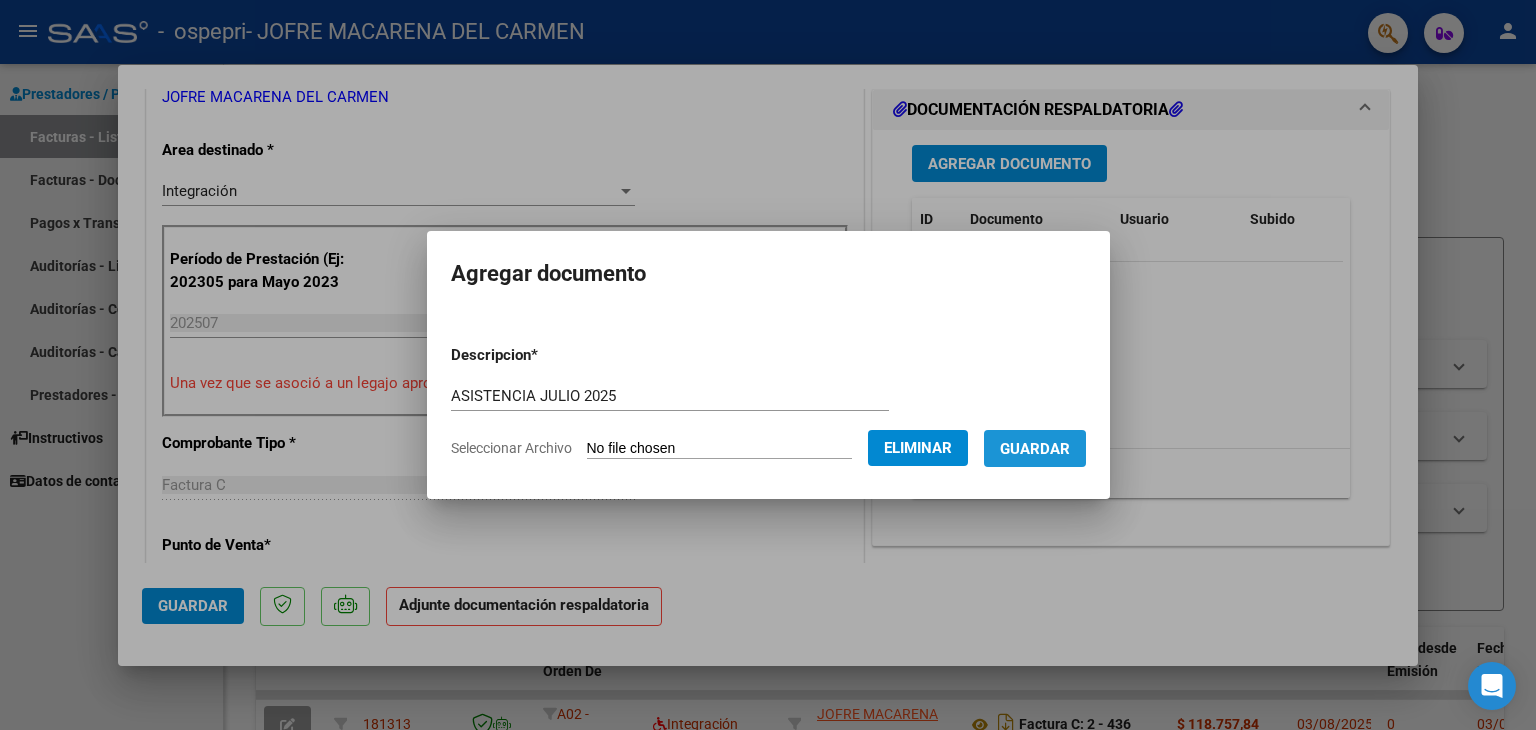 click on "Guardar" at bounding box center [1035, 448] 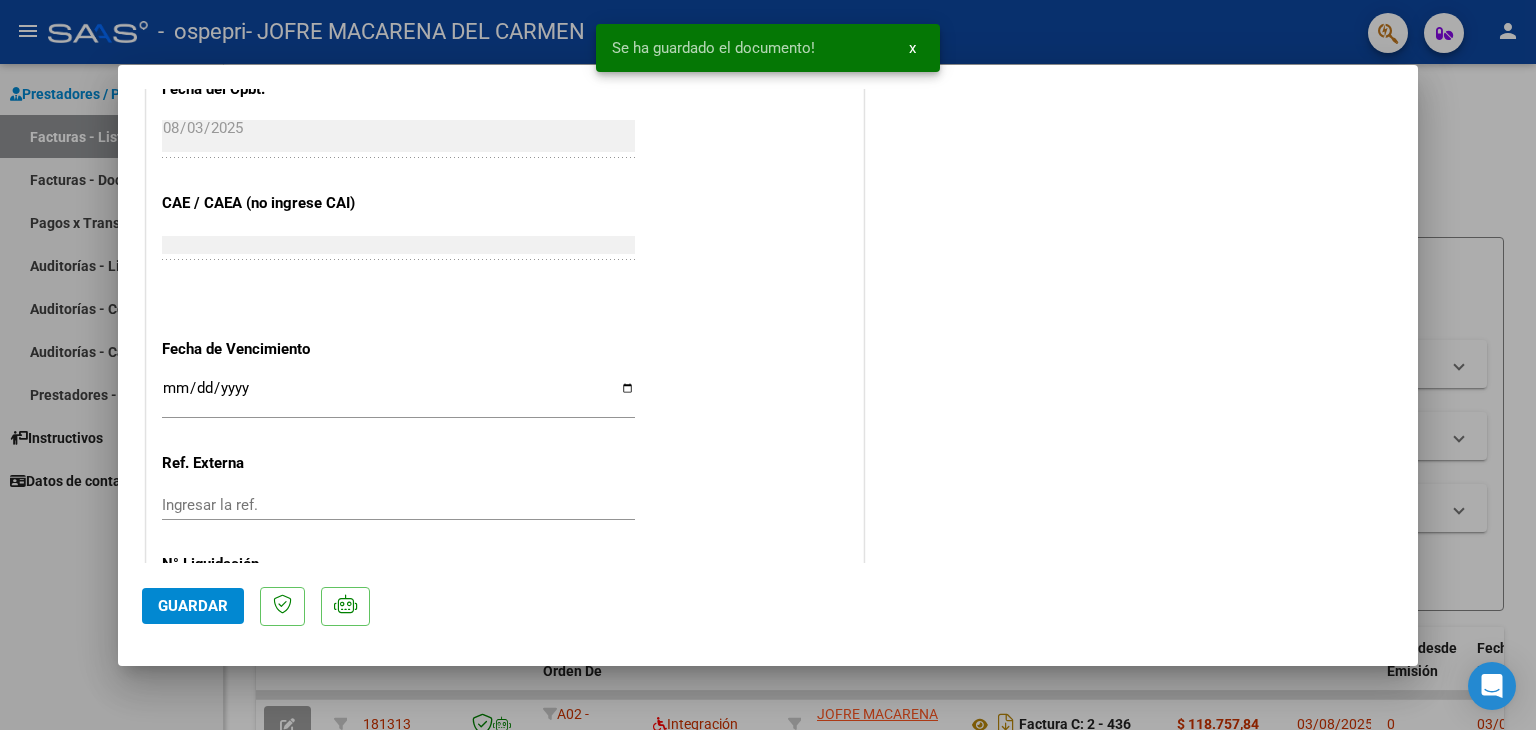 scroll, scrollTop: 1313, scrollLeft: 0, axis: vertical 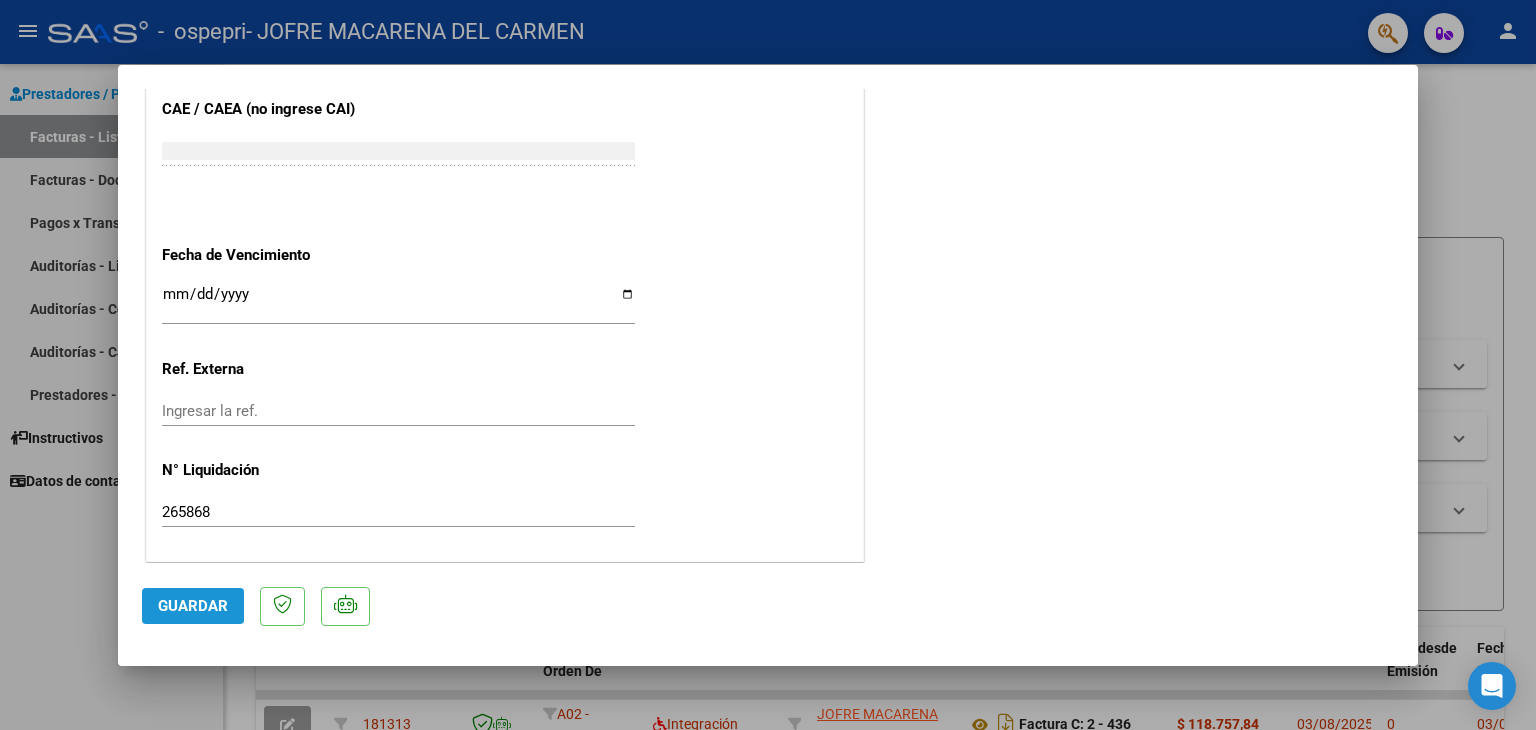 click on "Guardar" 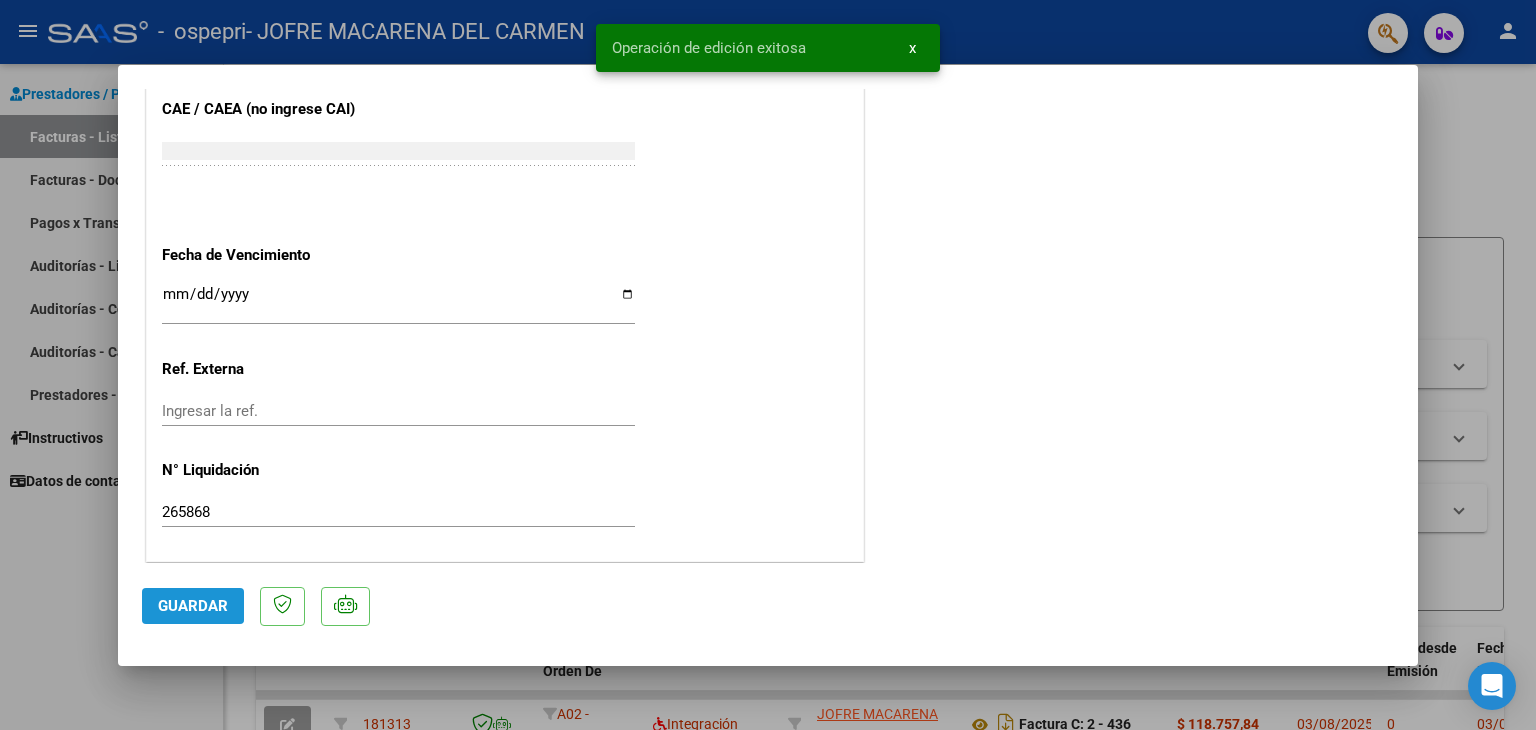 click on "Guardar" 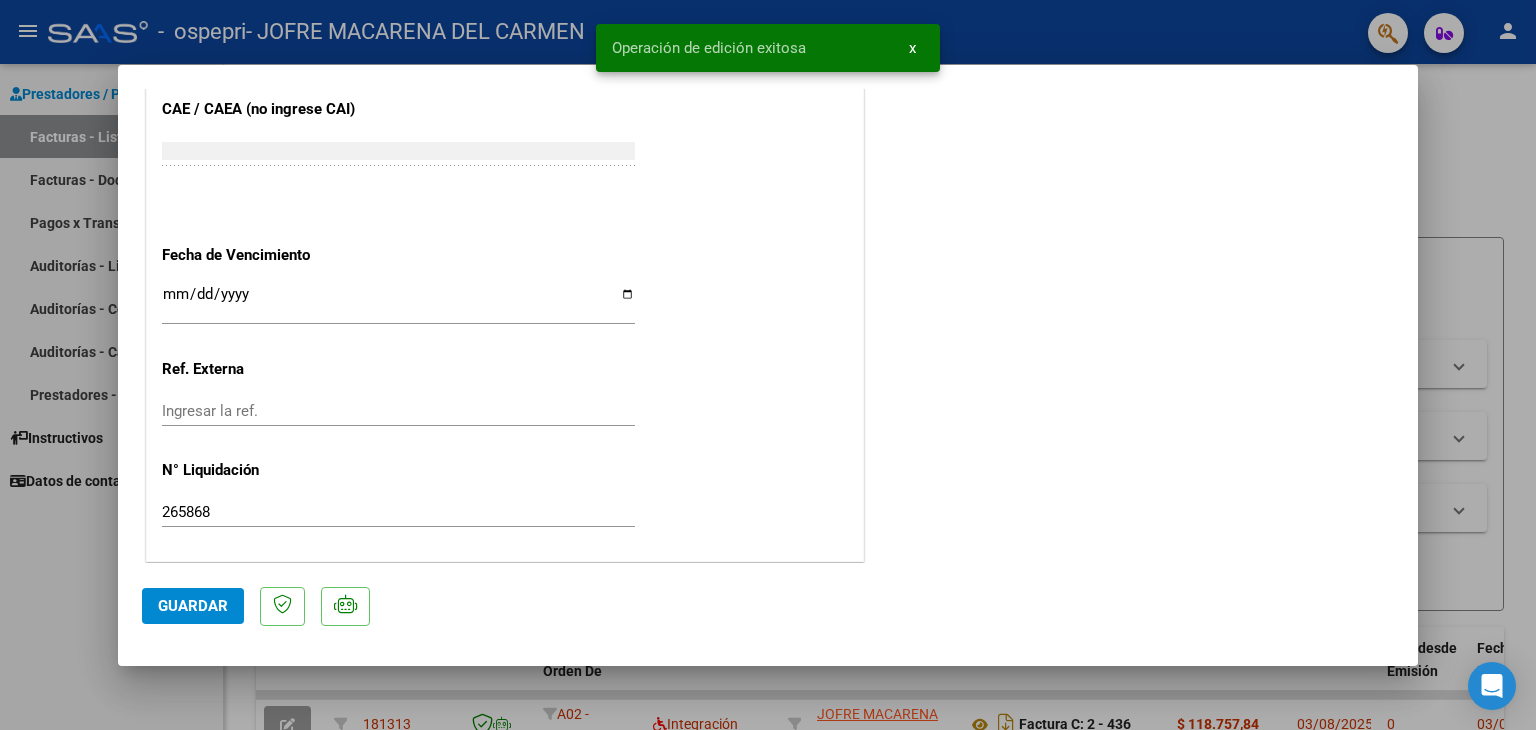 click at bounding box center (768, 365) 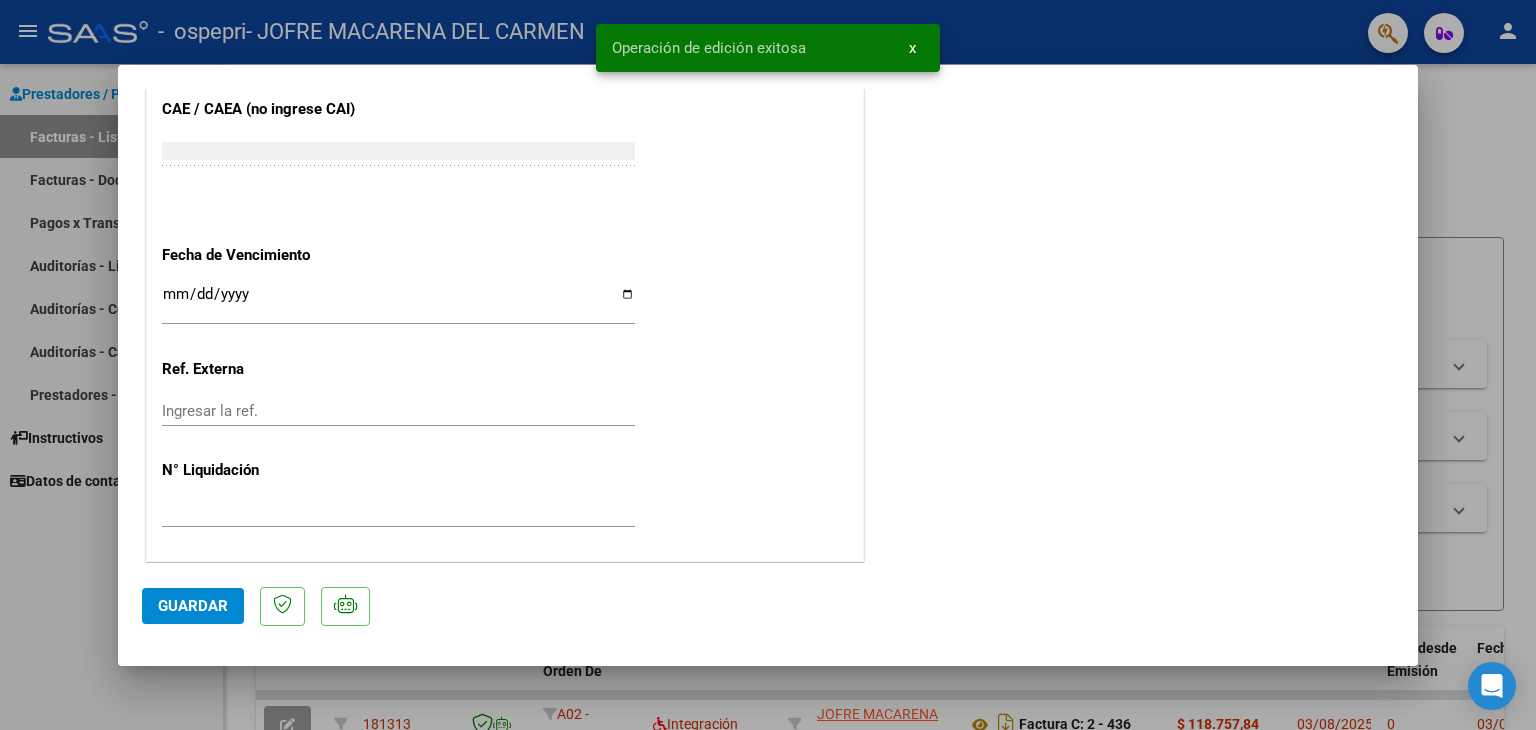 scroll, scrollTop: 1464, scrollLeft: 0, axis: vertical 